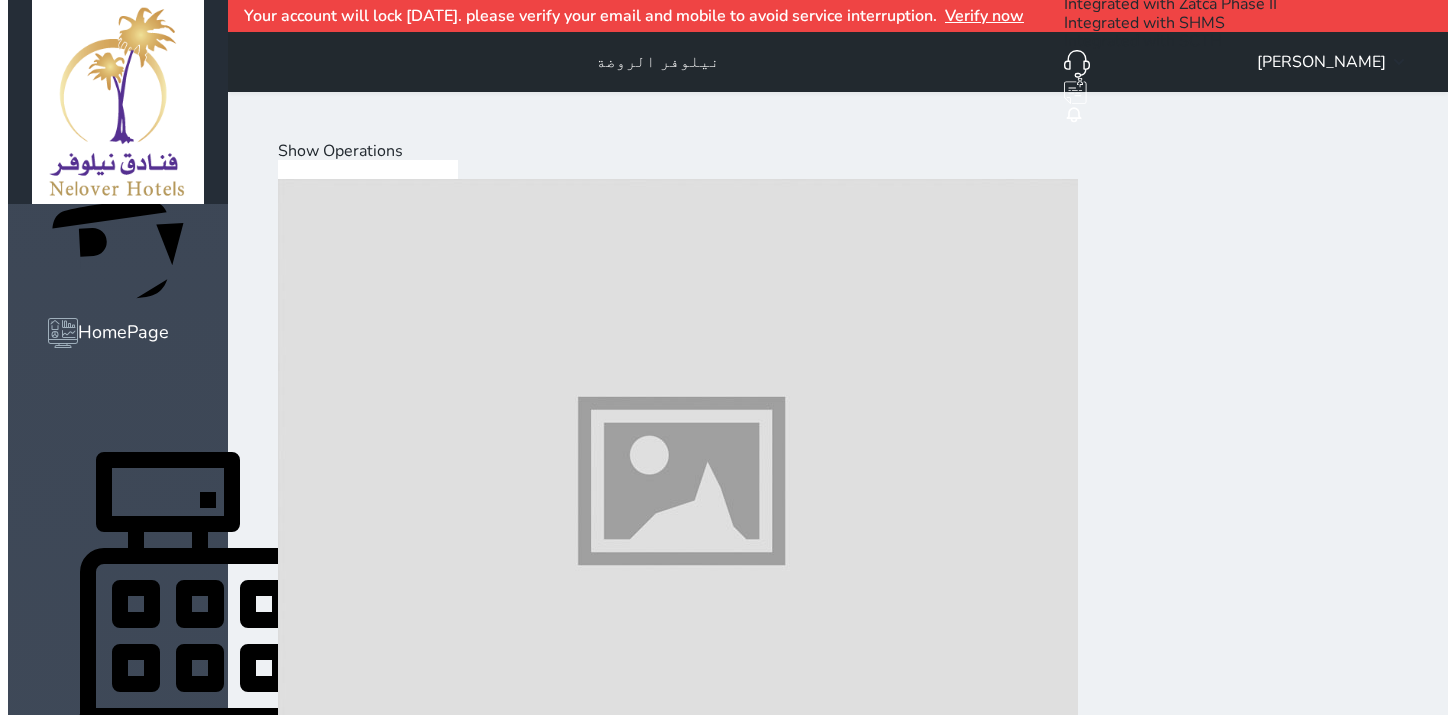 scroll, scrollTop: 75, scrollLeft: 0, axis: vertical 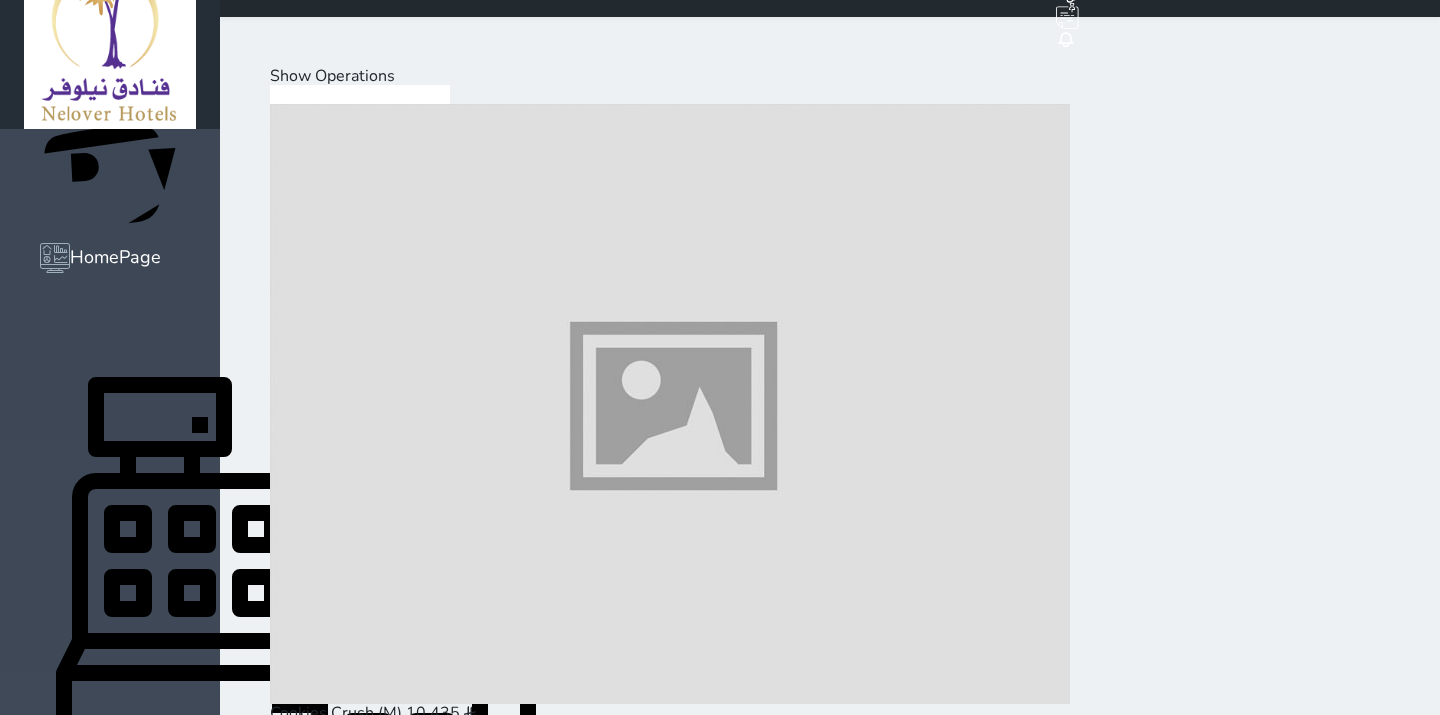 click at bounding box center (670, 1645) 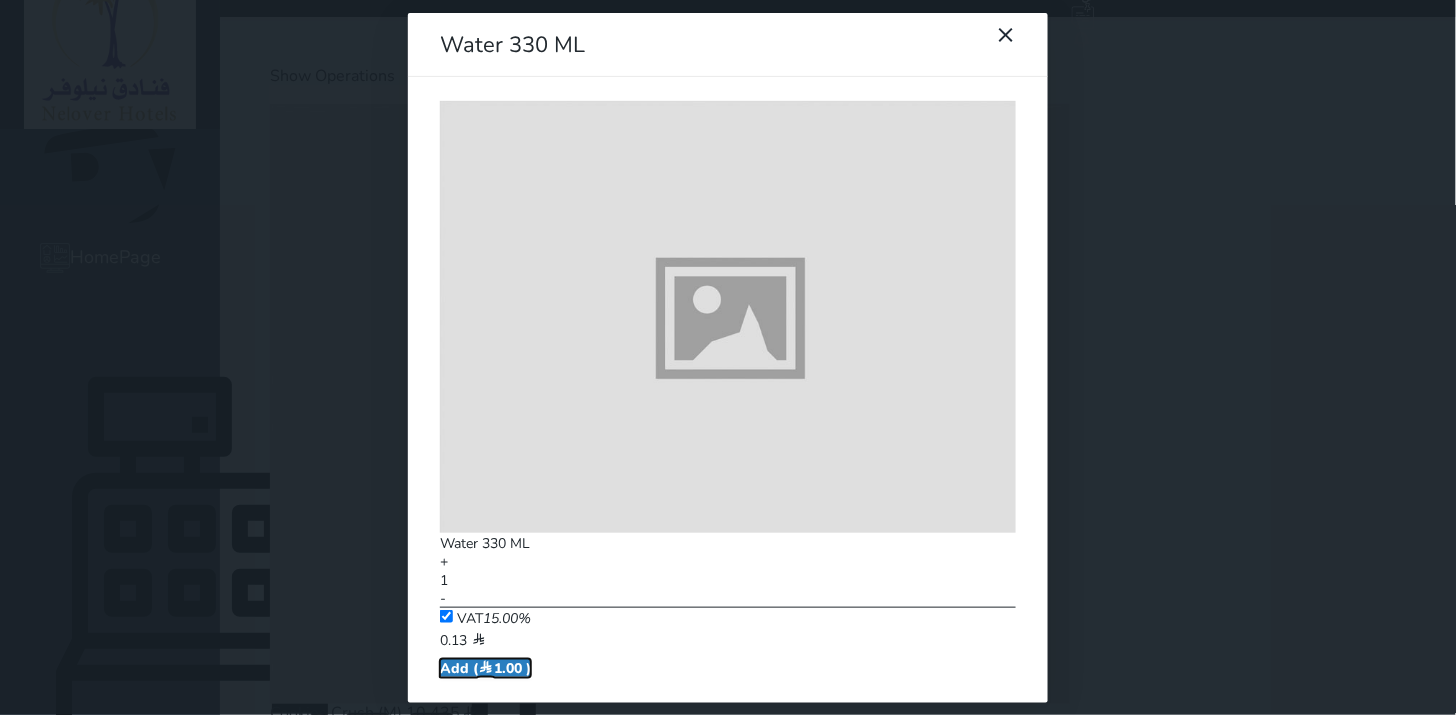 click on "Add  (    1.00 )" at bounding box center [485, 668] 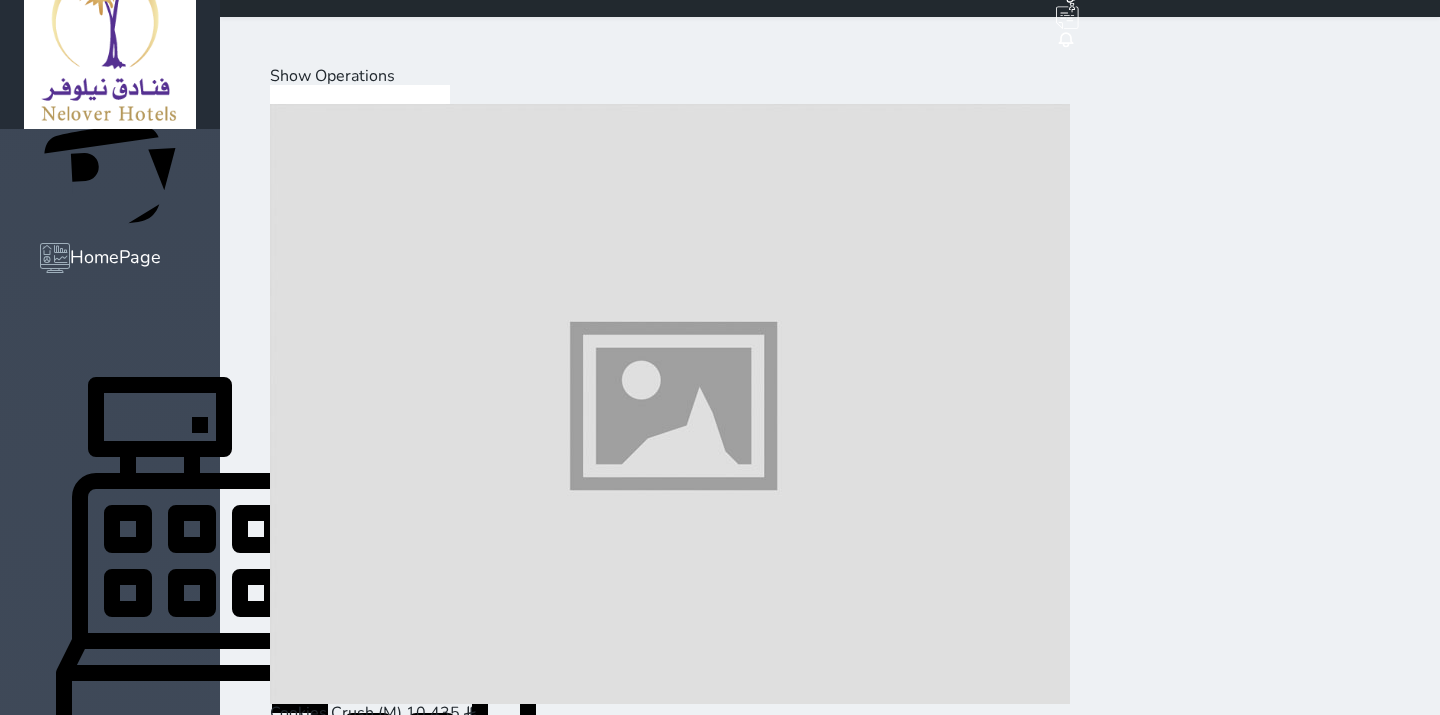 click on "Pay (1.00  )" at bounding box center [318, 20293] 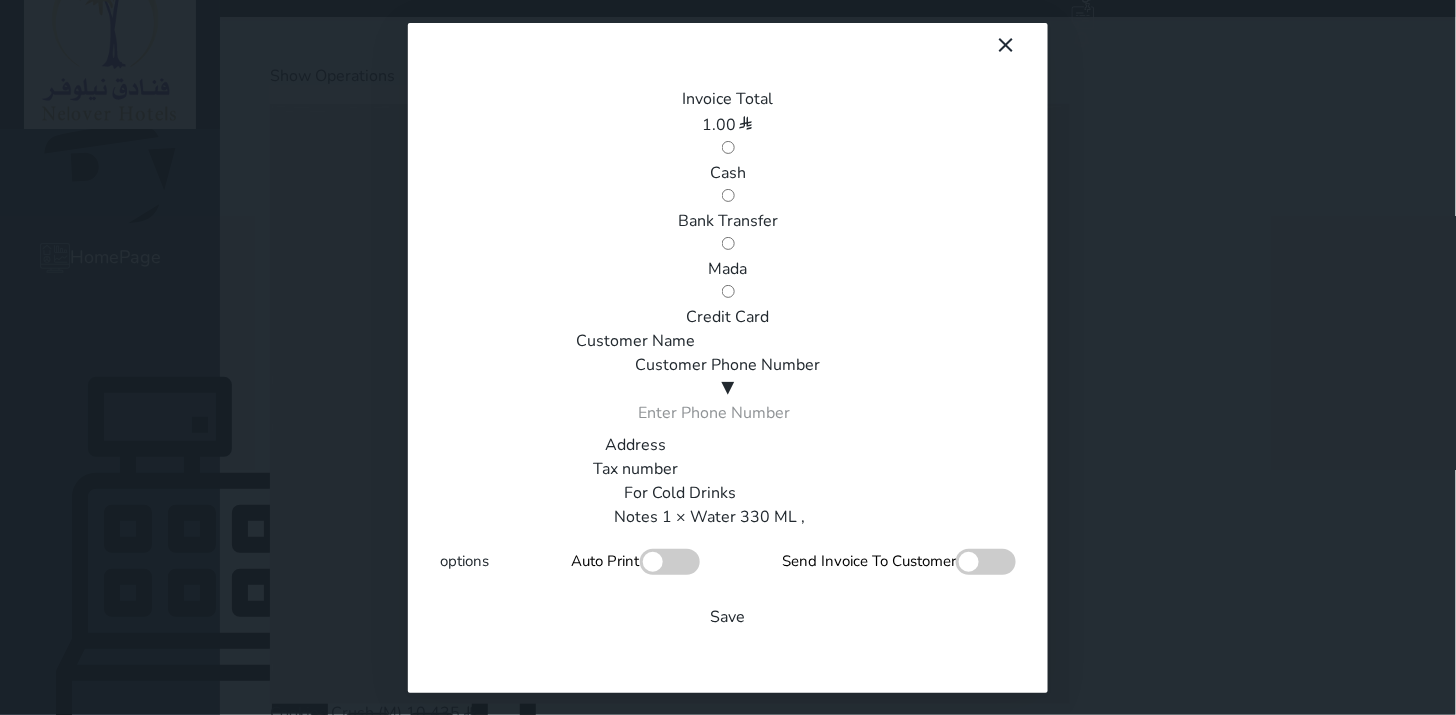 click on "Mada" at bounding box center (728, 269) 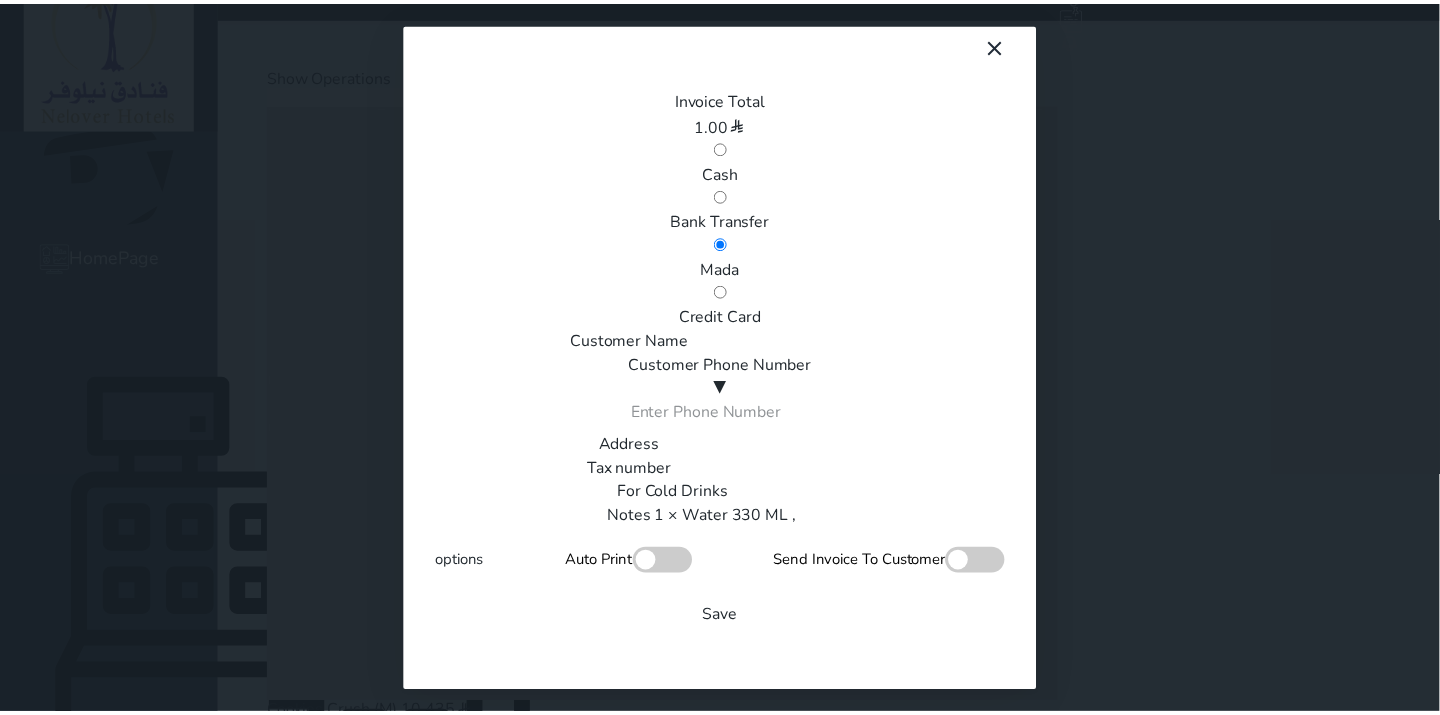 scroll, scrollTop: 342, scrollLeft: 0, axis: vertical 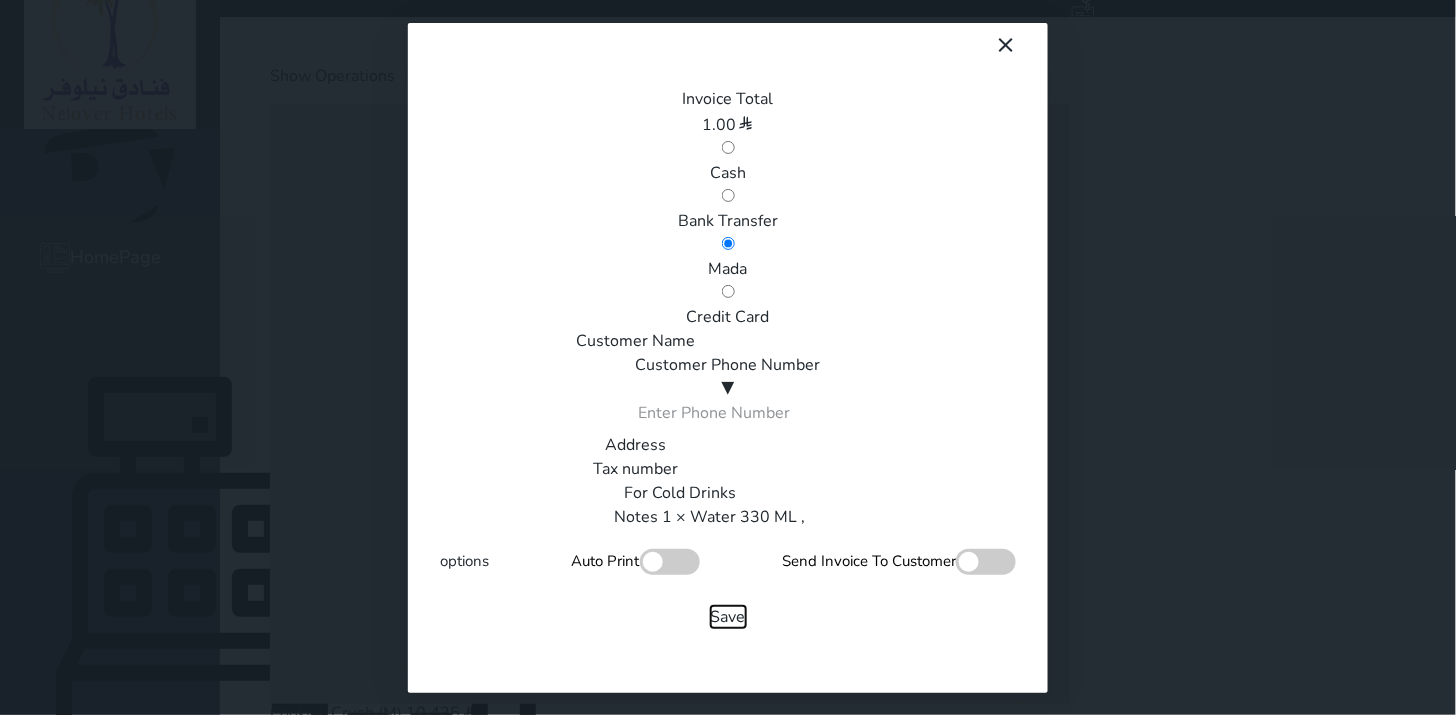 click on "Save" at bounding box center [728, 617] 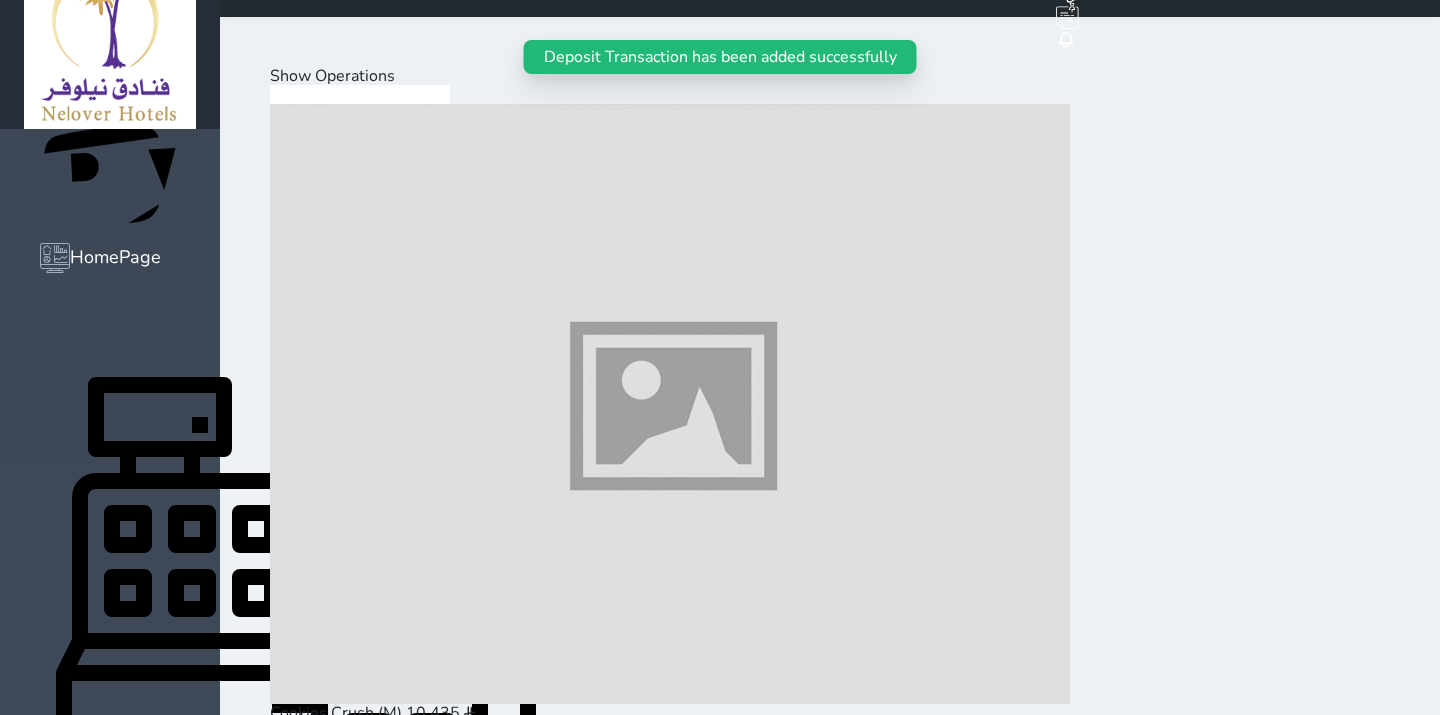 click on "Hot Drinks" at bounding box center (393, 19965) 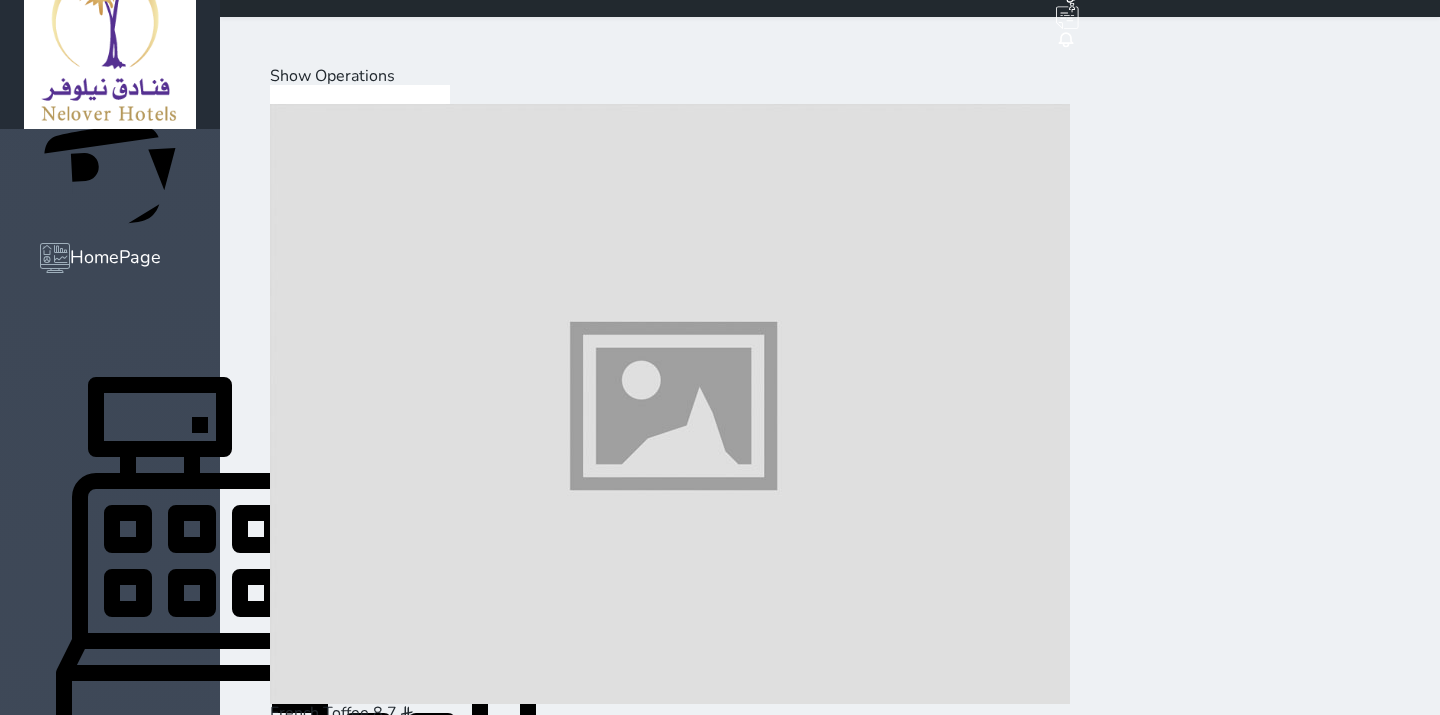 scroll, scrollTop: 0, scrollLeft: 0, axis: both 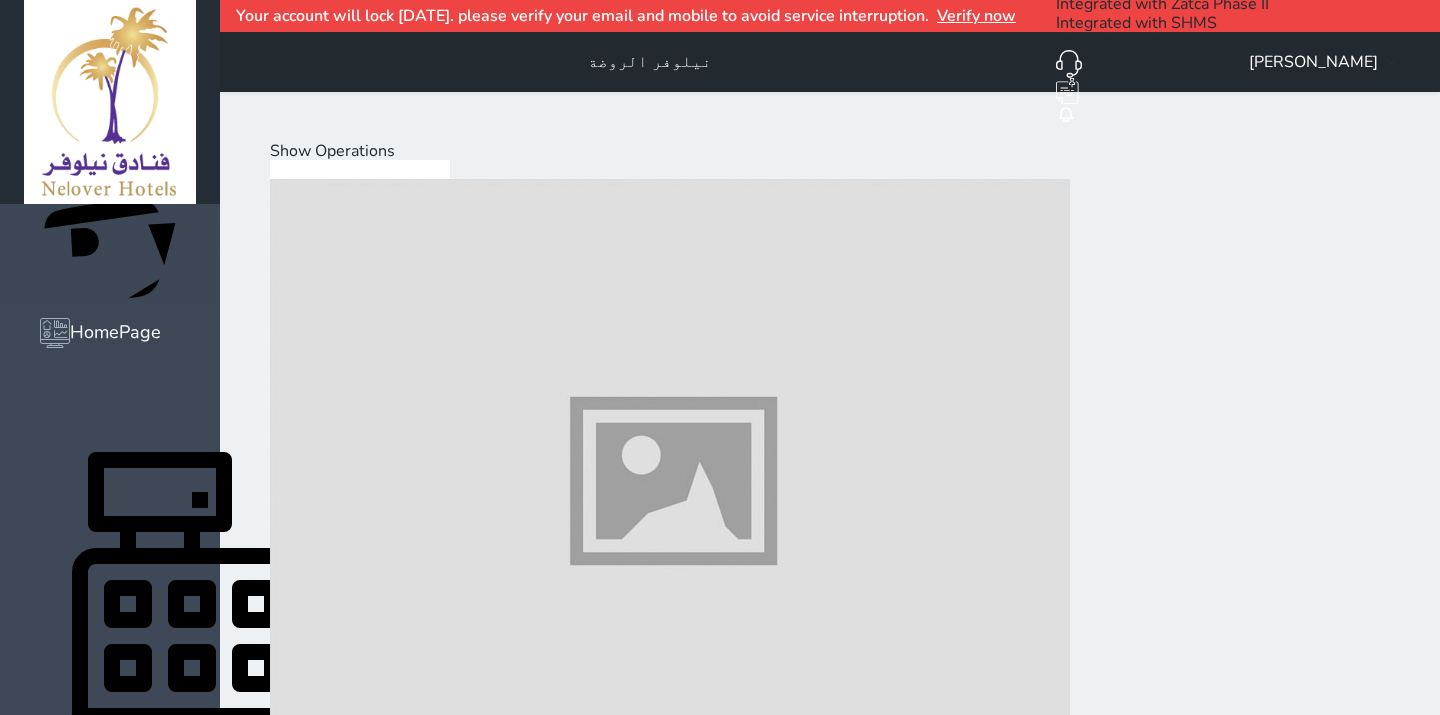 click at bounding box center (670, 14127) 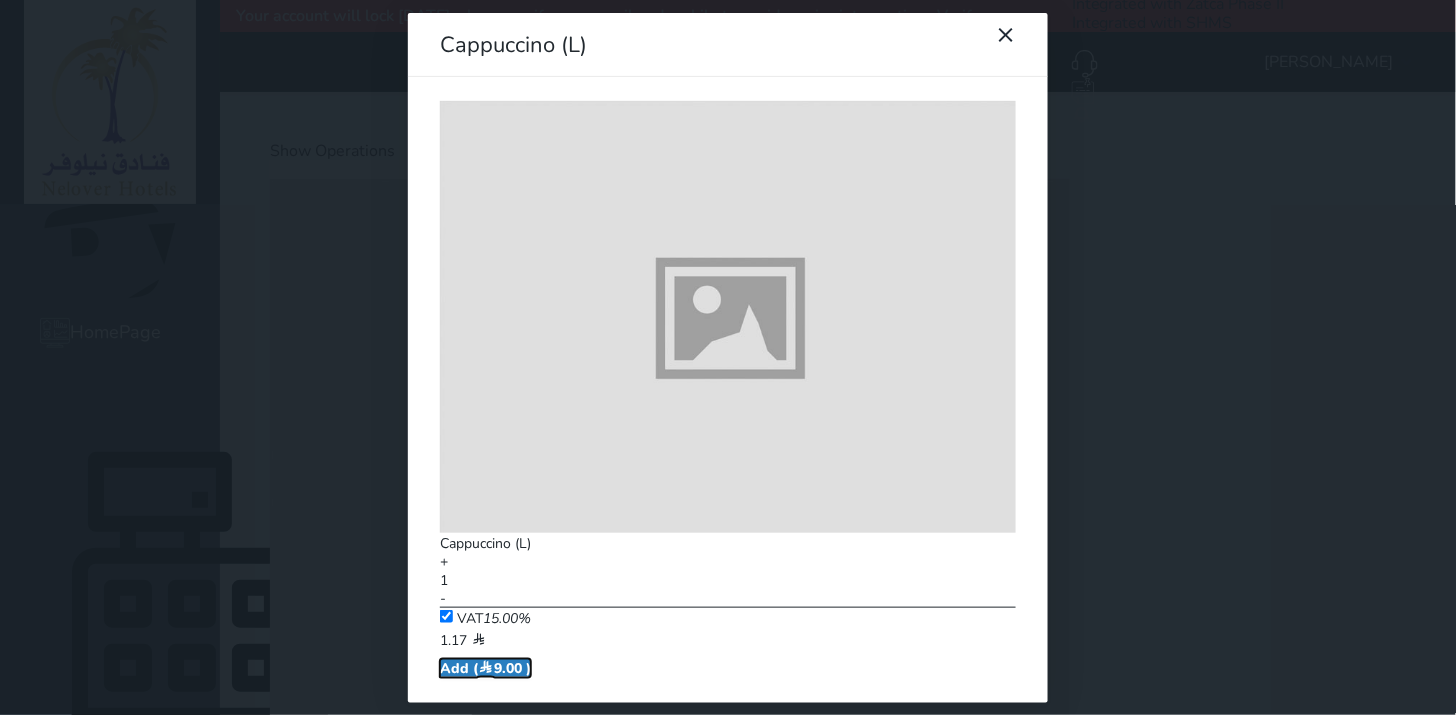 click on "Add  (    9.00 )" at bounding box center [485, 668] 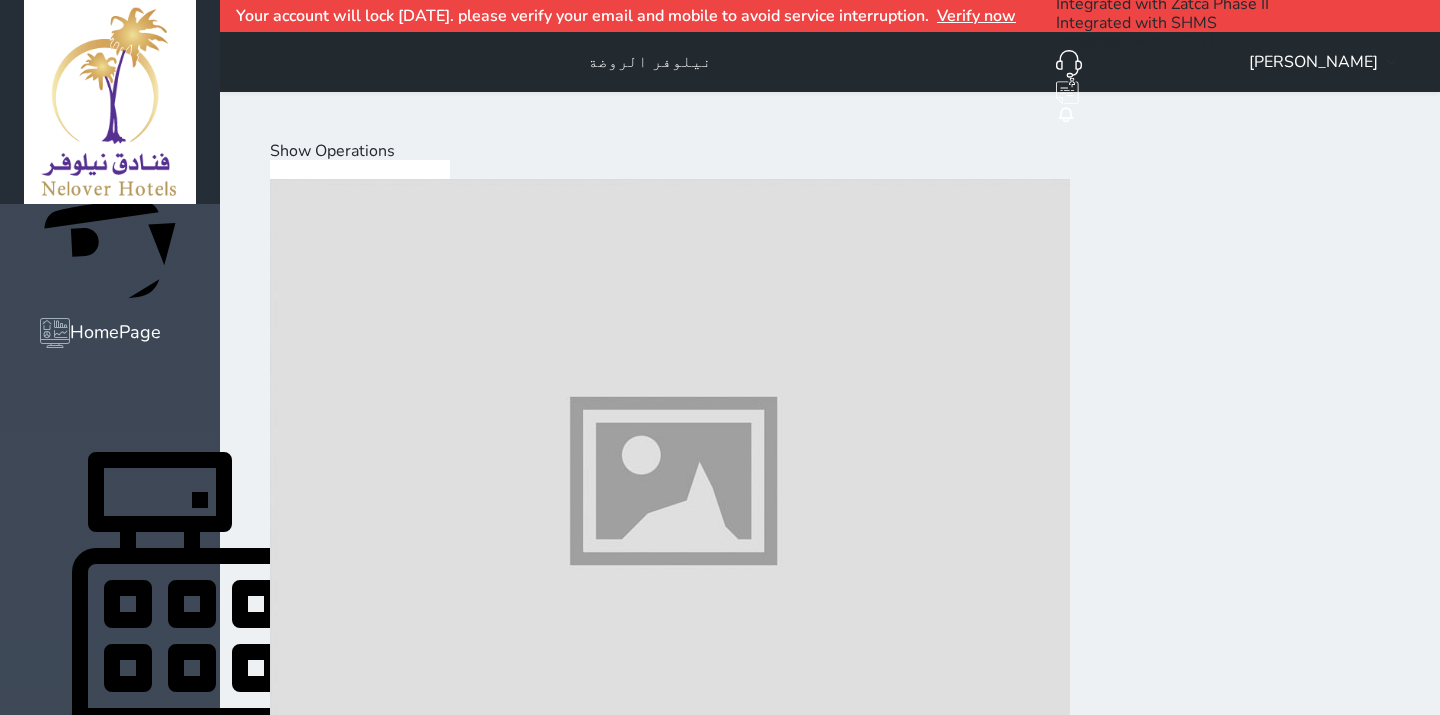 click on "Cold Drinks" at bounding box center [312, 23763] 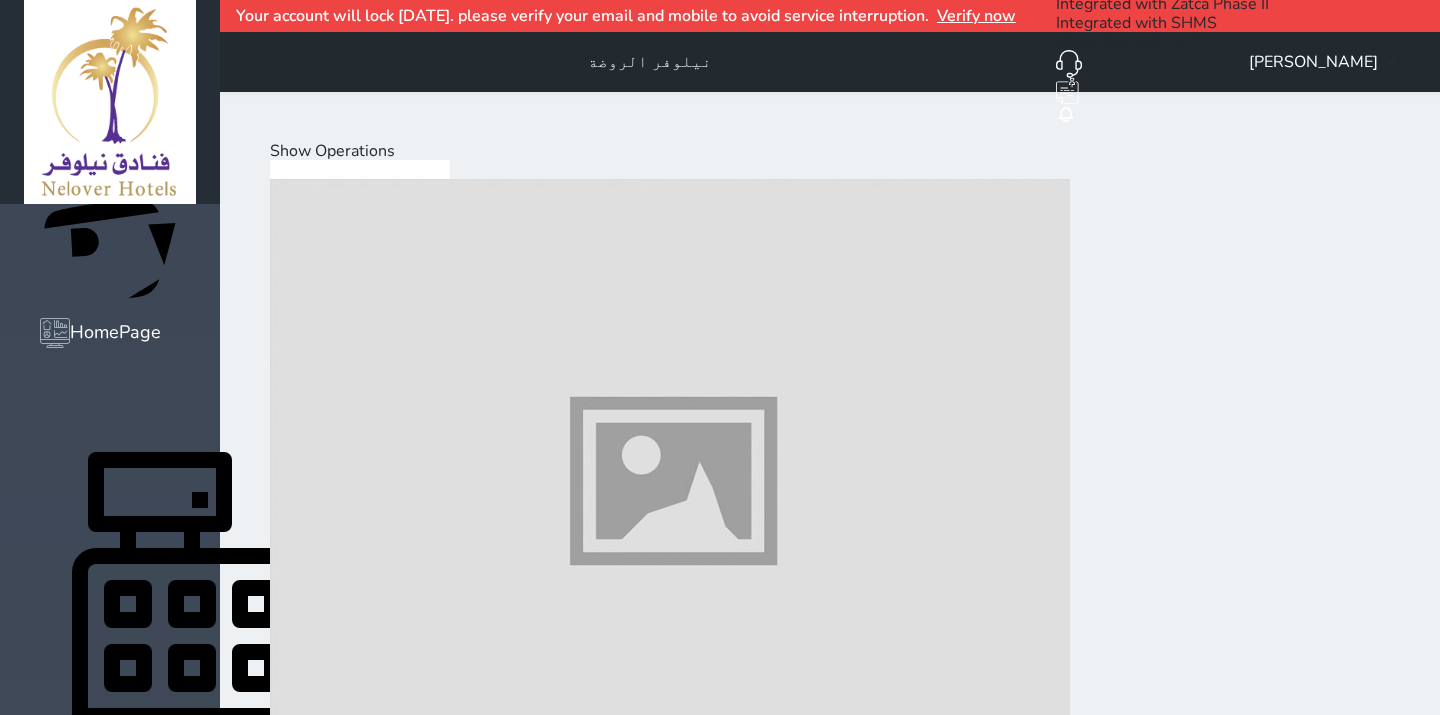 click at bounding box center [670, 1099] 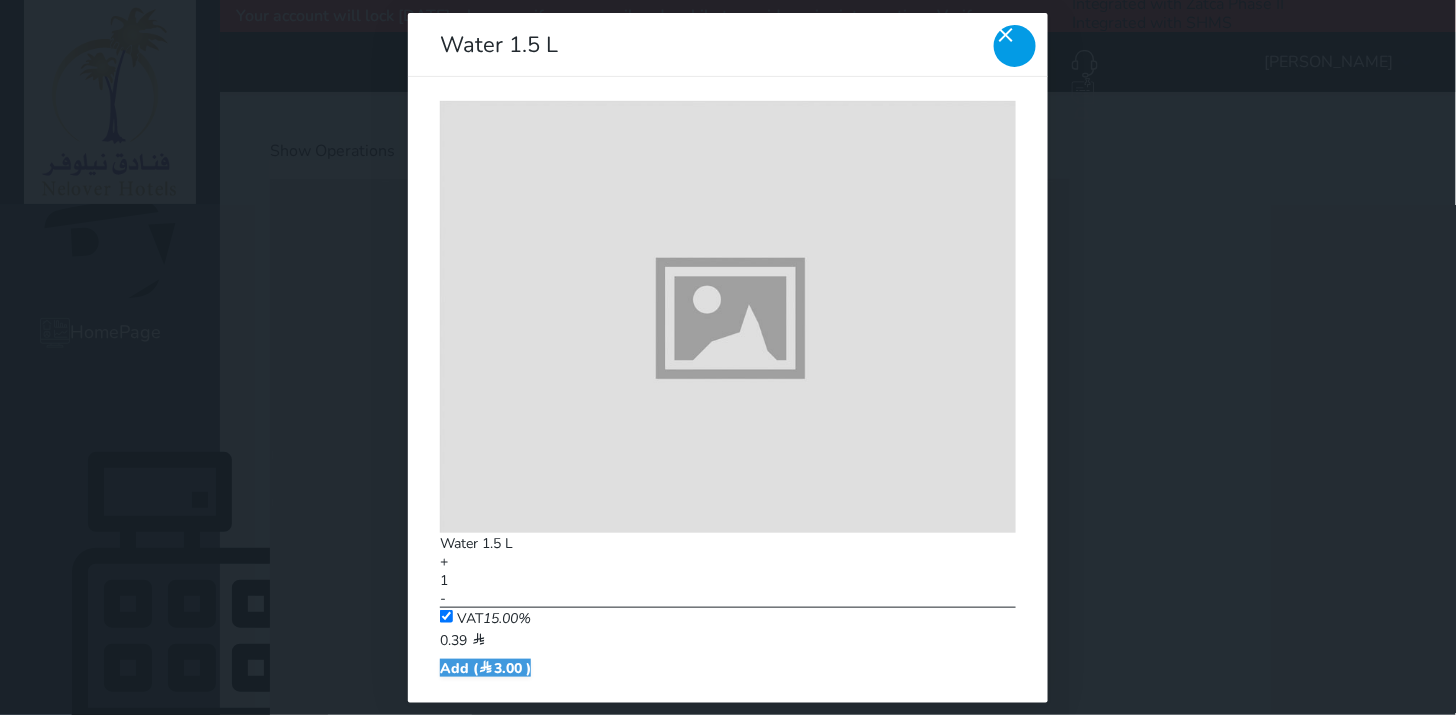 click 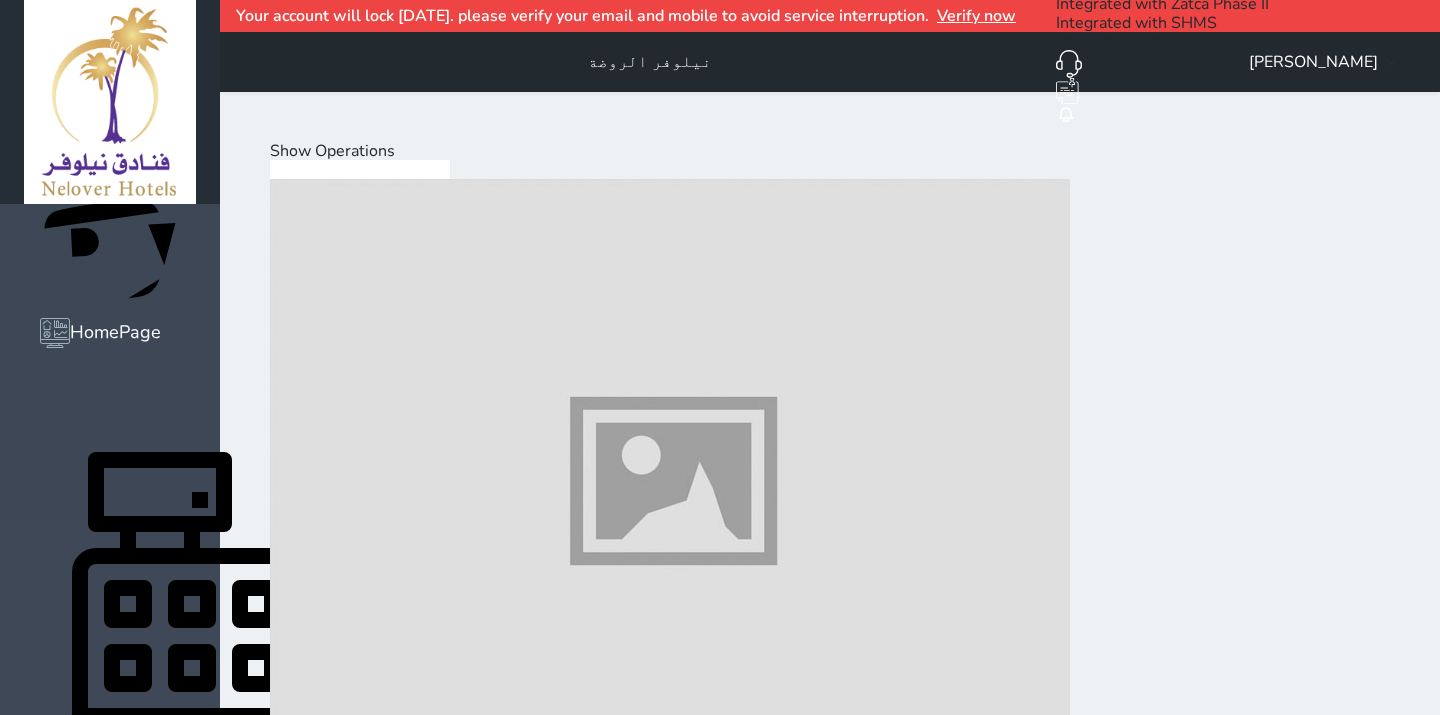 click at bounding box center [670, 1720] 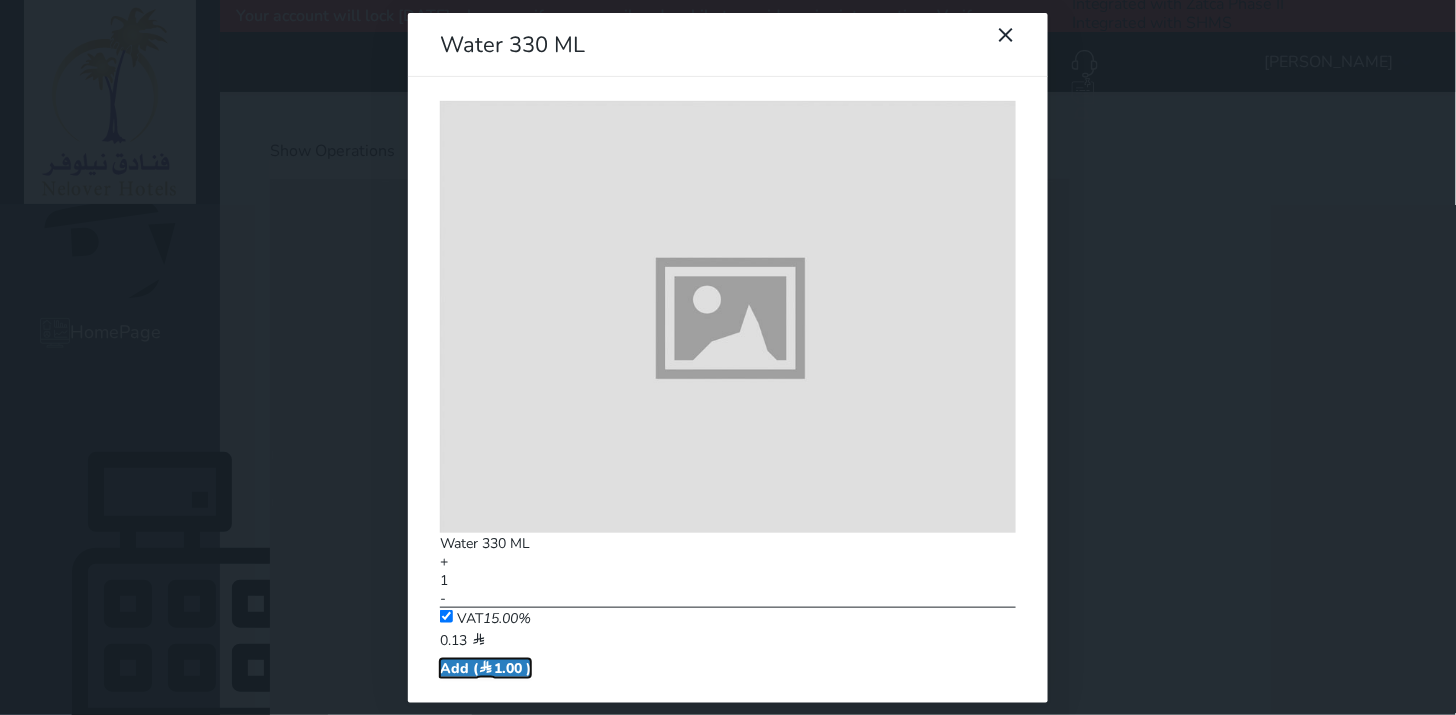 click on "Add  (    1.00 )" at bounding box center (485, 668) 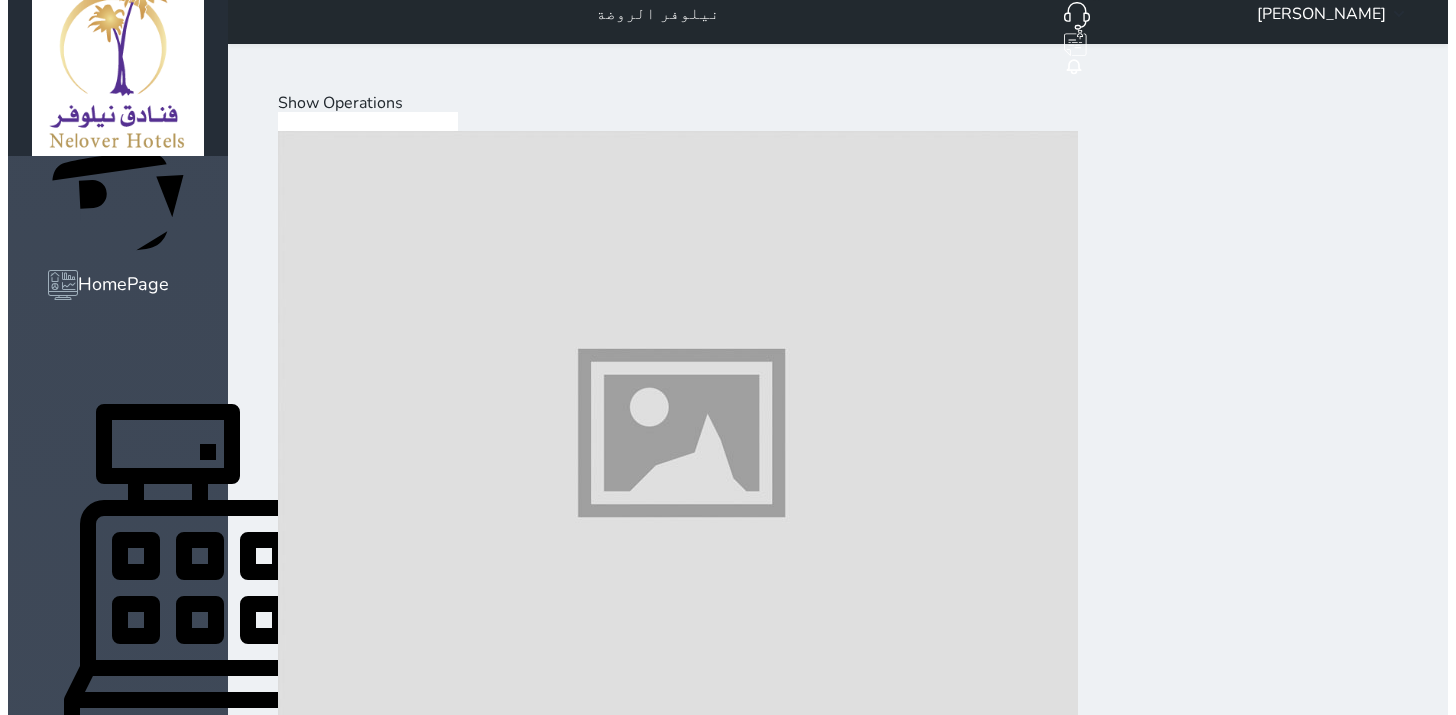 scroll, scrollTop: 75, scrollLeft: 0, axis: vertical 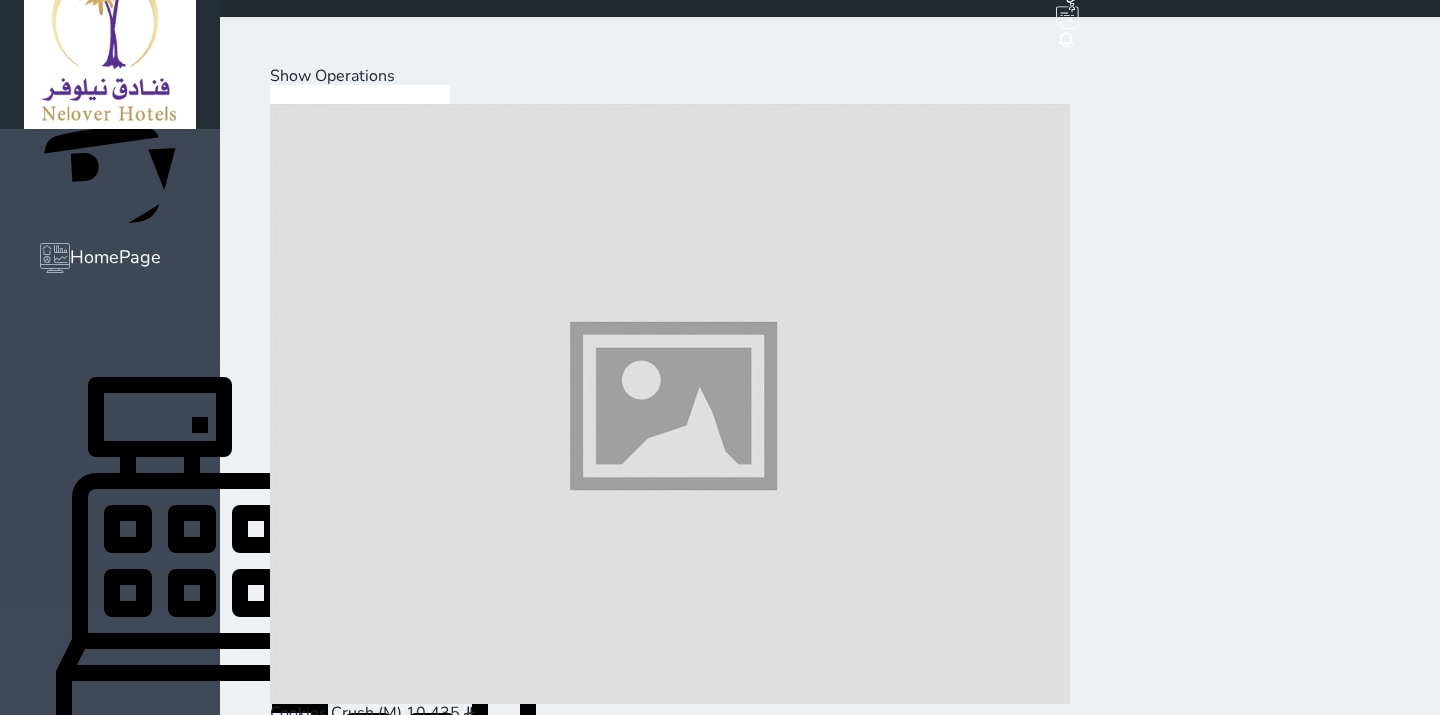 click at bounding box center (362, 20366) 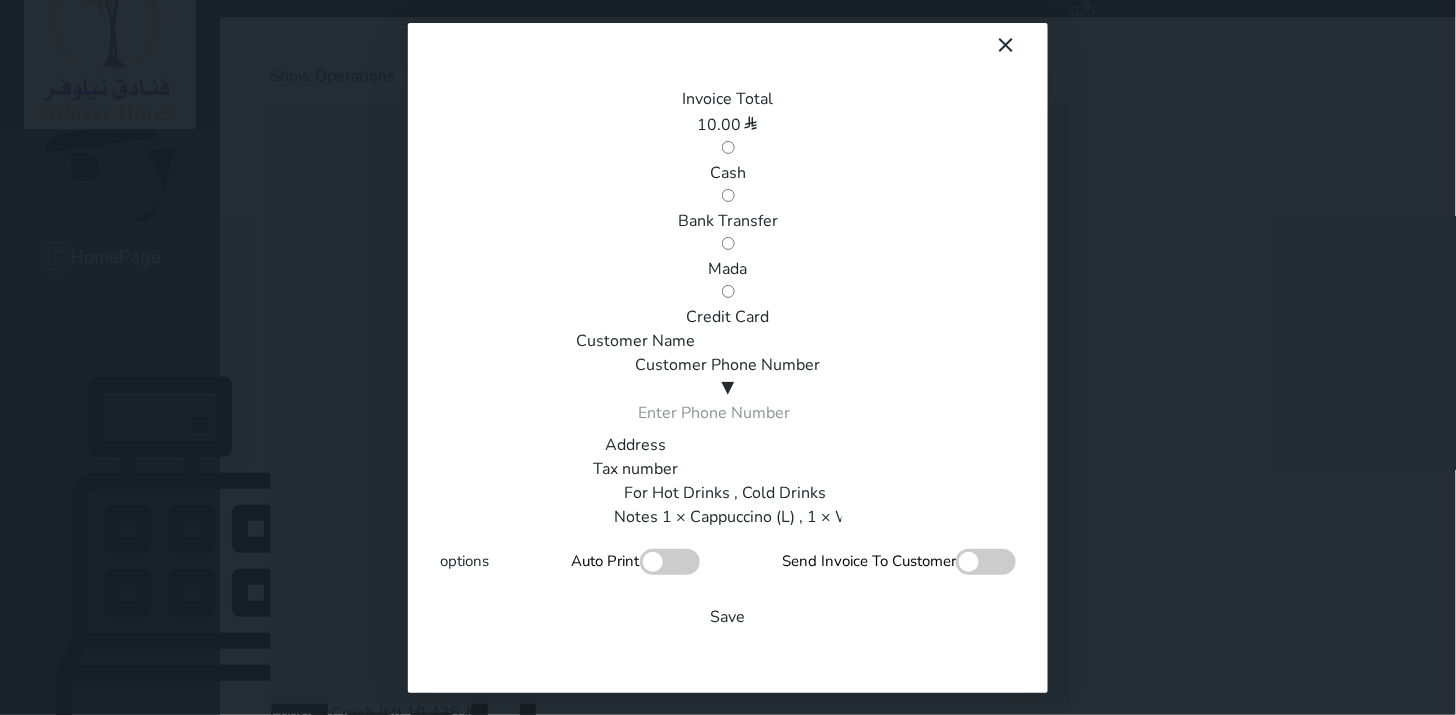 scroll, scrollTop: 0, scrollLeft: 0, axis: both 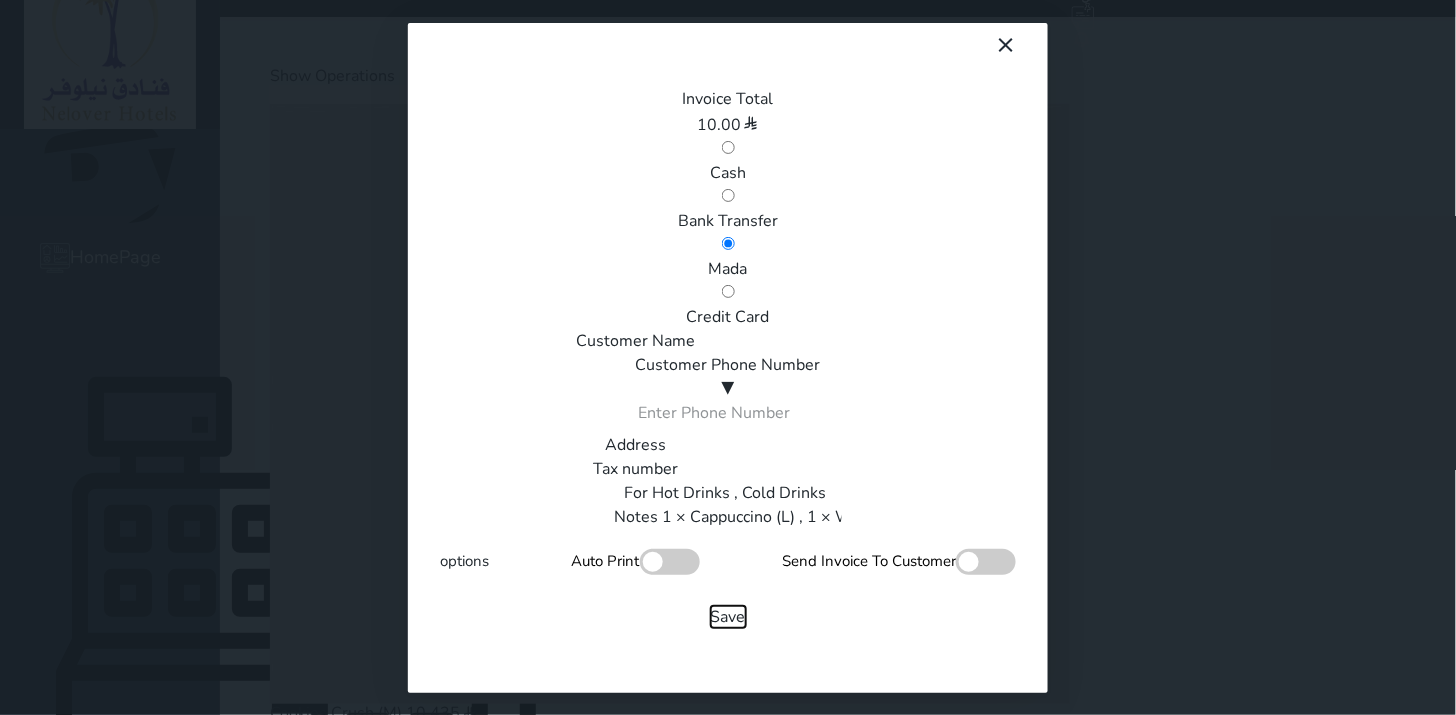 click on "Save" at bounding box center (728, 617) 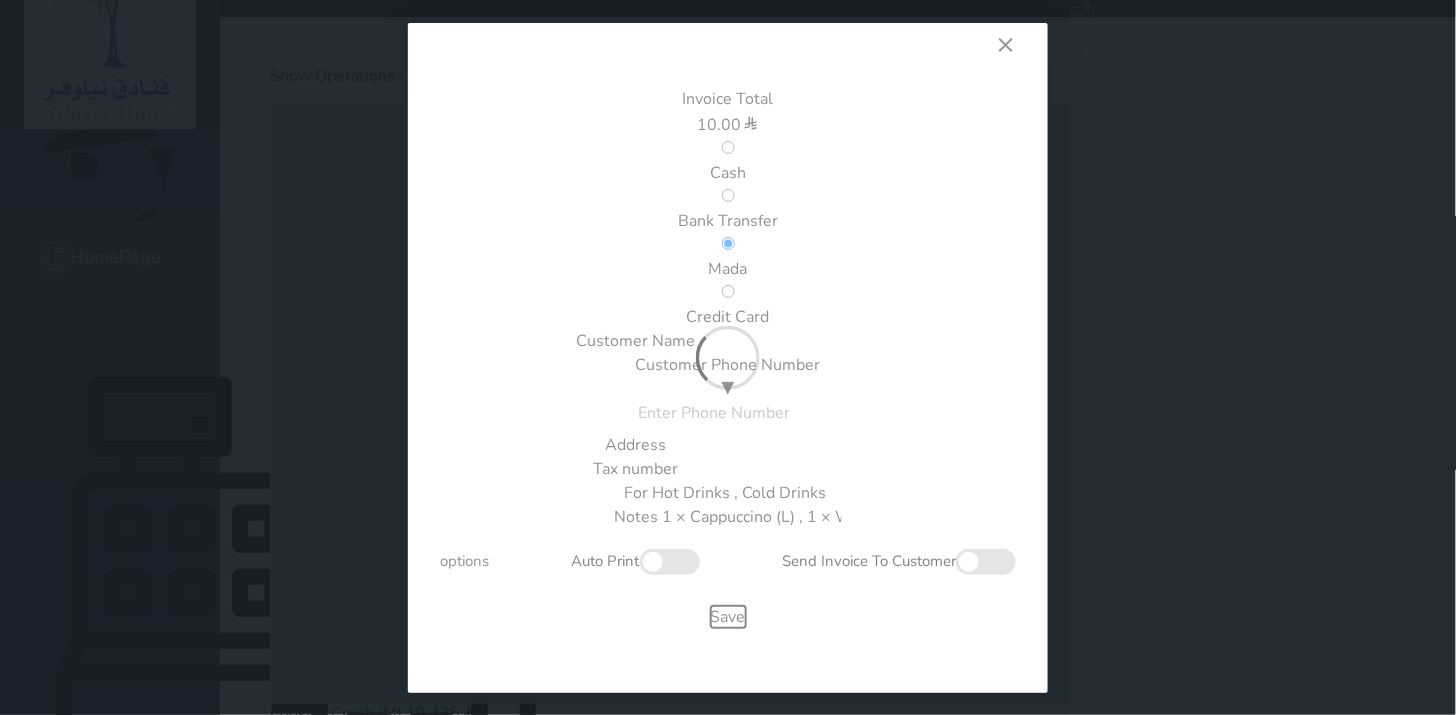 type 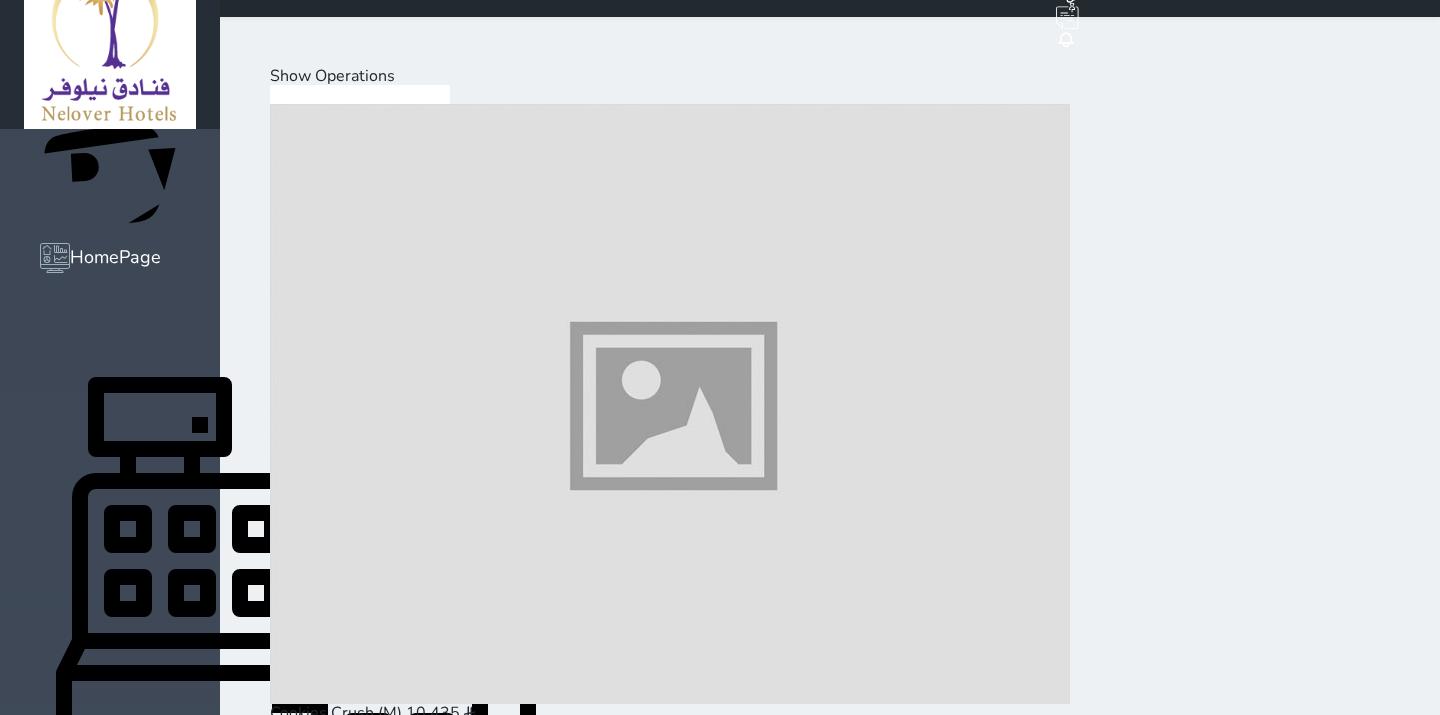 drag, startPoint x: 711, startPoint y: 365, endPoint x: 1268, endPoint y: 127, distance: 605.7169 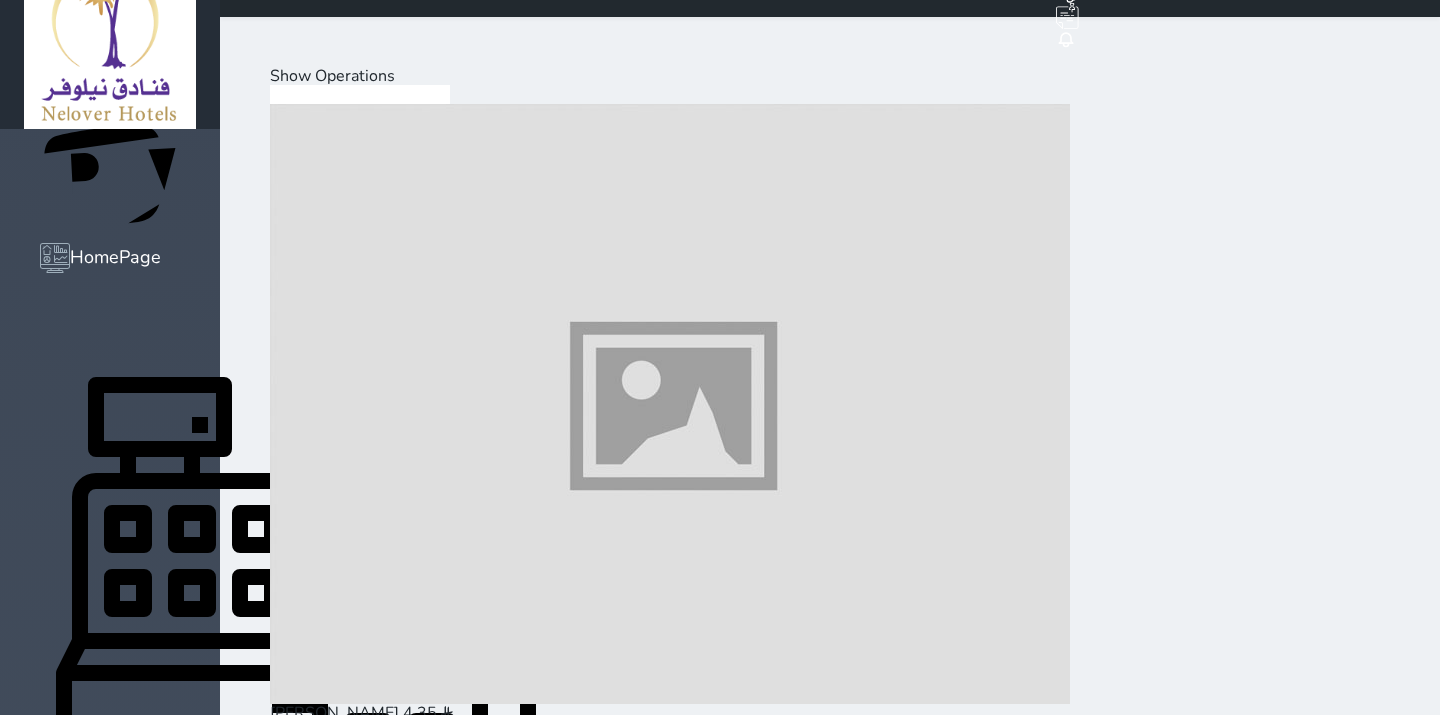 click at bounding box center [670, 2885] 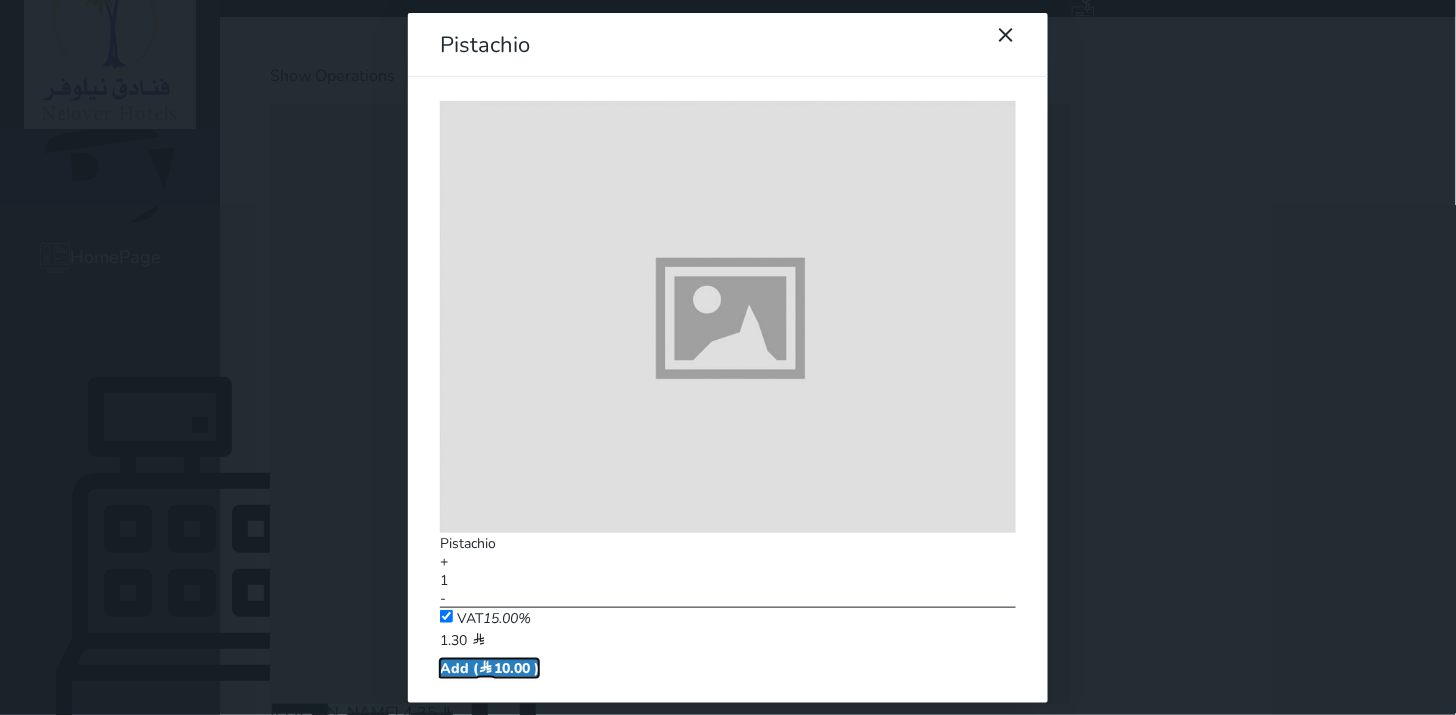 click on "Add  (    10.00 )" at bounding box center [489, 668] 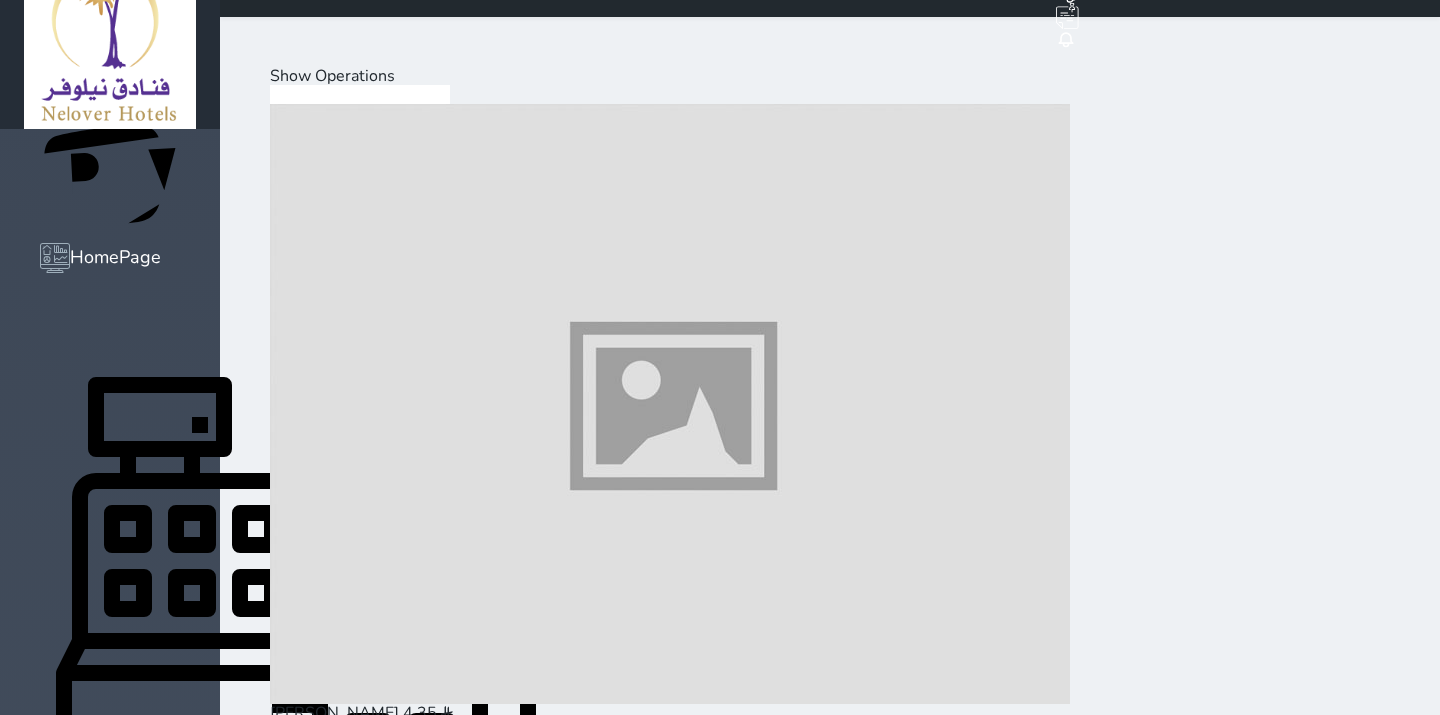 click at bounding box center (670, 1024) 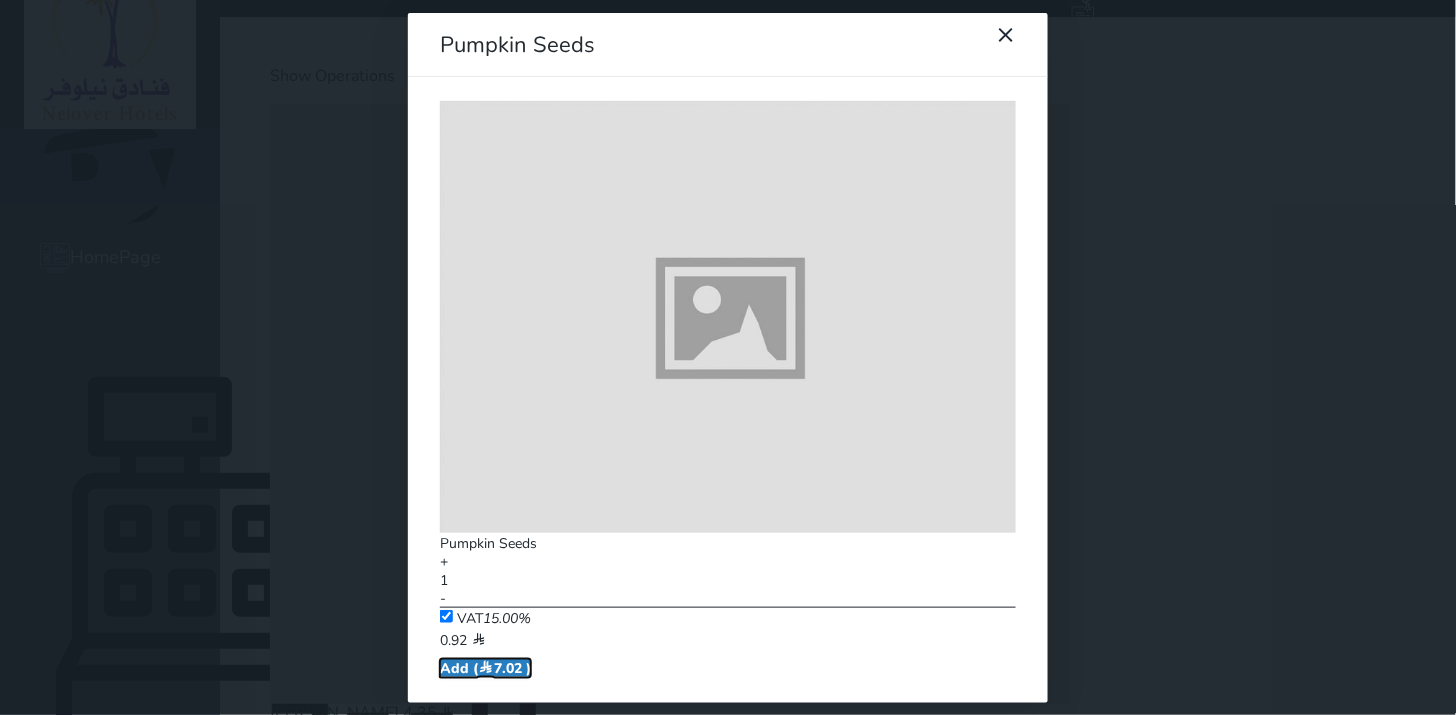 click on "Add  (    7.02 )" at bounding box center [485, 668] 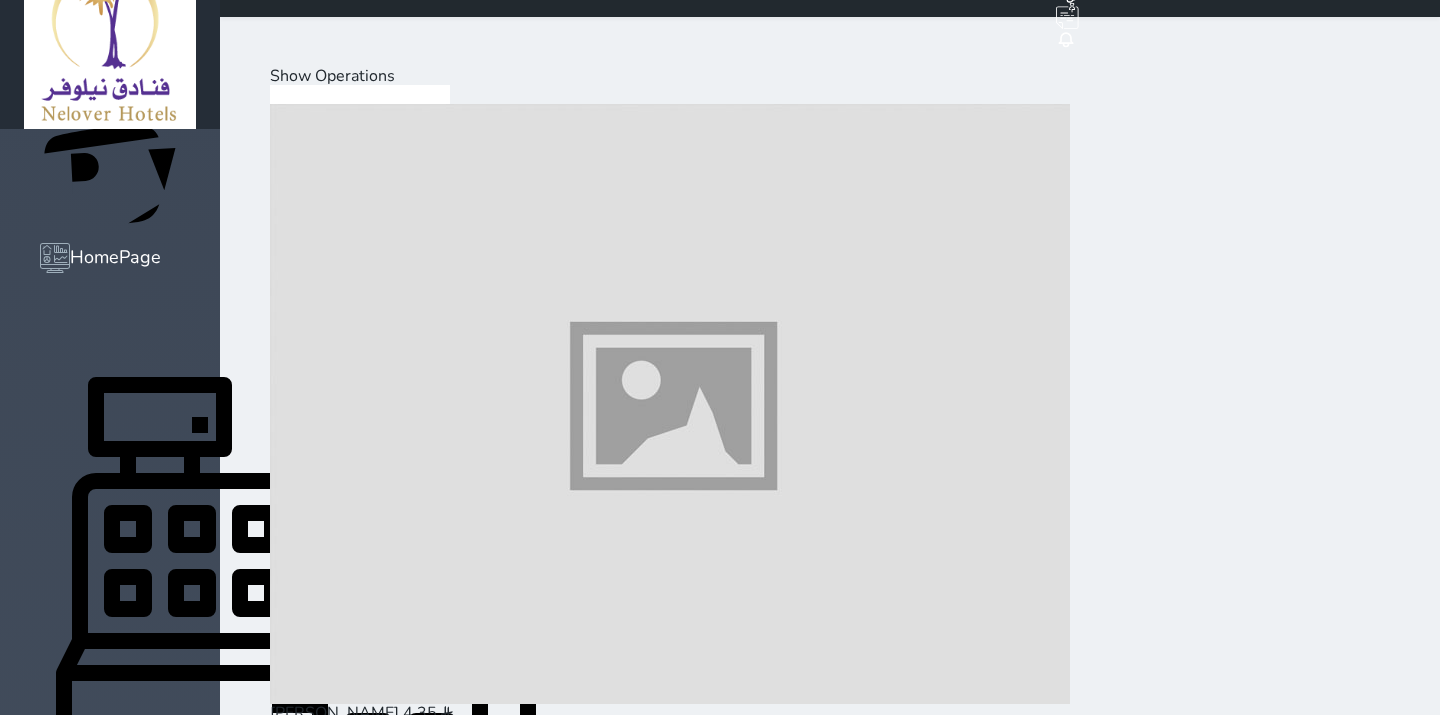scroll, scrollTop: 444, scrollLeft: 0, axis: vertical 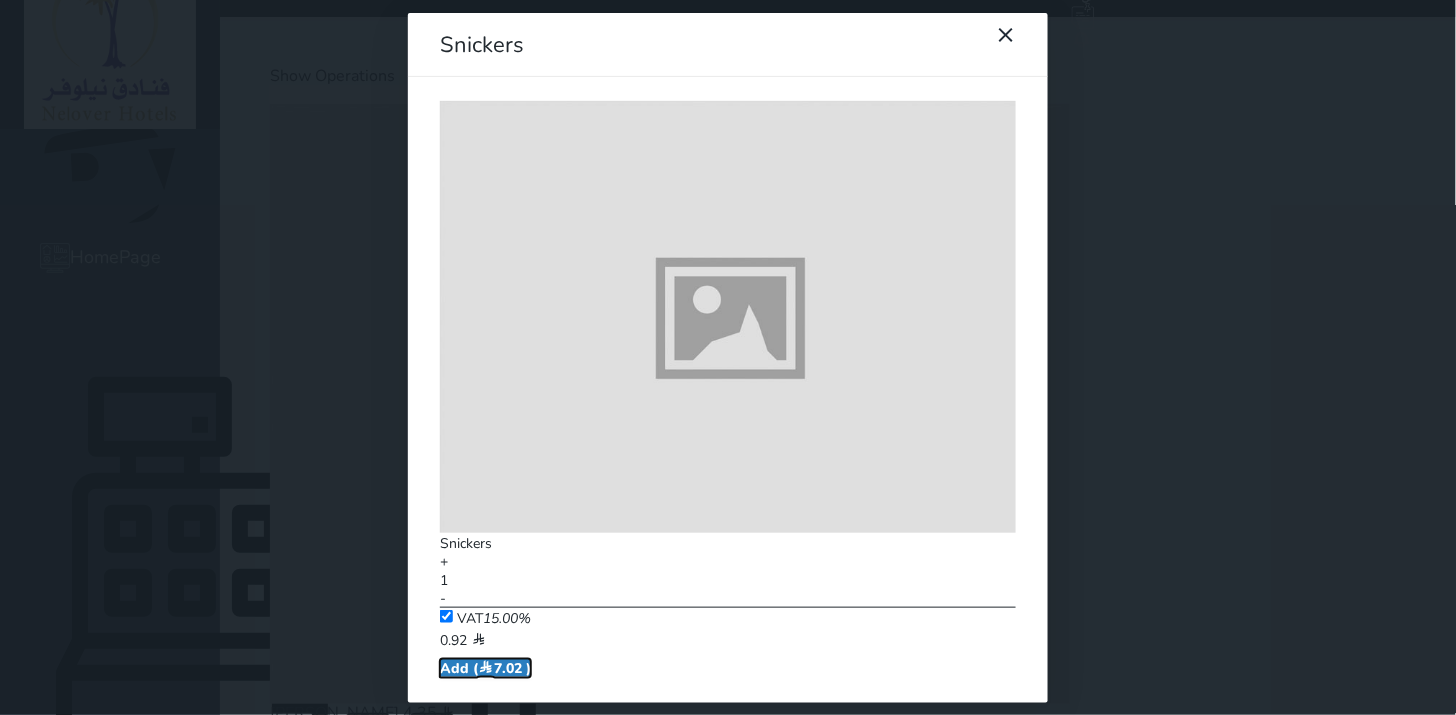 drag, startPoint x: 646, startPoint y: 408, endPoint x: 417, endPoint y: 402, distance: 229.07858 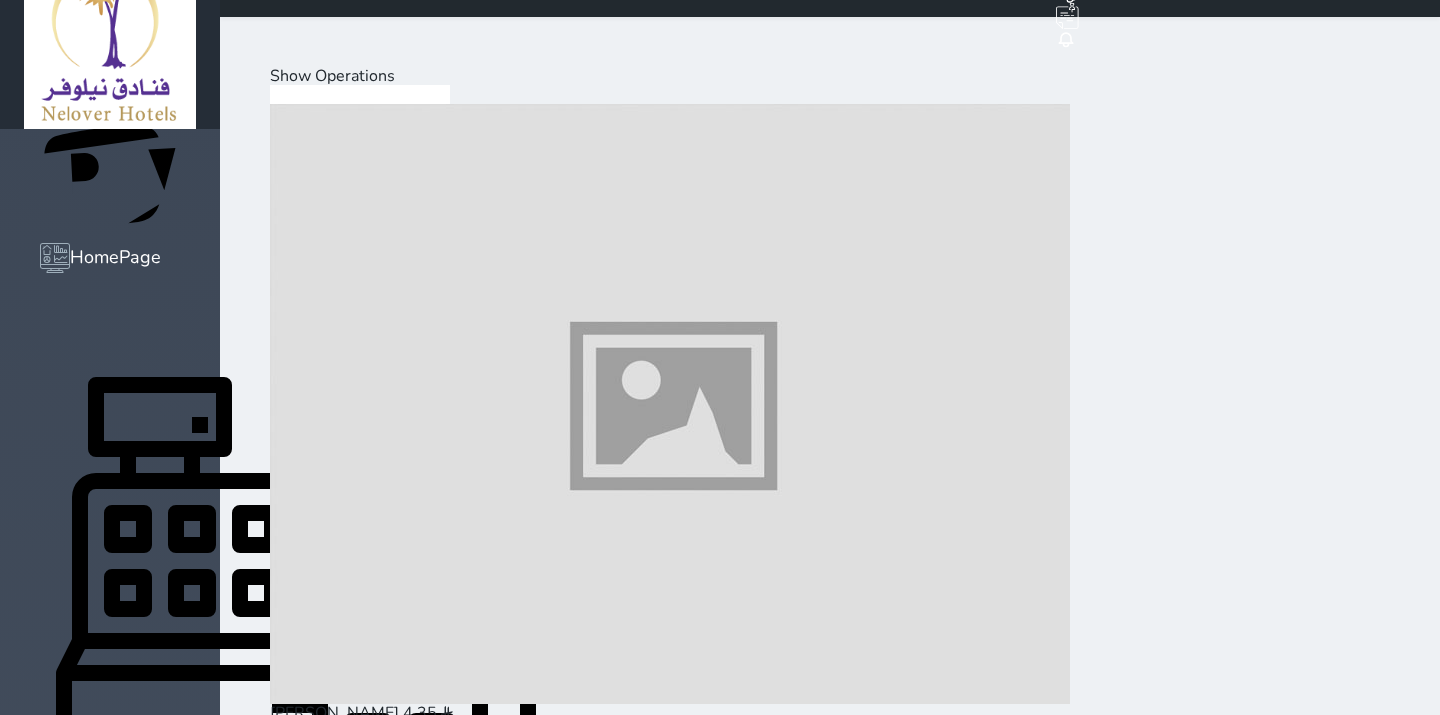 click at bounding box center [670, 7848] 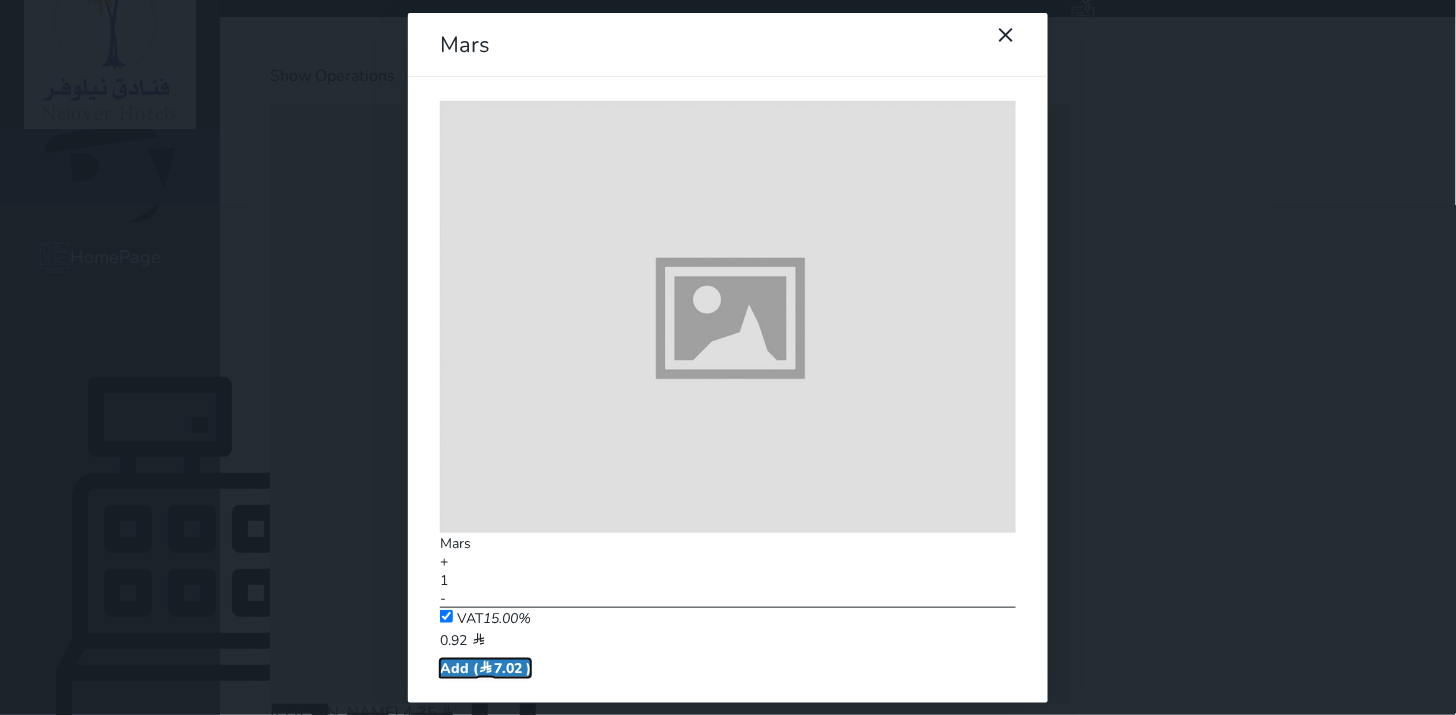 click on "Add  (    7.02 )" at bounding box center [485, 668] 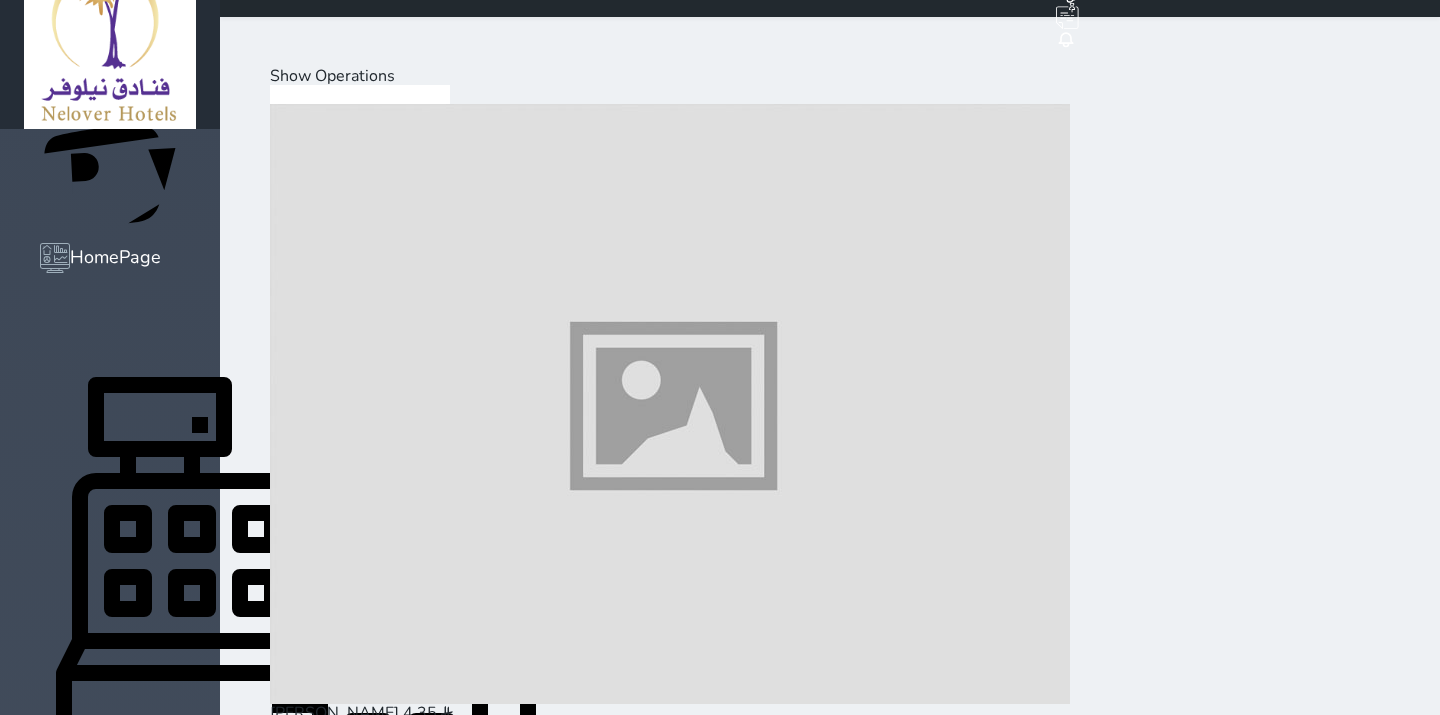click at bounding box center [670, 7228] 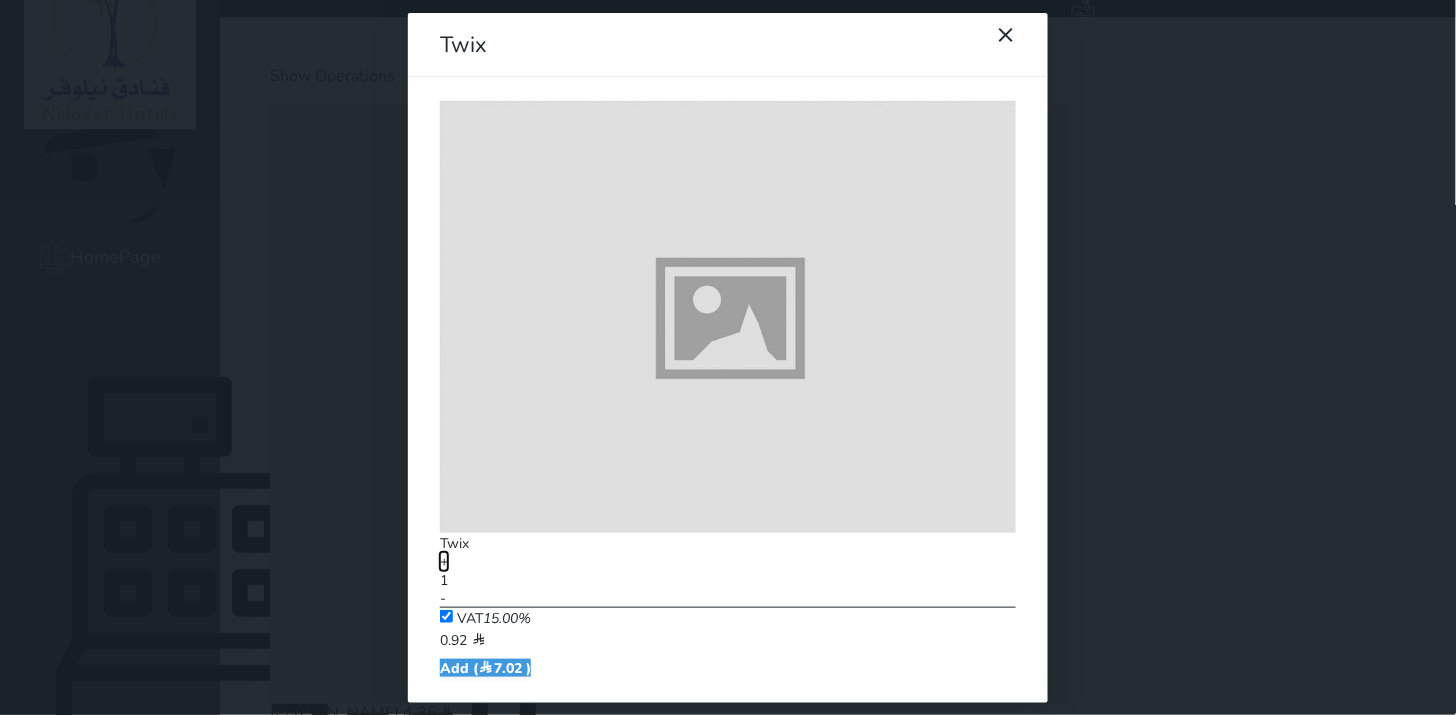 click on "+" at bounding box center [444, 561] 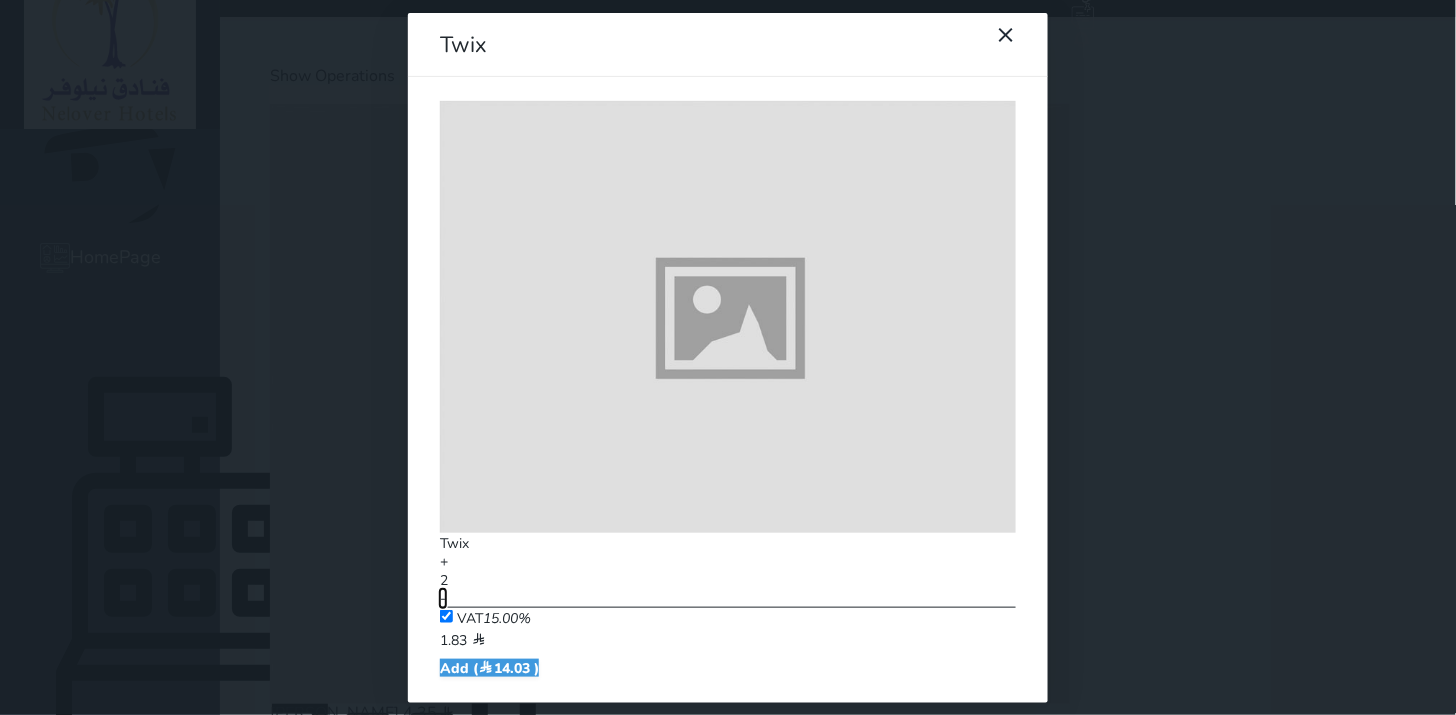 click on "-" at bounding box center [443, 599] 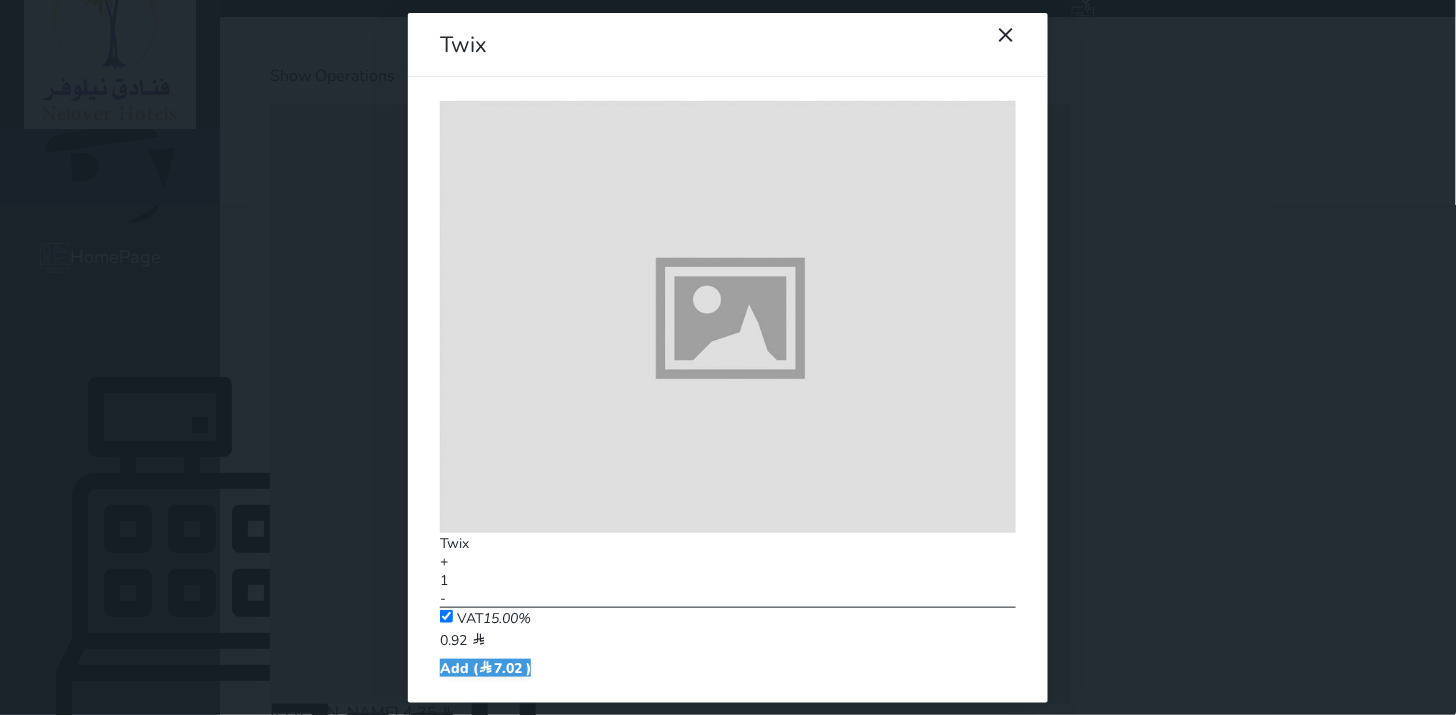 click on "Twix                 Twix     +   1   -
VAT  15.00%   0.92       Add  (    7.02 )" at bounding box center [728, 357] 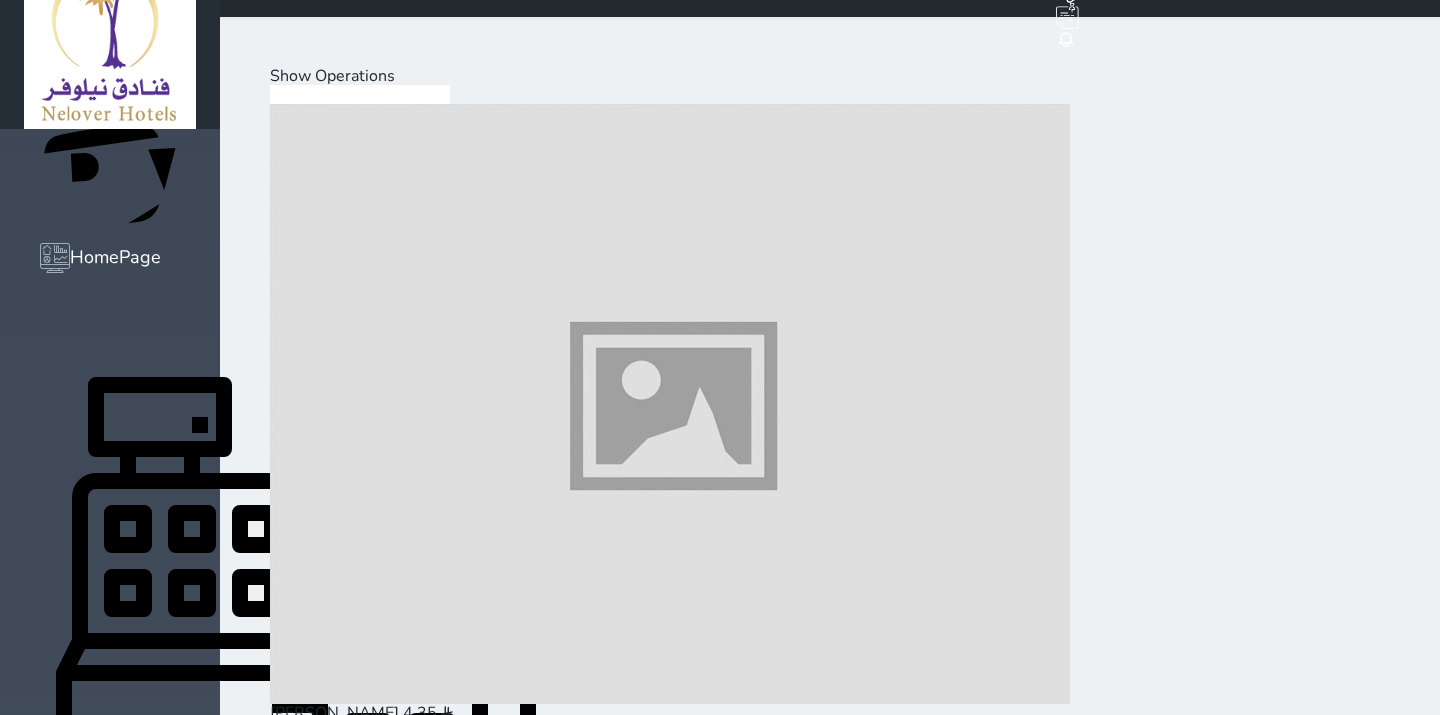 scroll, scrollTop: 0, scrollLeft: 0, axis: both 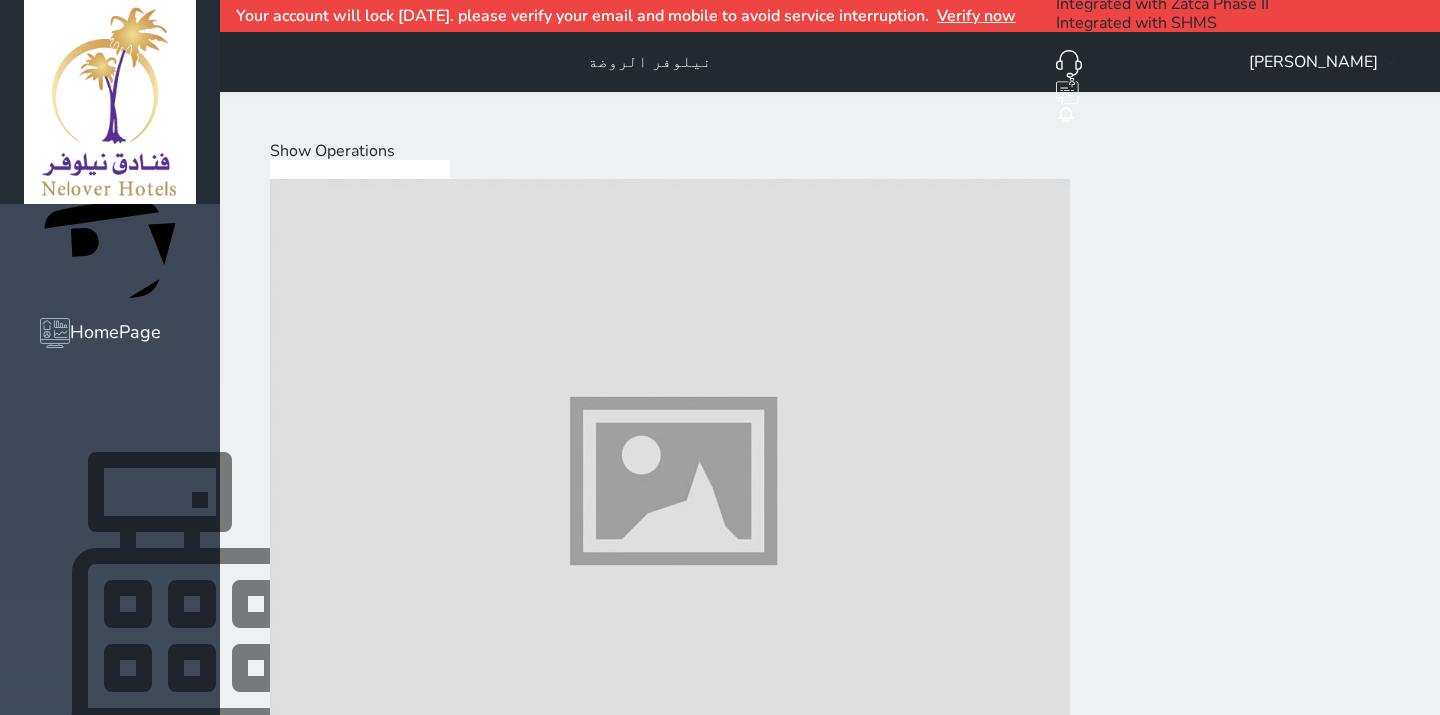 click 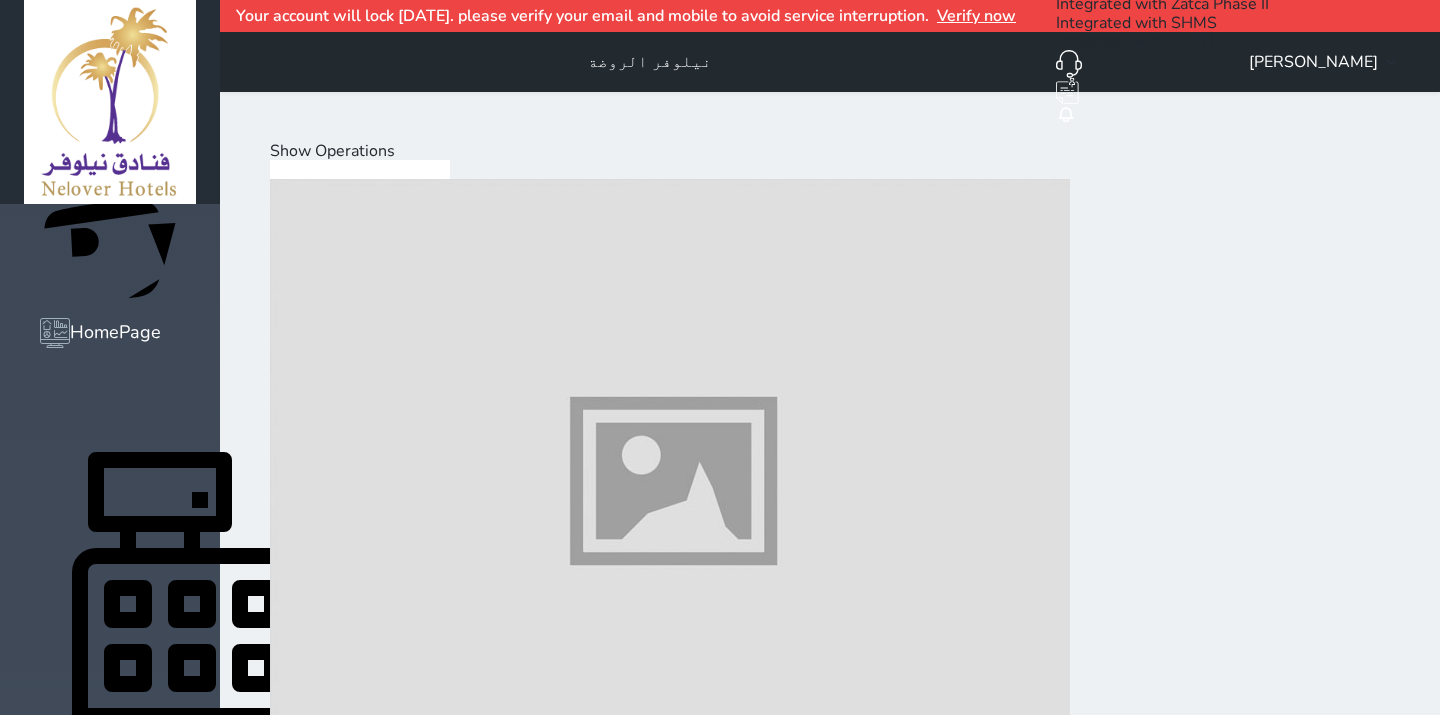 scroll, scrollTop: 111, scrollLeft: 0, axis: vertical 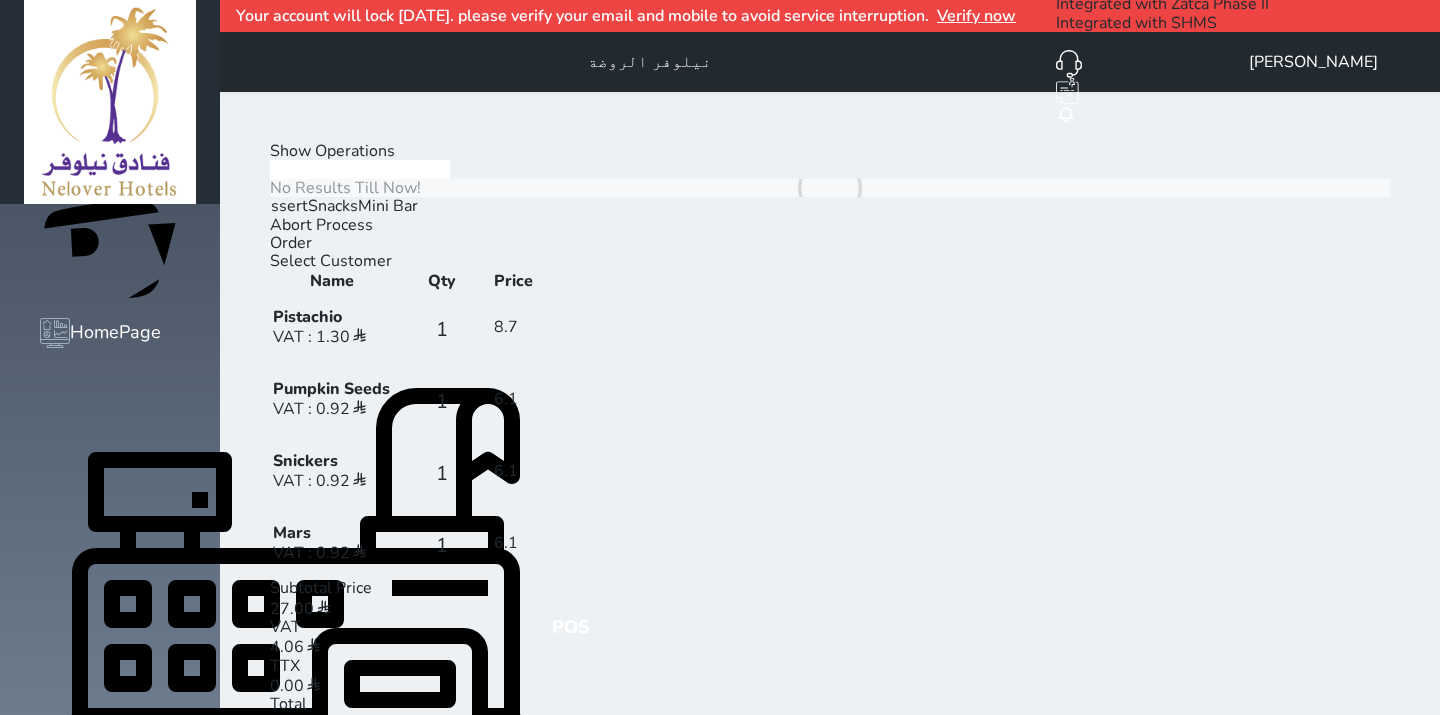 click on "Hot Drinks" at bounding box center (211, 206) 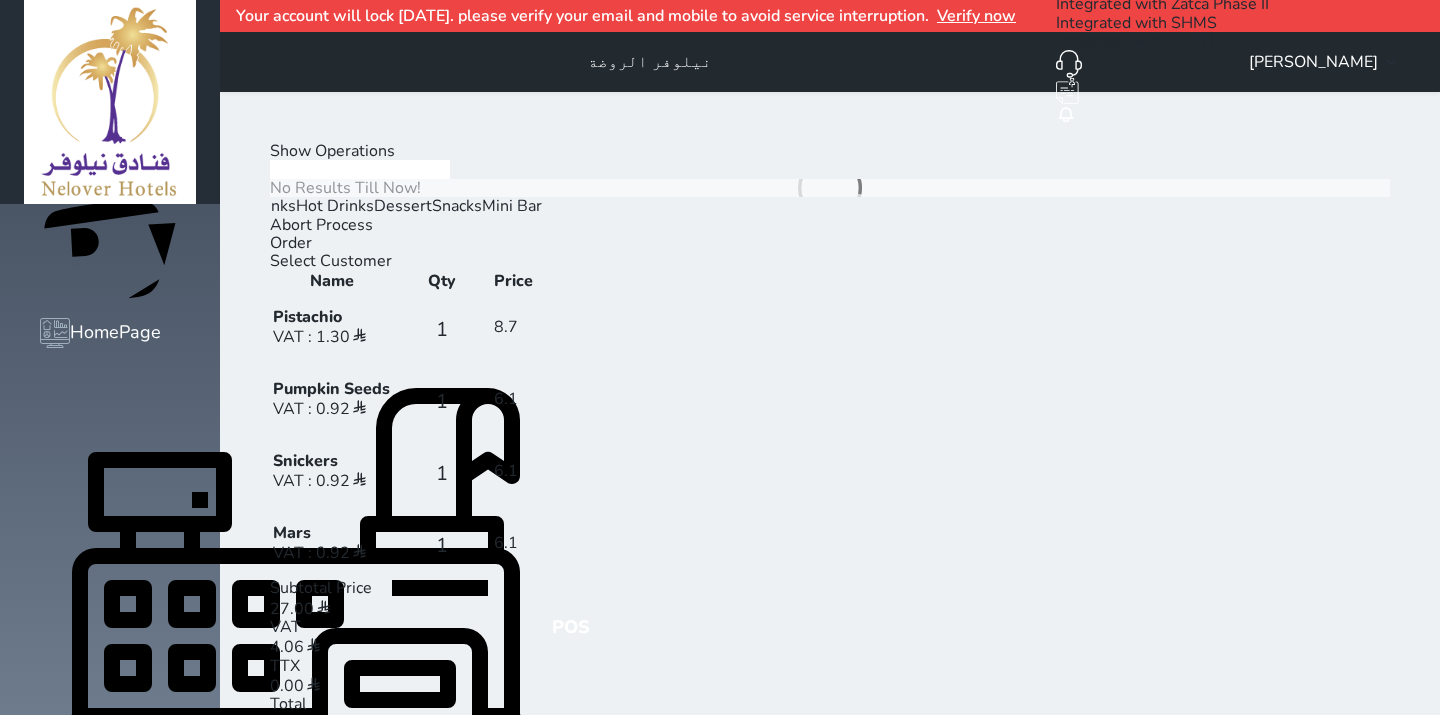 click on "Cold Drinks" at bounding box center [254, 206] 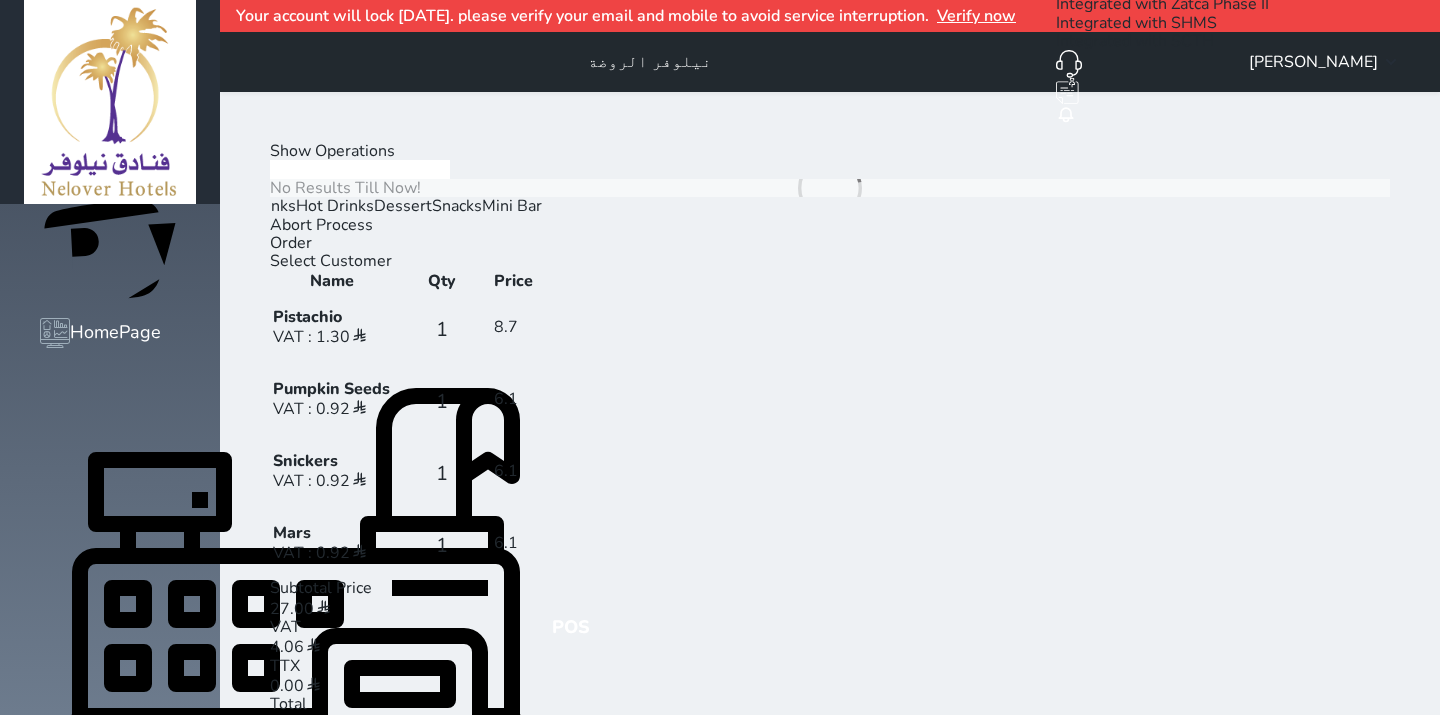 click on "Cold Drinks" at bounding box center (254, 206) 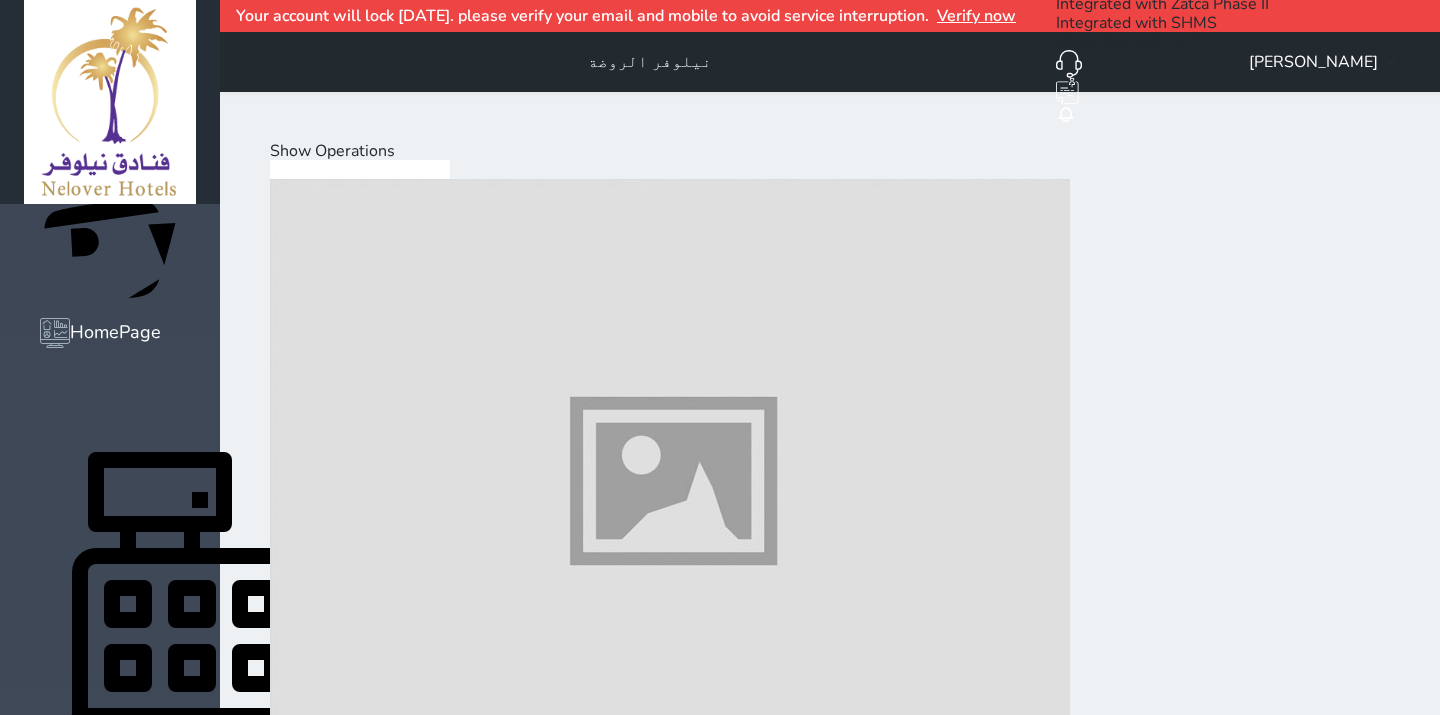 click at bounding box center [670, 1099] 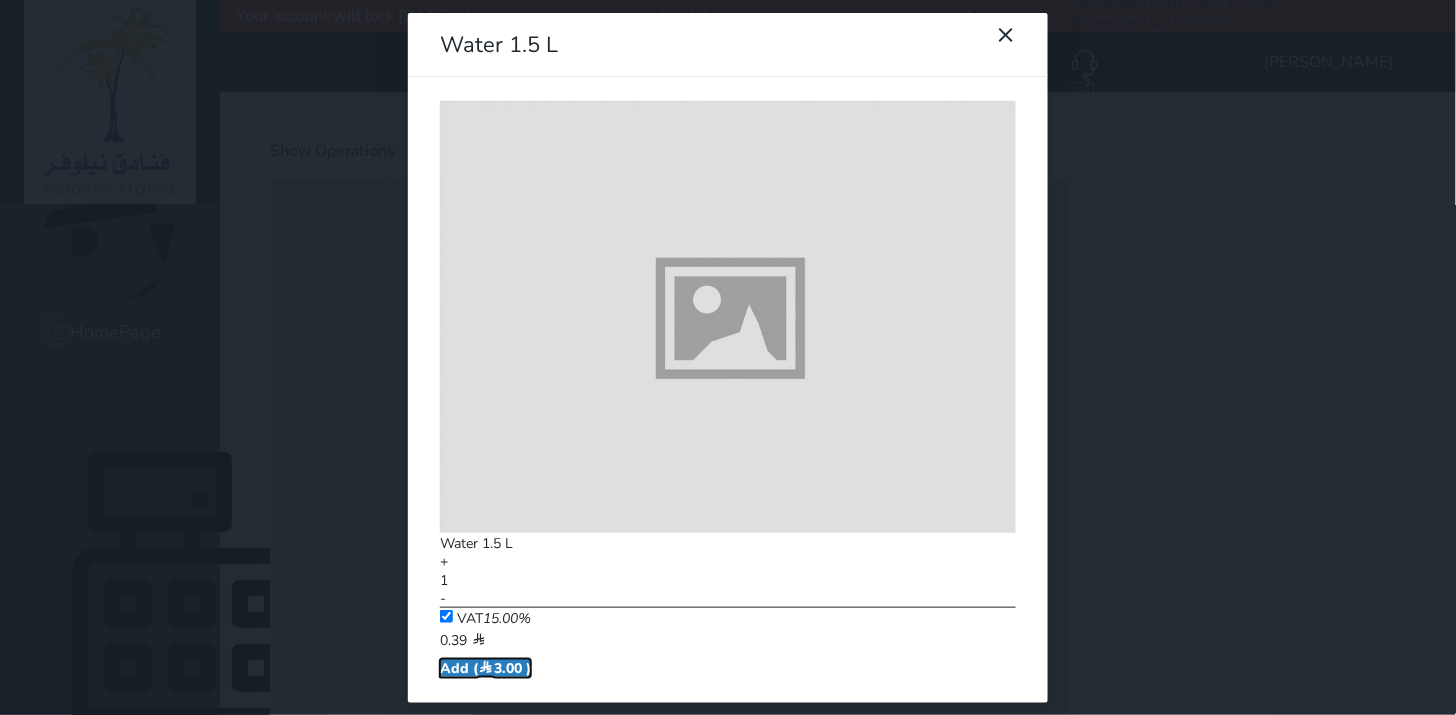 click on "Add  (    3.00 )" at bounding box center (485, 668) 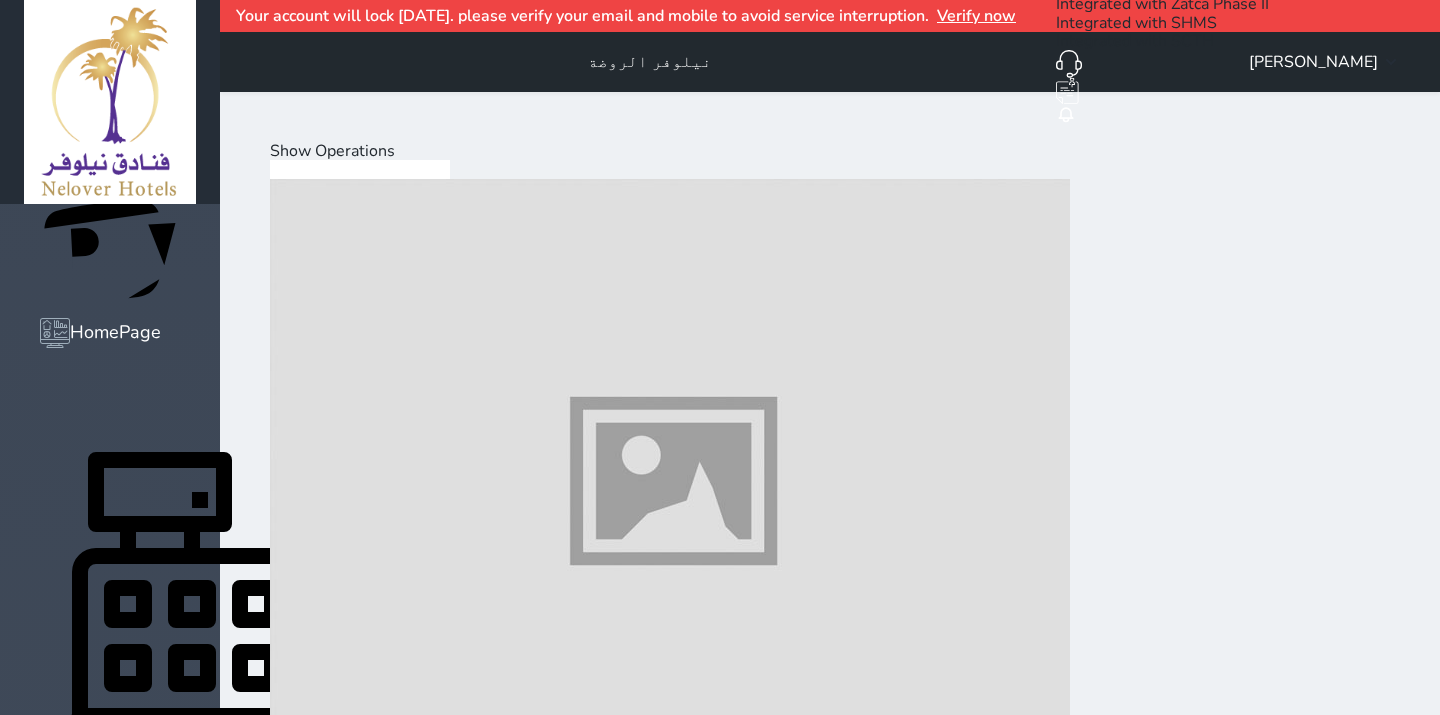 click on "Mini Bar" at bounding box center [570, 20040] 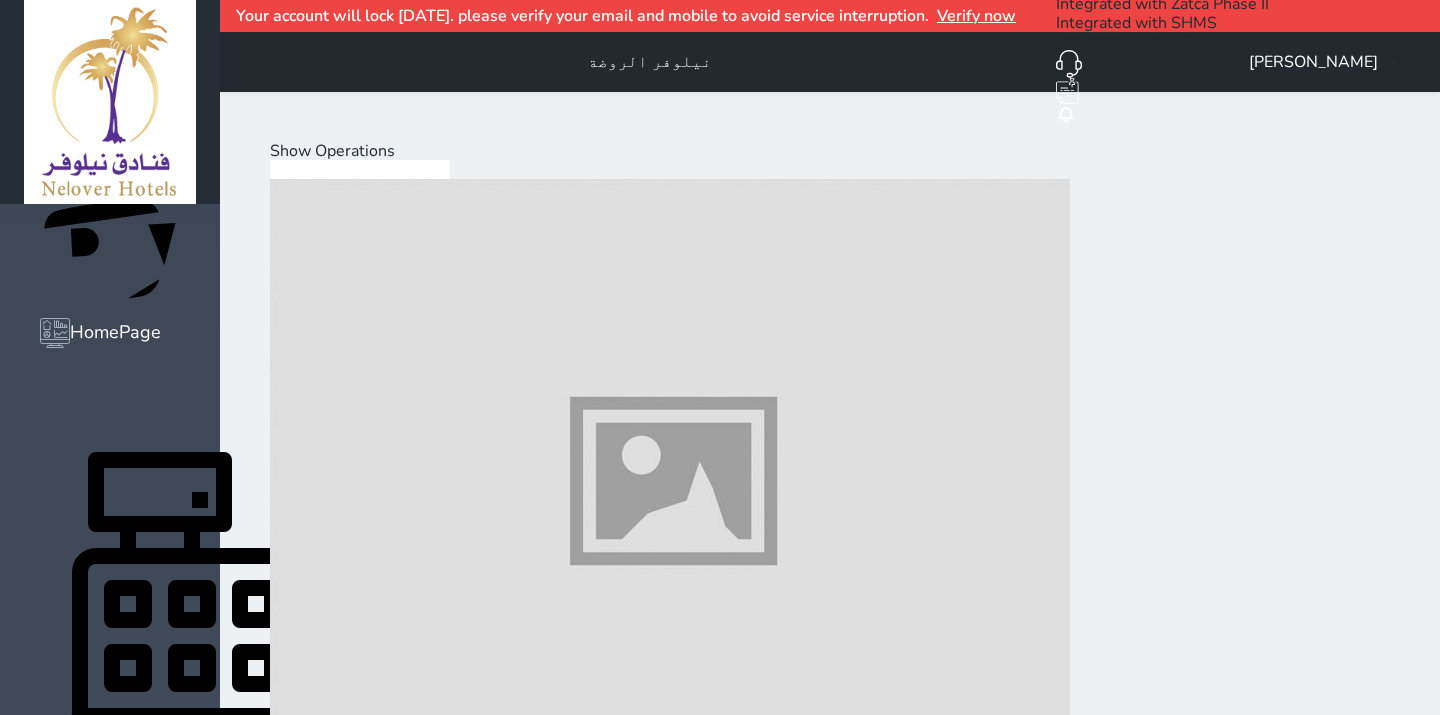 scroll, scrollTop: 222, scrollLeft: 0, axis: vertical 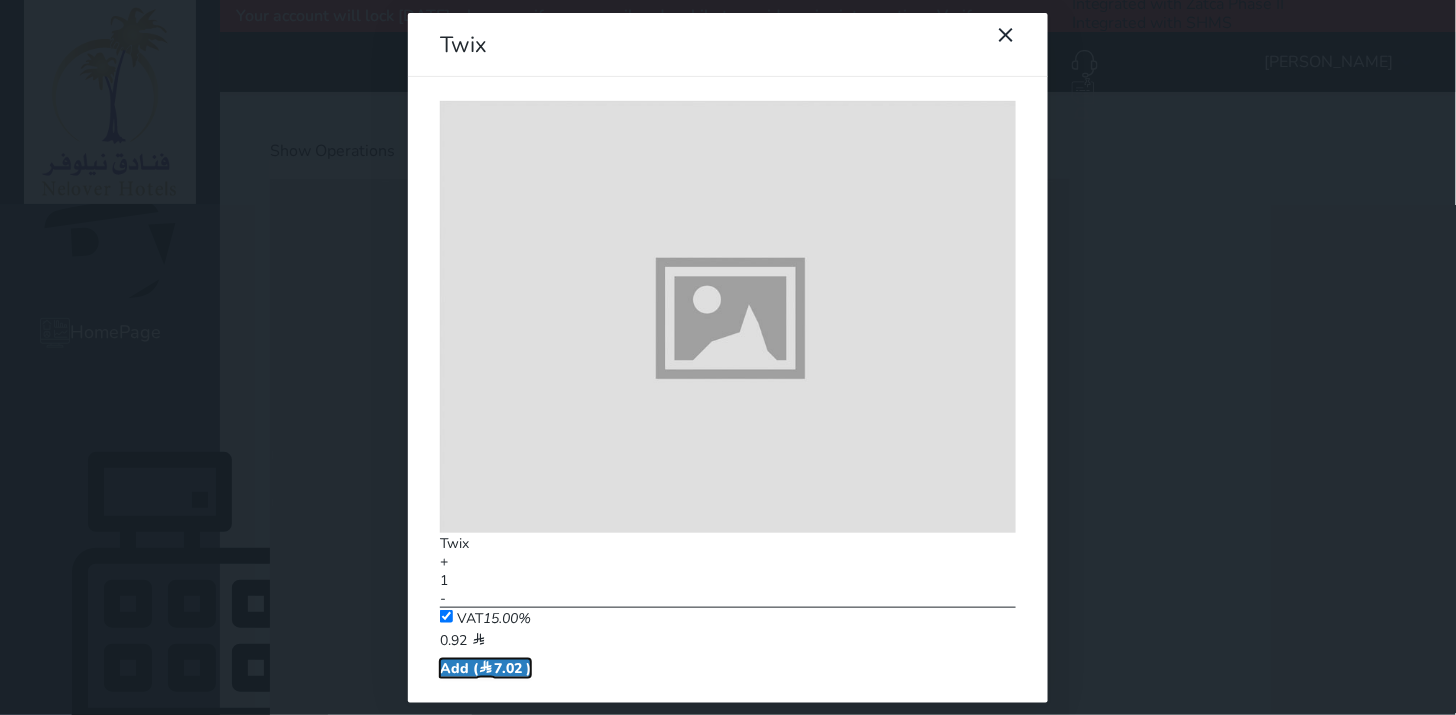 click on "Add  (    7.02 )" at bounding box center (485, 668) 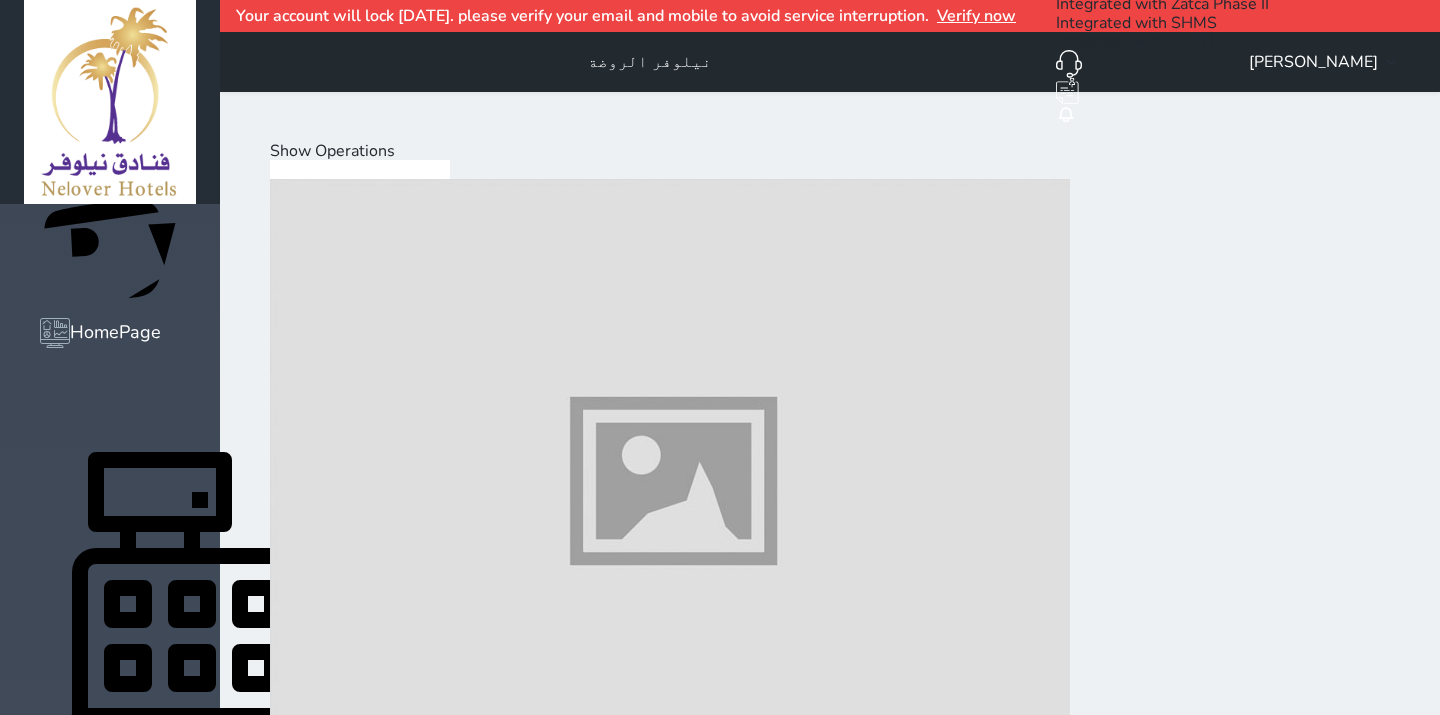 click on "Select Customer" at bounding box center (331, 11410) 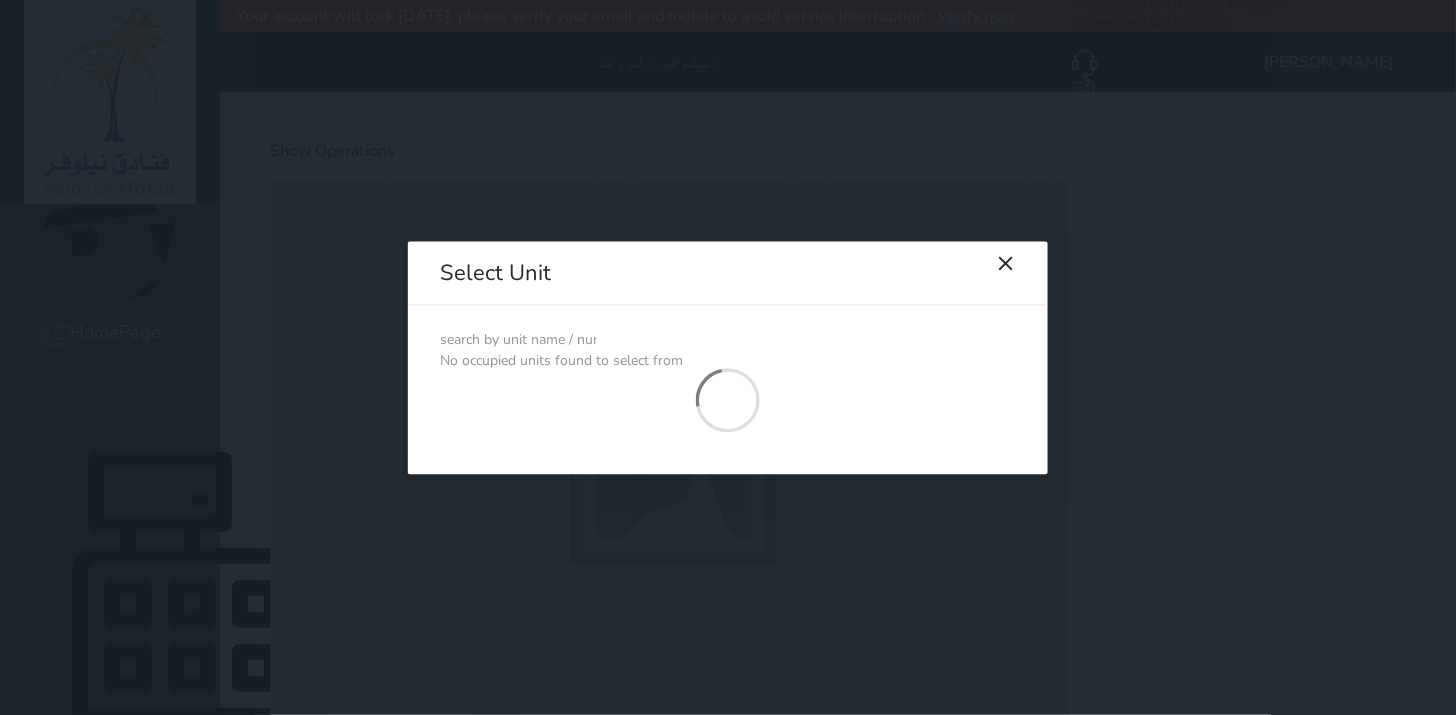 click at bounding box center [518, 340] 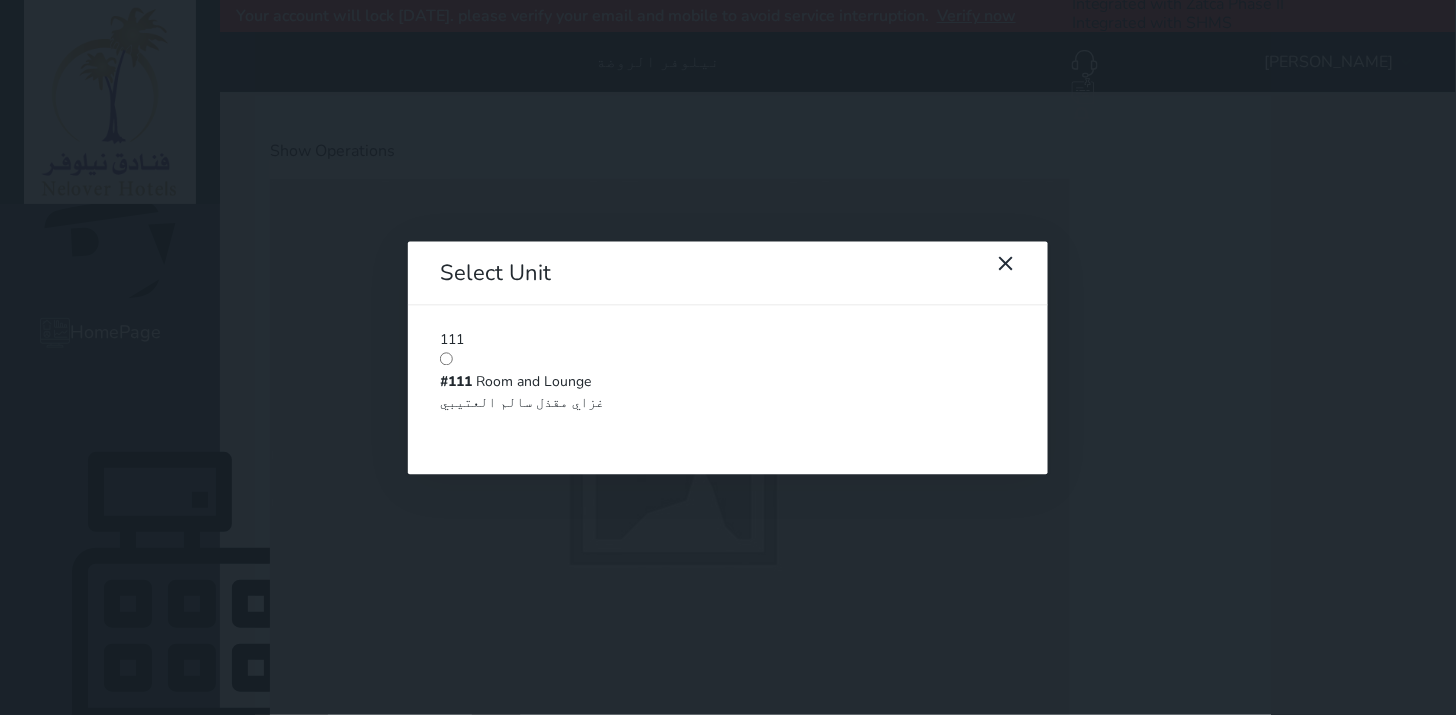 type on "111" 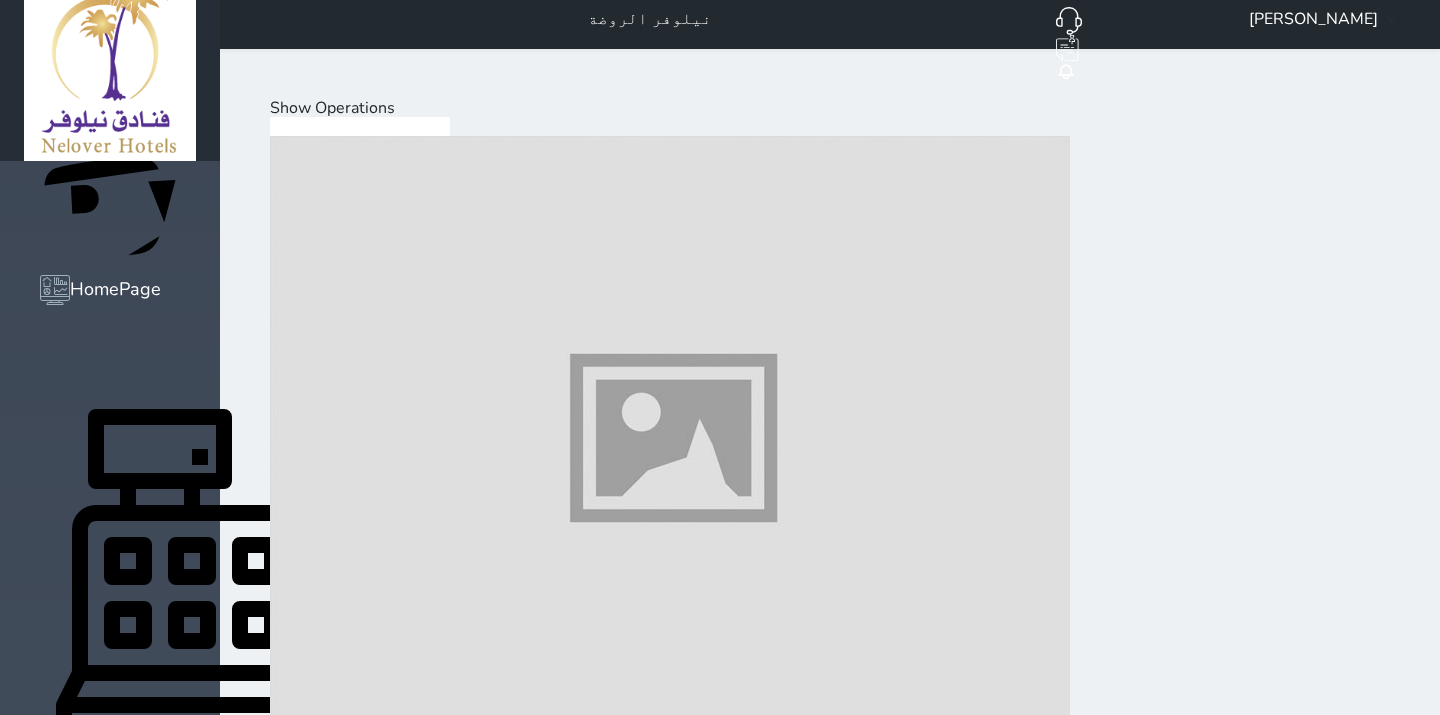 scroll, scrollTop: 65, scrollLeft: 0, axis: vertical 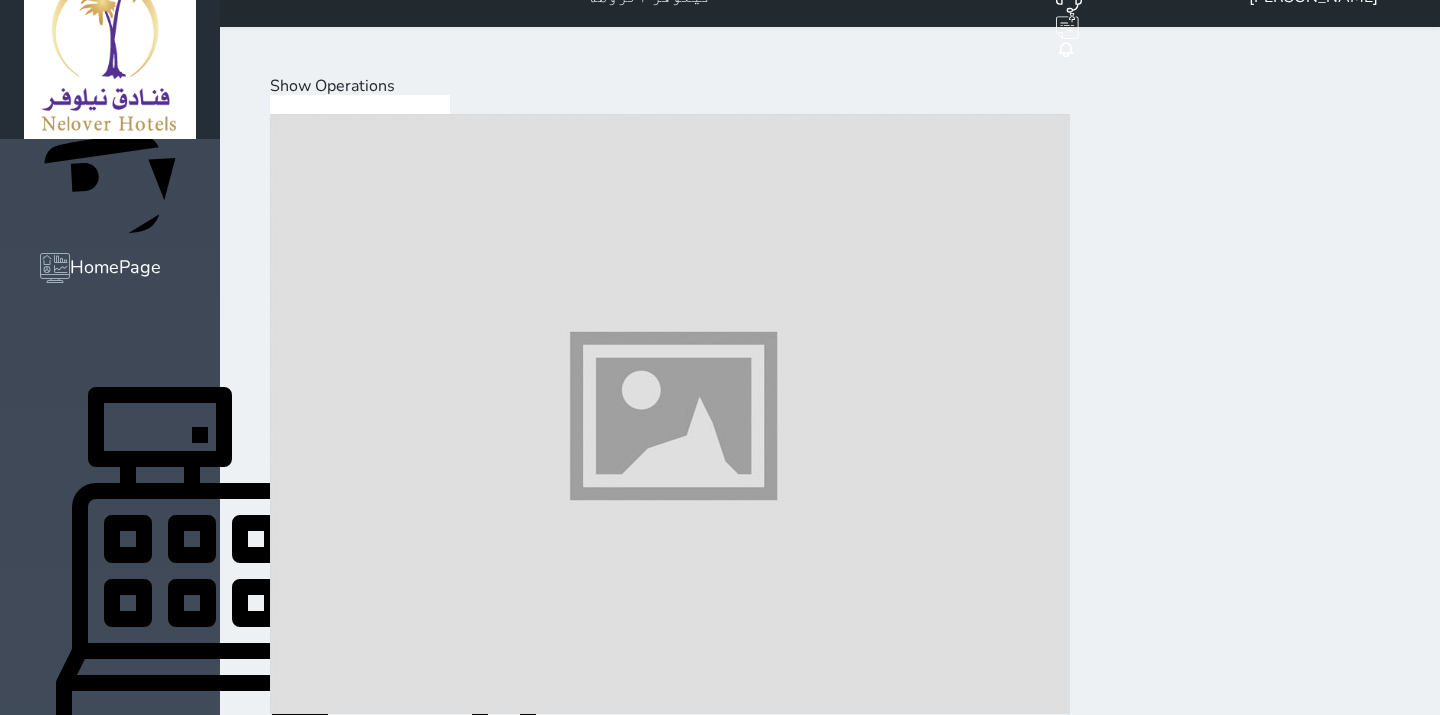 click on "Load on reservation (41.08  )" at bounding box center [384, 11978] 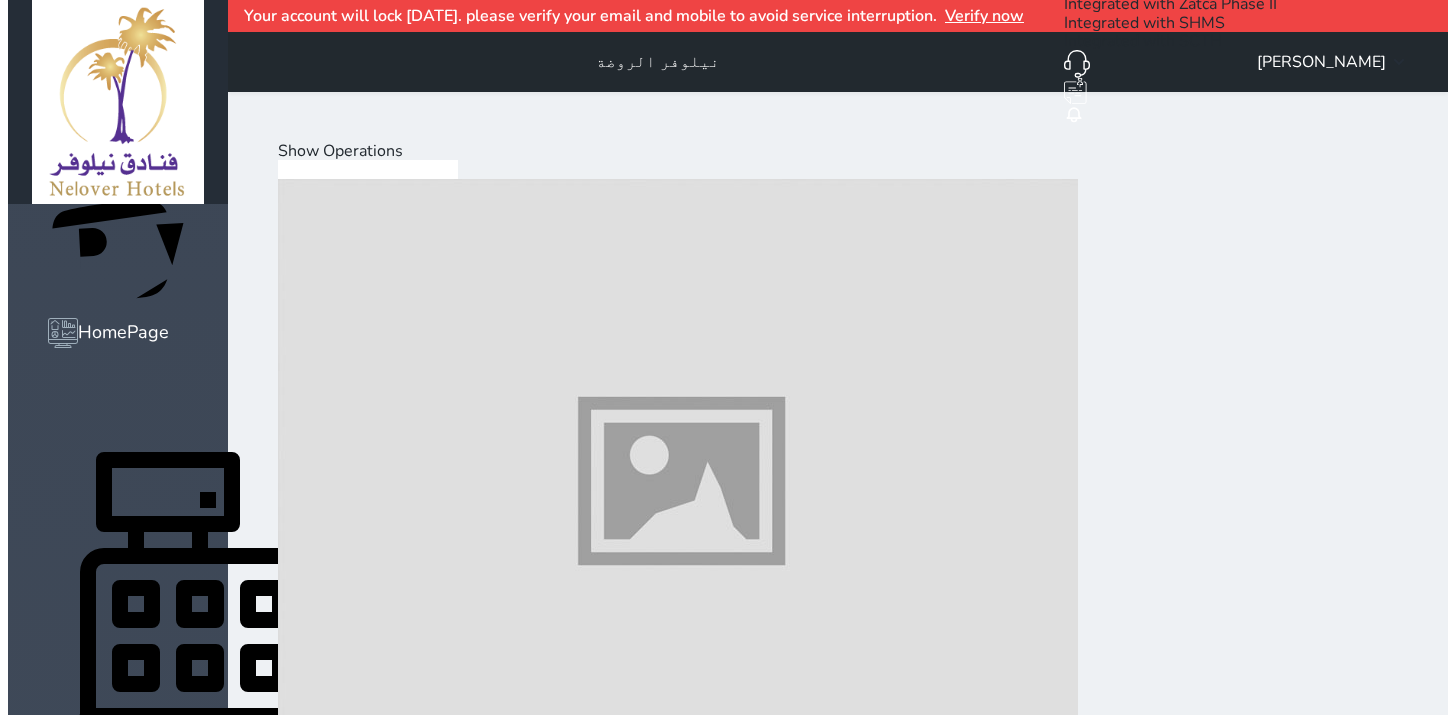 scroll, scrollTop: 75, scrollLeft: 0, axis: vertical 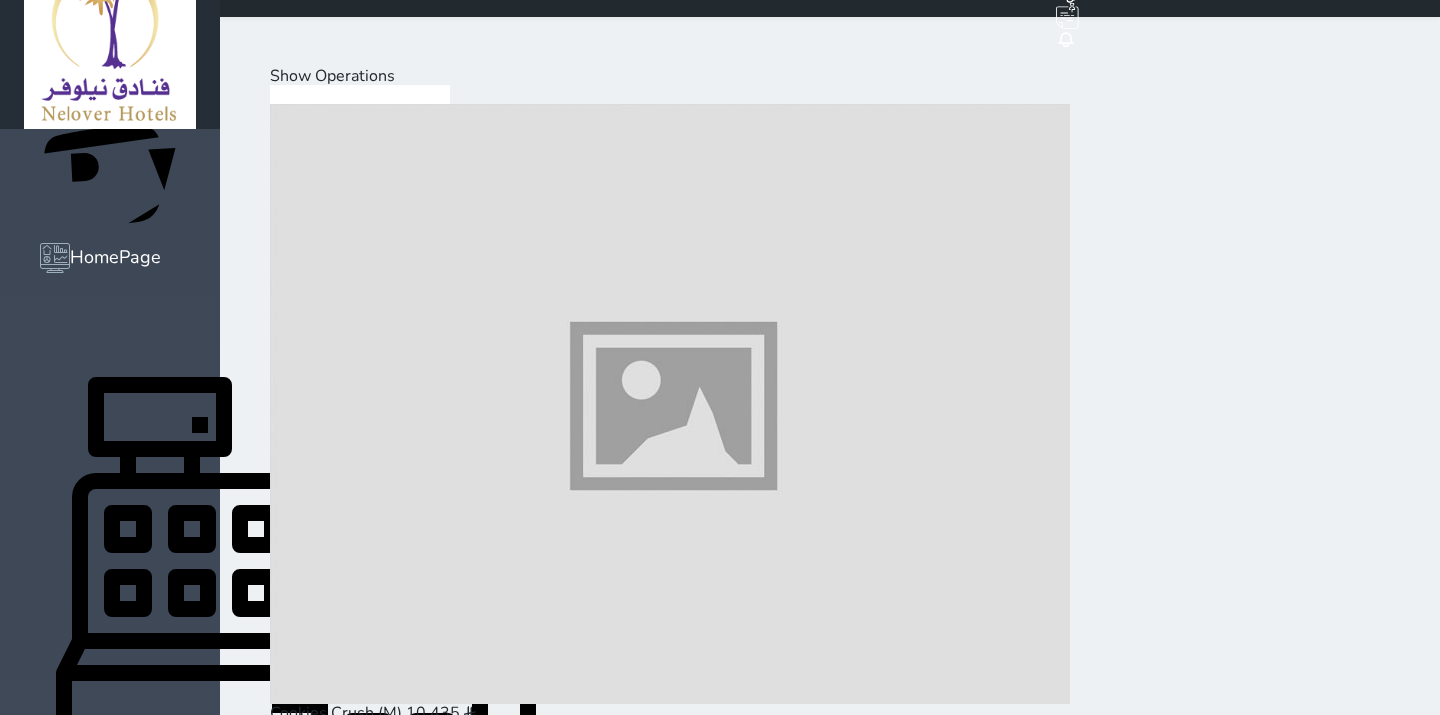 click at bounding box center (670, 1645) 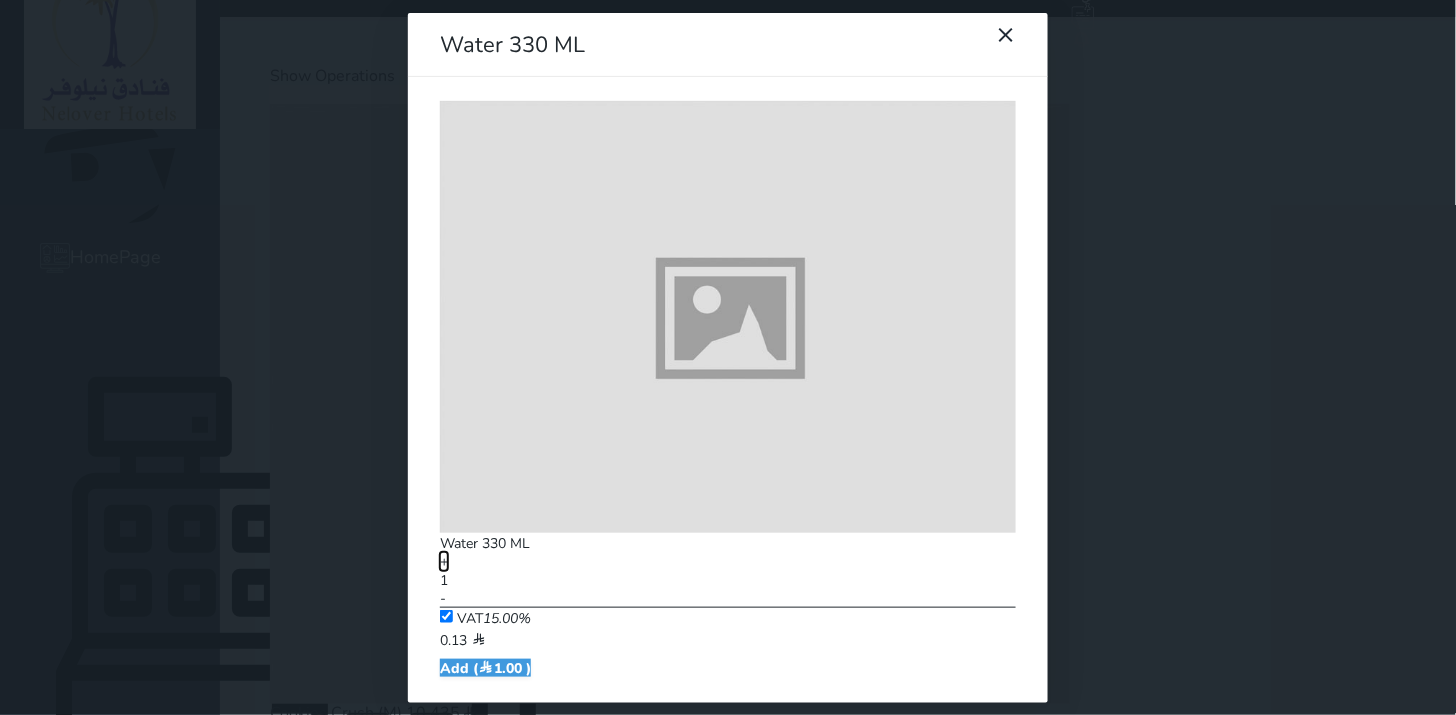 click on "+" at bounding box center (444, 561) 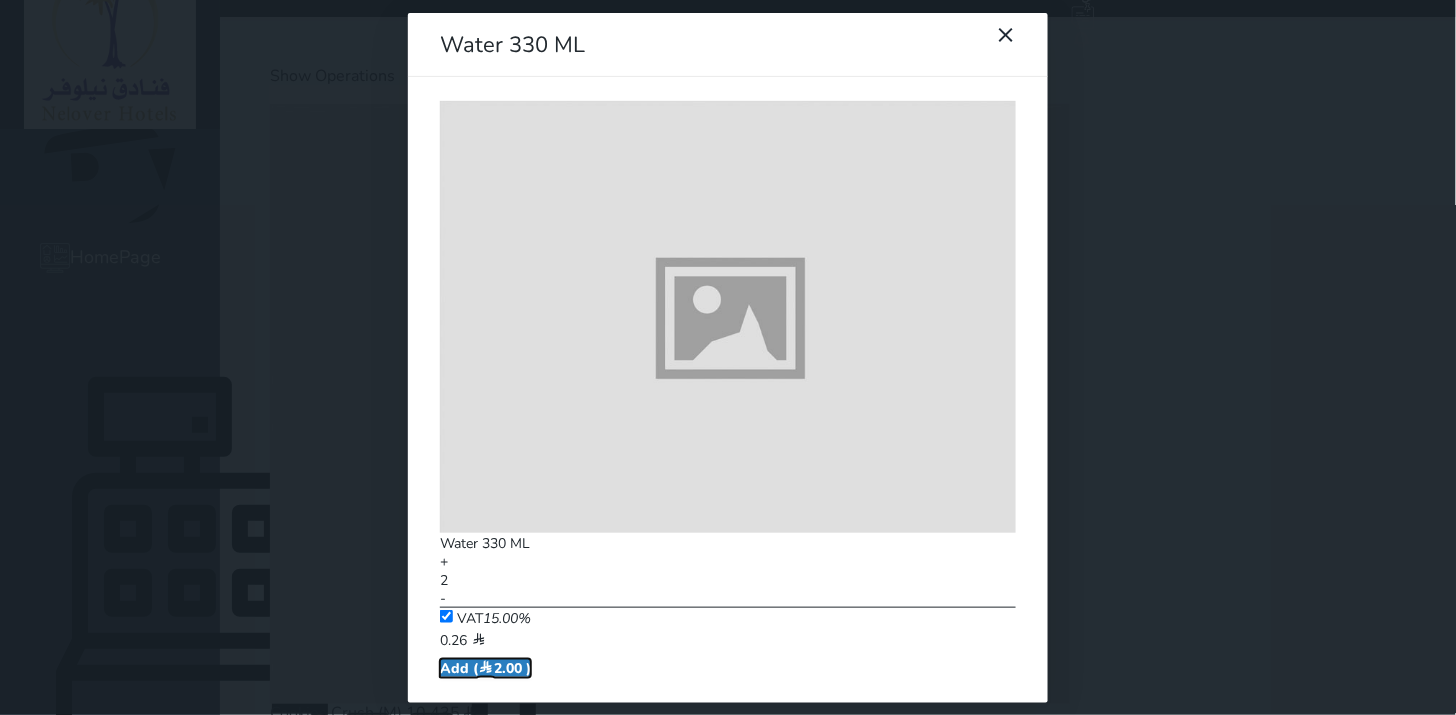 click on "Add  (    2.00 )" at bounding box center (485, 668) 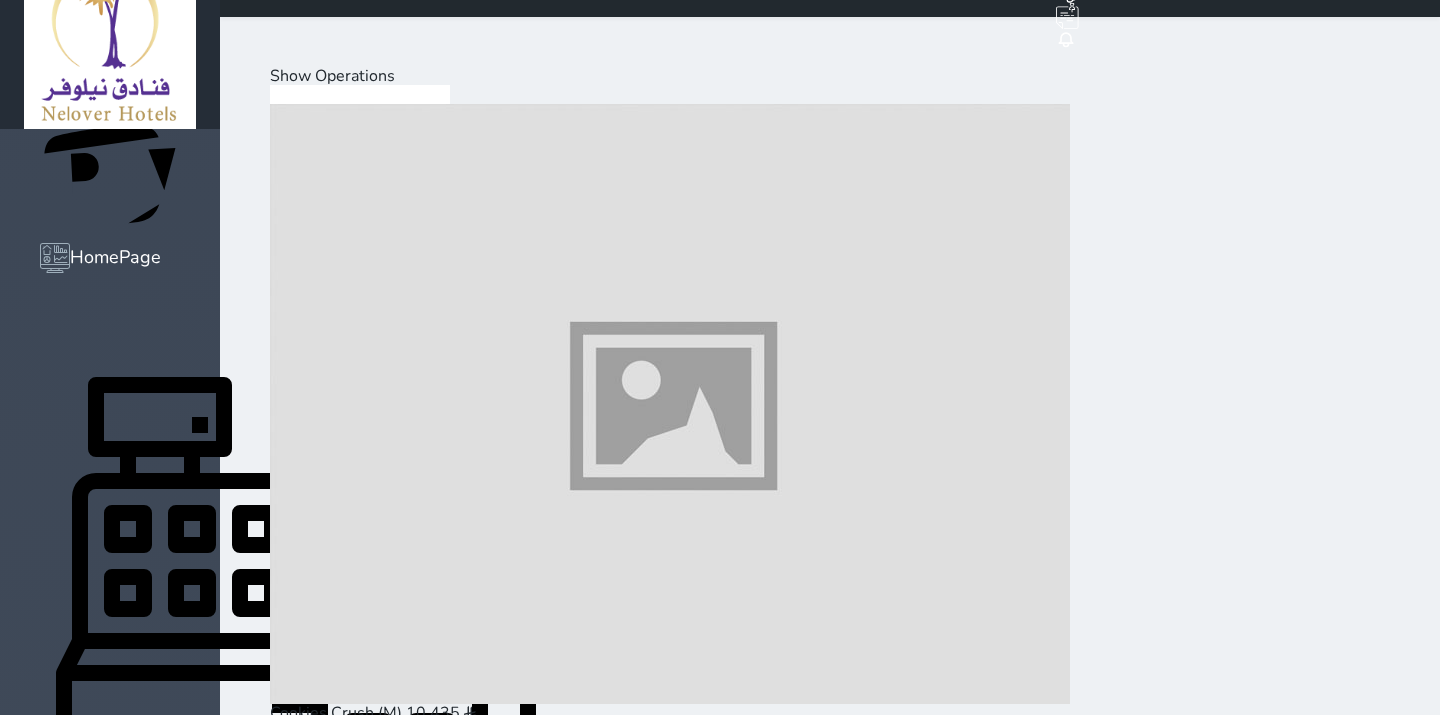 drag, startPoint x: 1300, startPoint y: 628, endPoint x: 1291, endPoint y: 622, distance: 10.816654 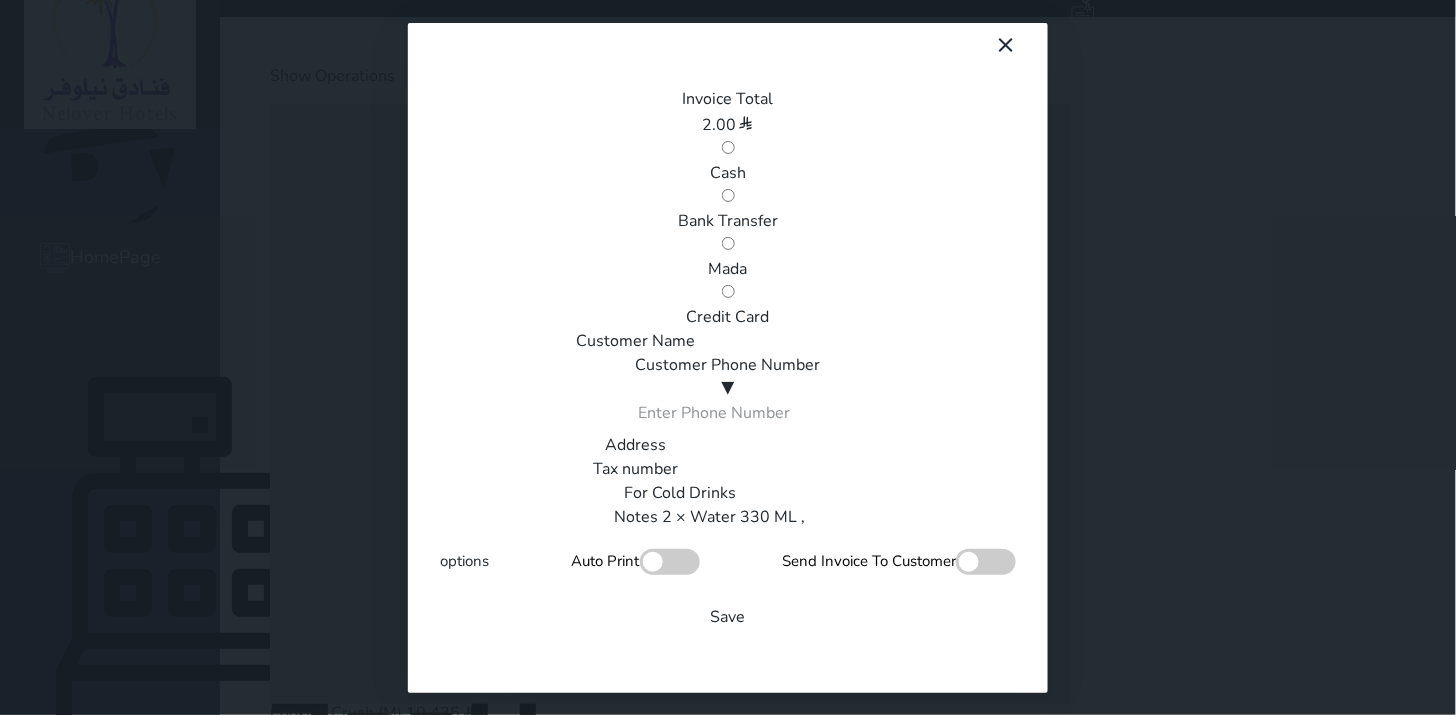scroll, scrollTop: 0, scrollLeft: 0, axis: both 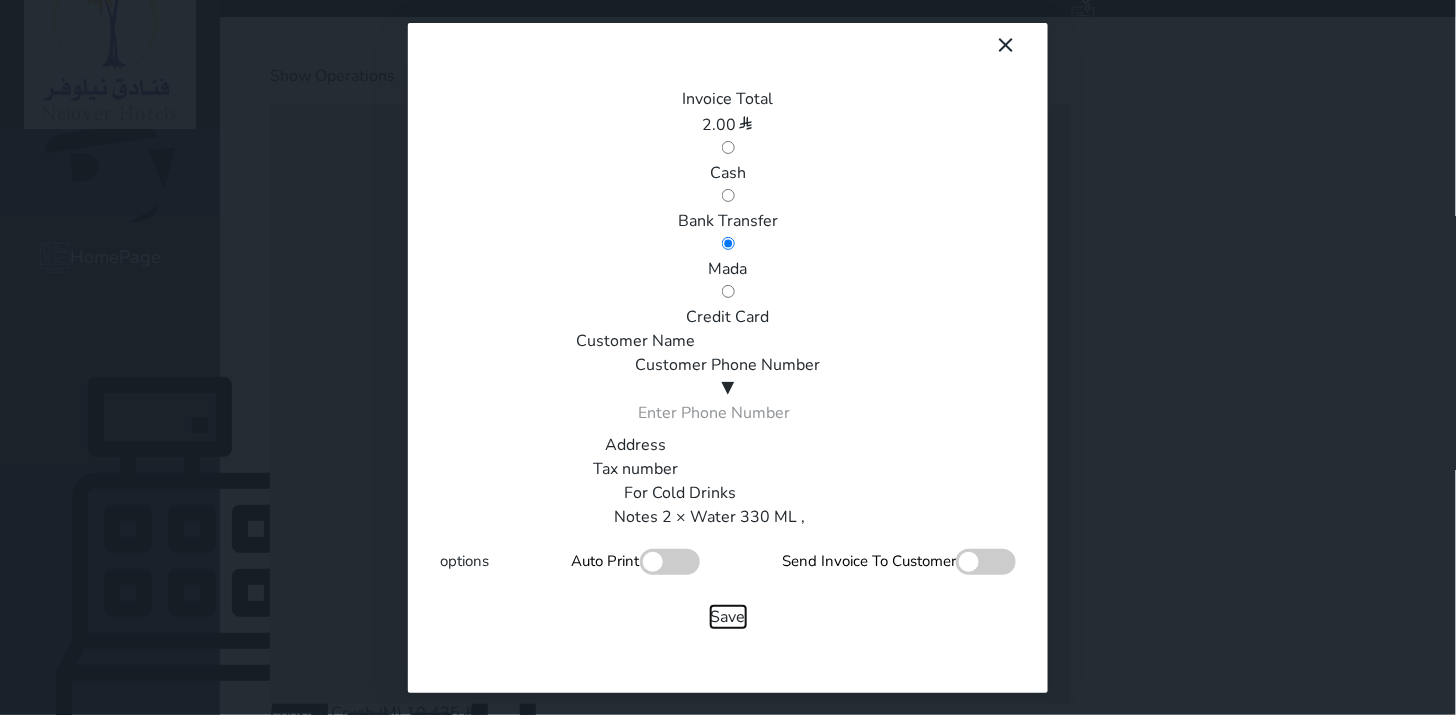 click on "Save" at bounding box center [728, 617] 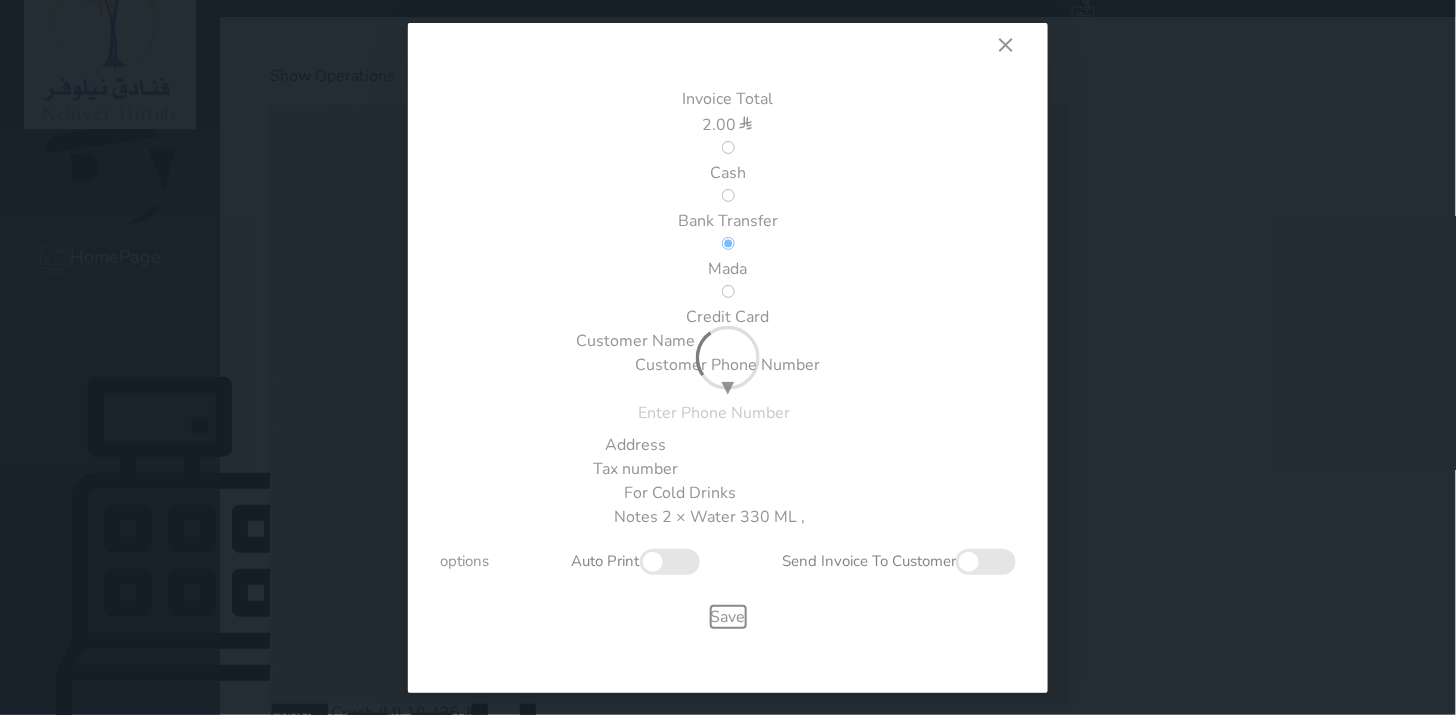 type 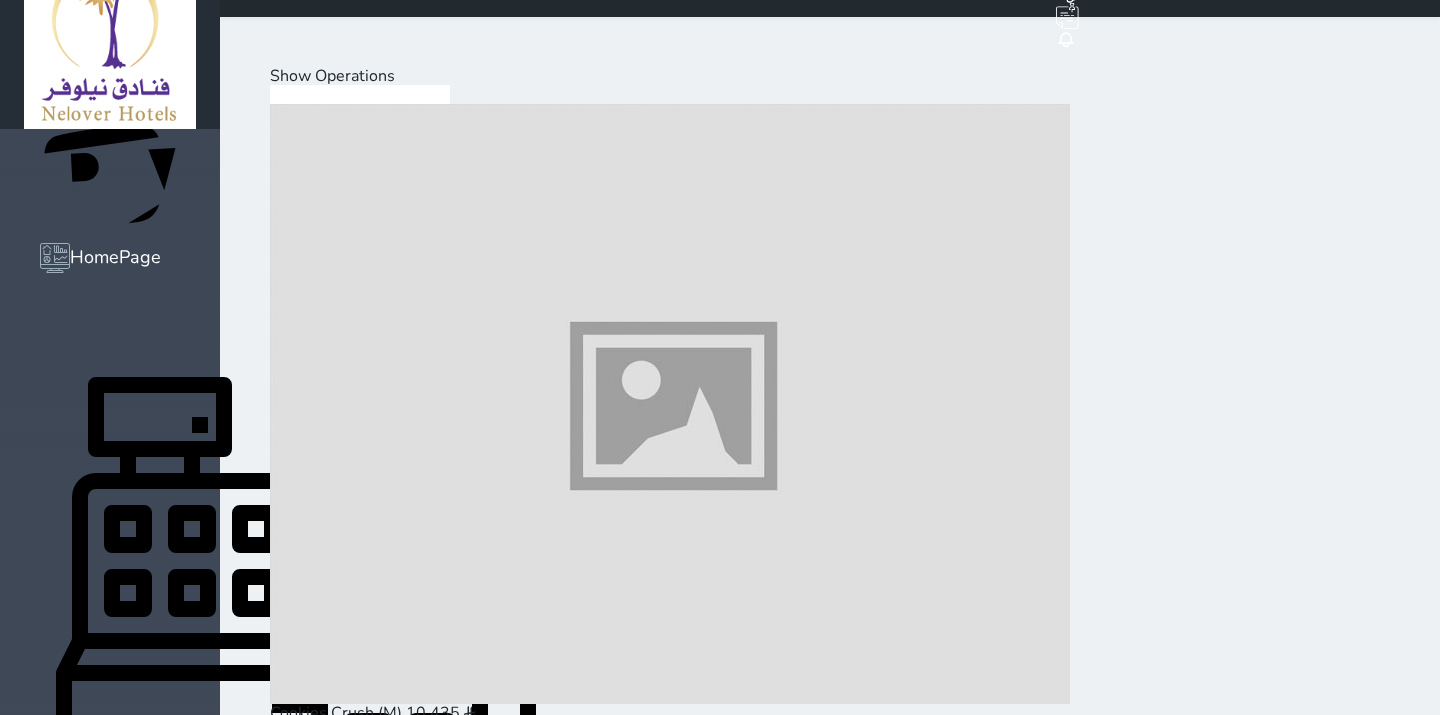 drag, startPoint x: 1425, startPoint y: 488, endPoint x: 1387, endPoint y: 440, distance: 61.220913 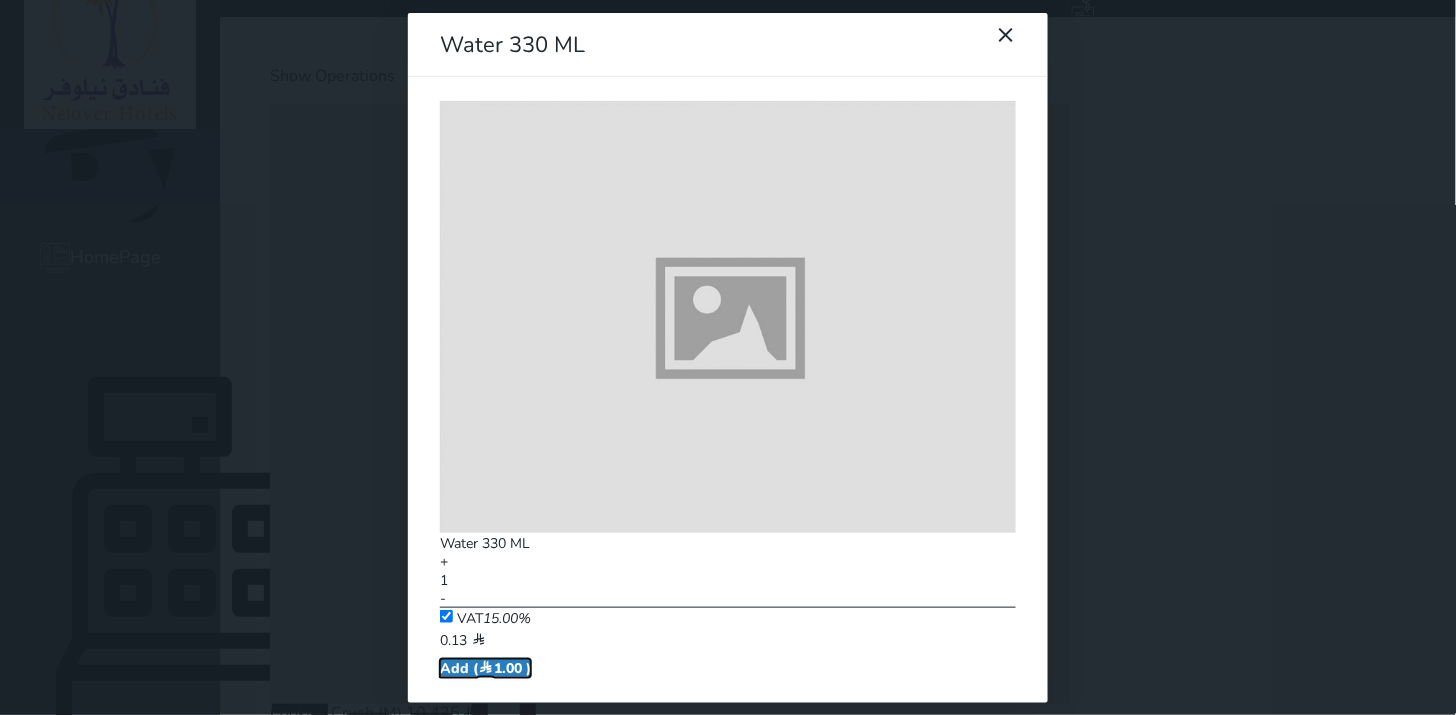 click on "Add  (    1.00 )" at bounding box center [485, 668] 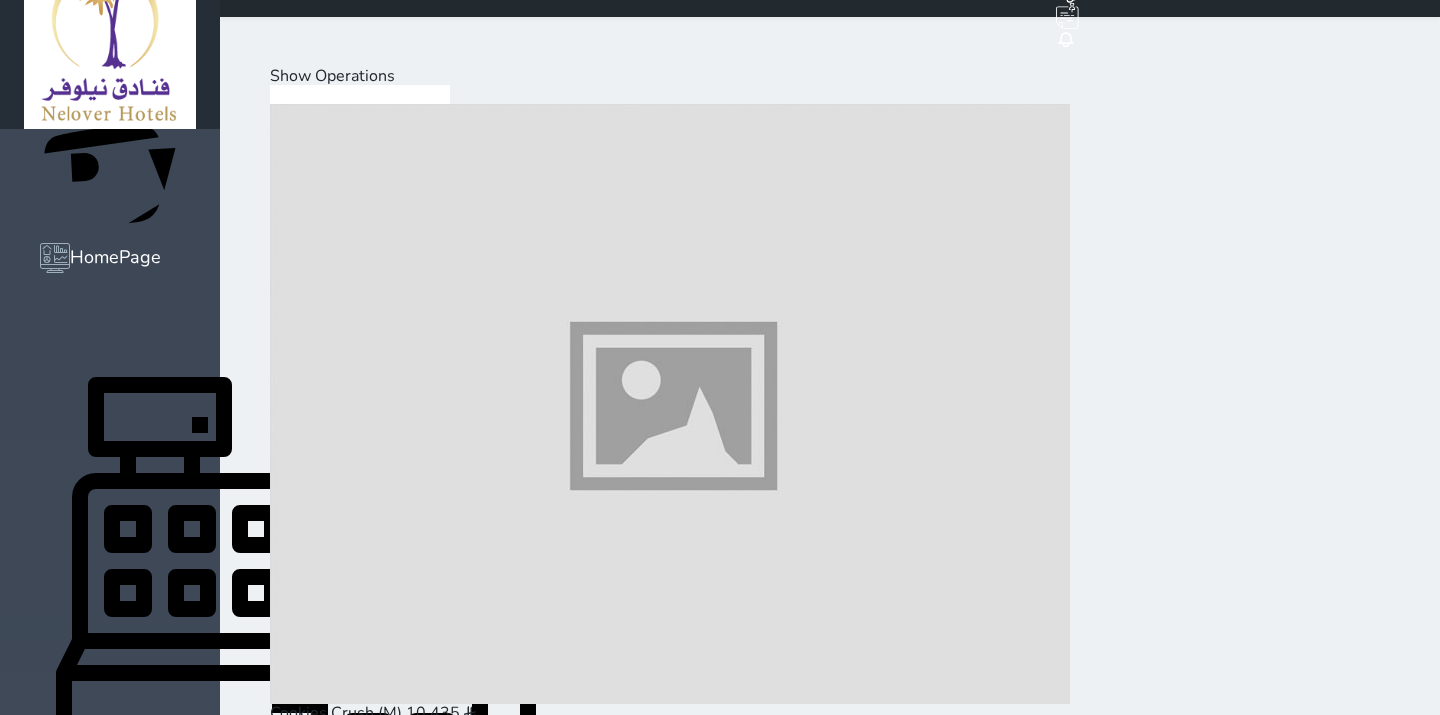 click on "Hot Drinks" at bounding box center (393, 19965) 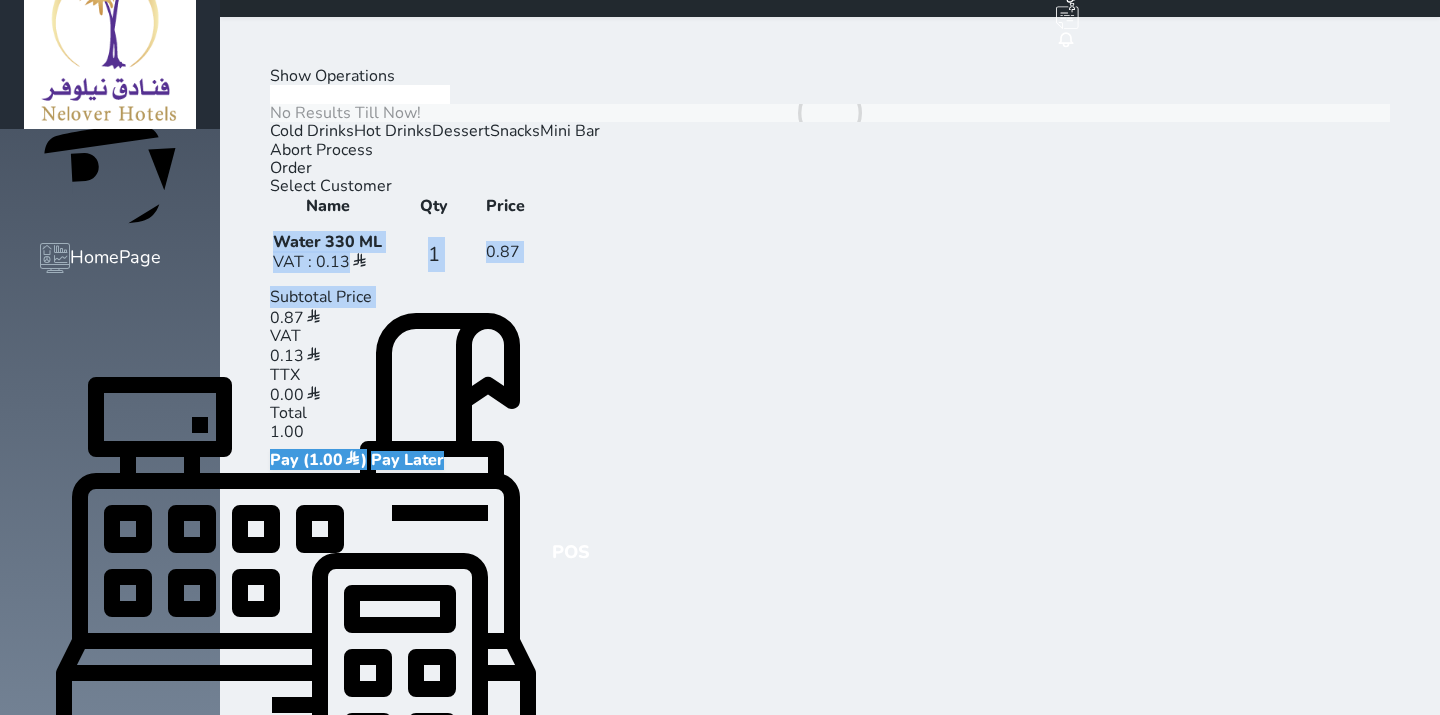 click on "Cold Drinks" at bounding box center [312, 131] 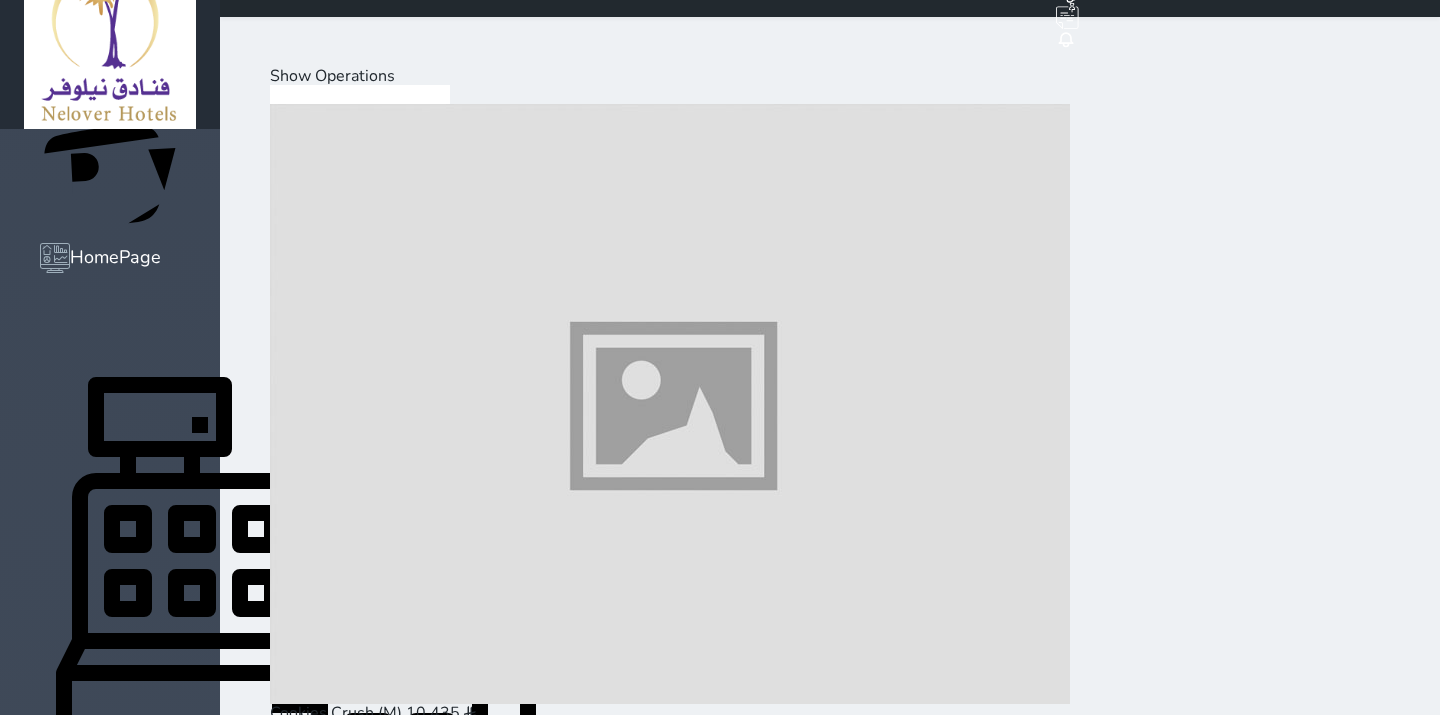 click on "Hot Drinks" at bounding box center [393, 19965] 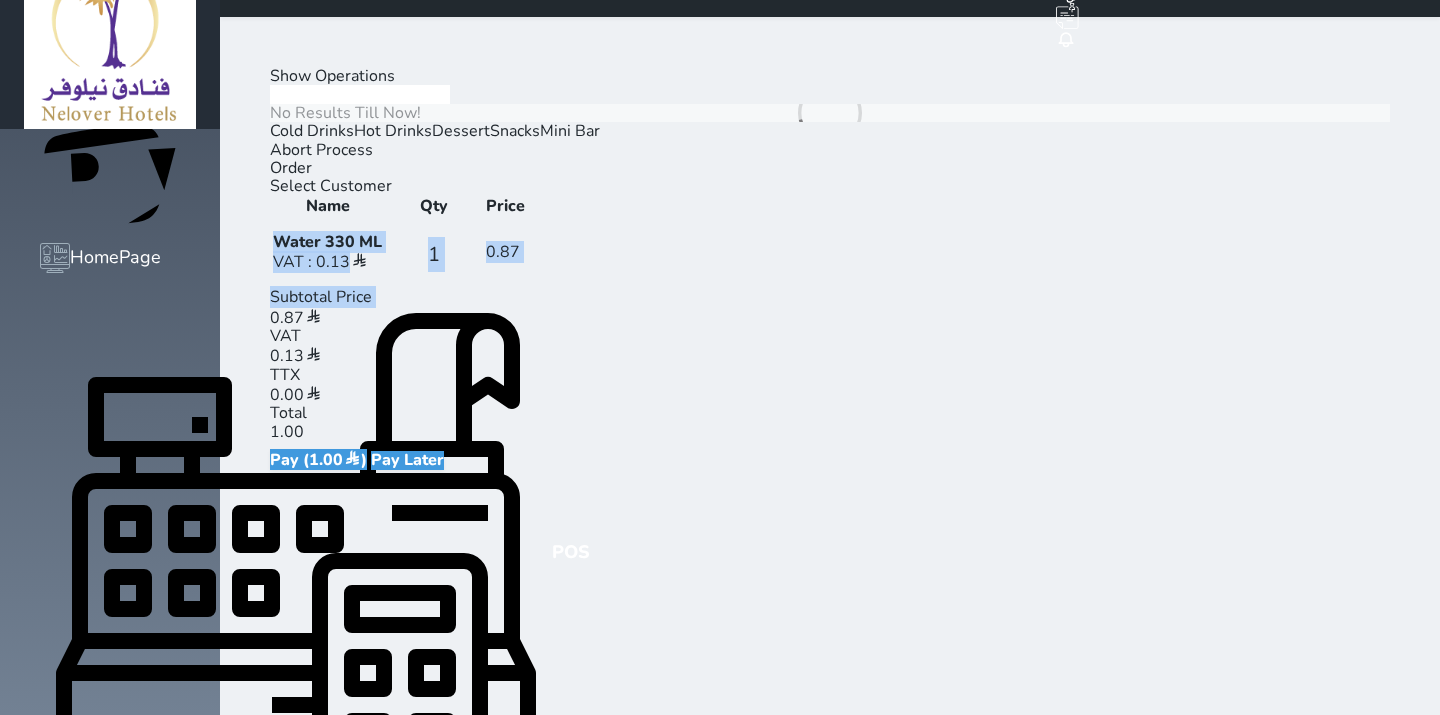click on "Hot Drinks" at bounding box center [393, 131] 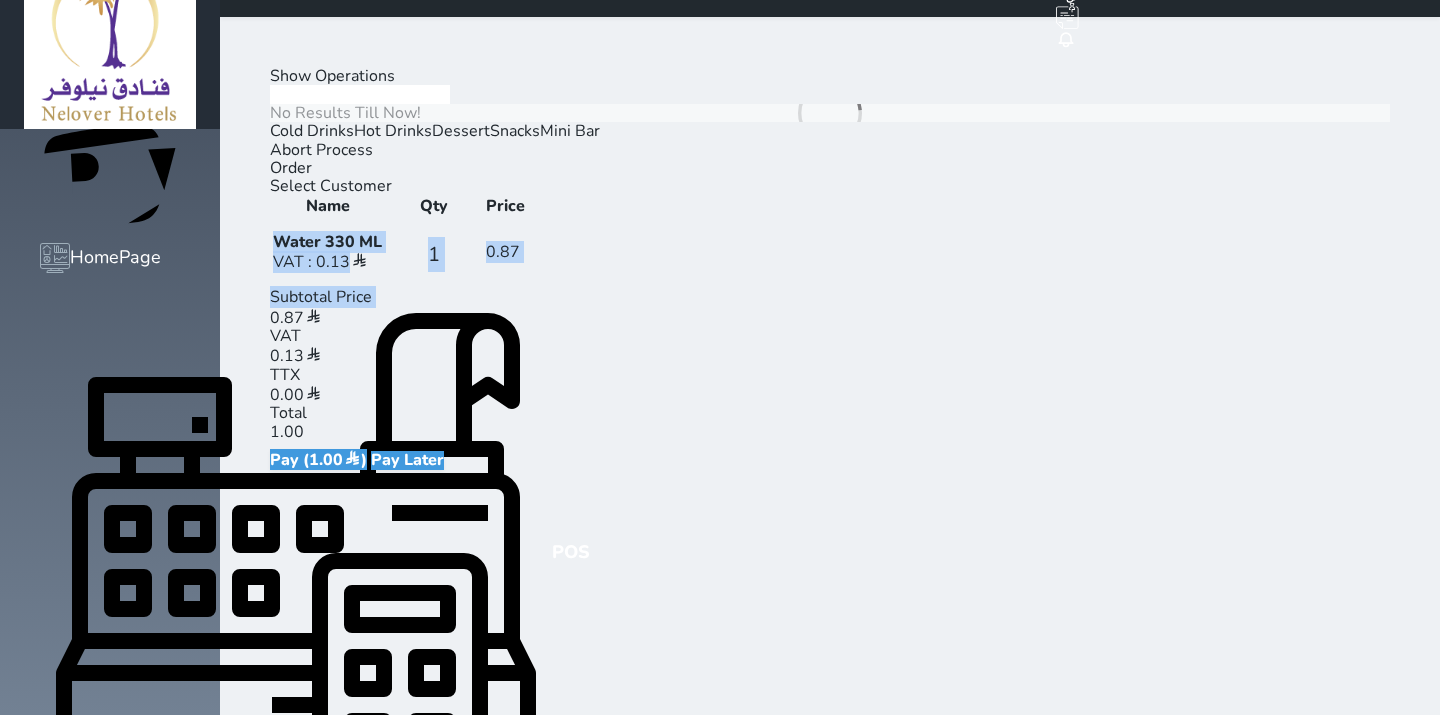 click on "Hot Drinks" at bounding box center (393, 131) 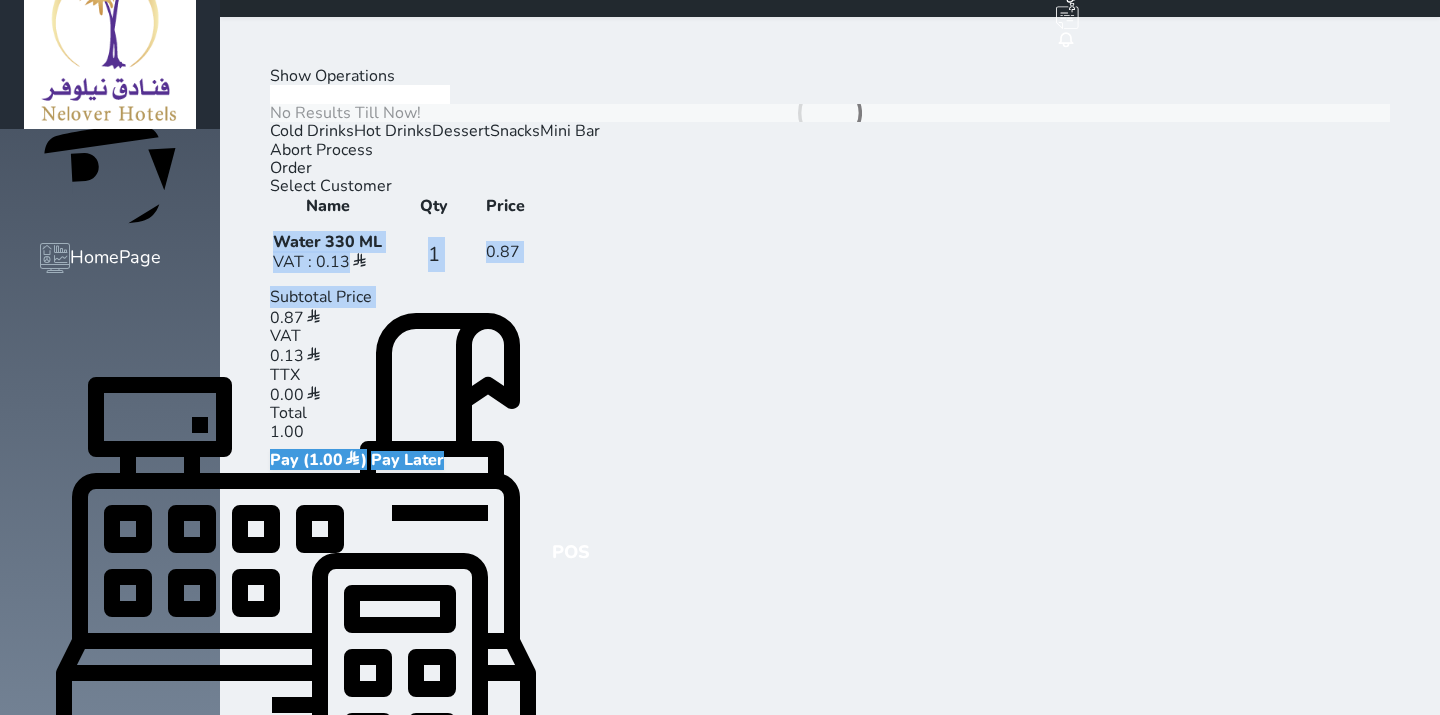click on "Hot Drinks" at bounding box center [393, 131] 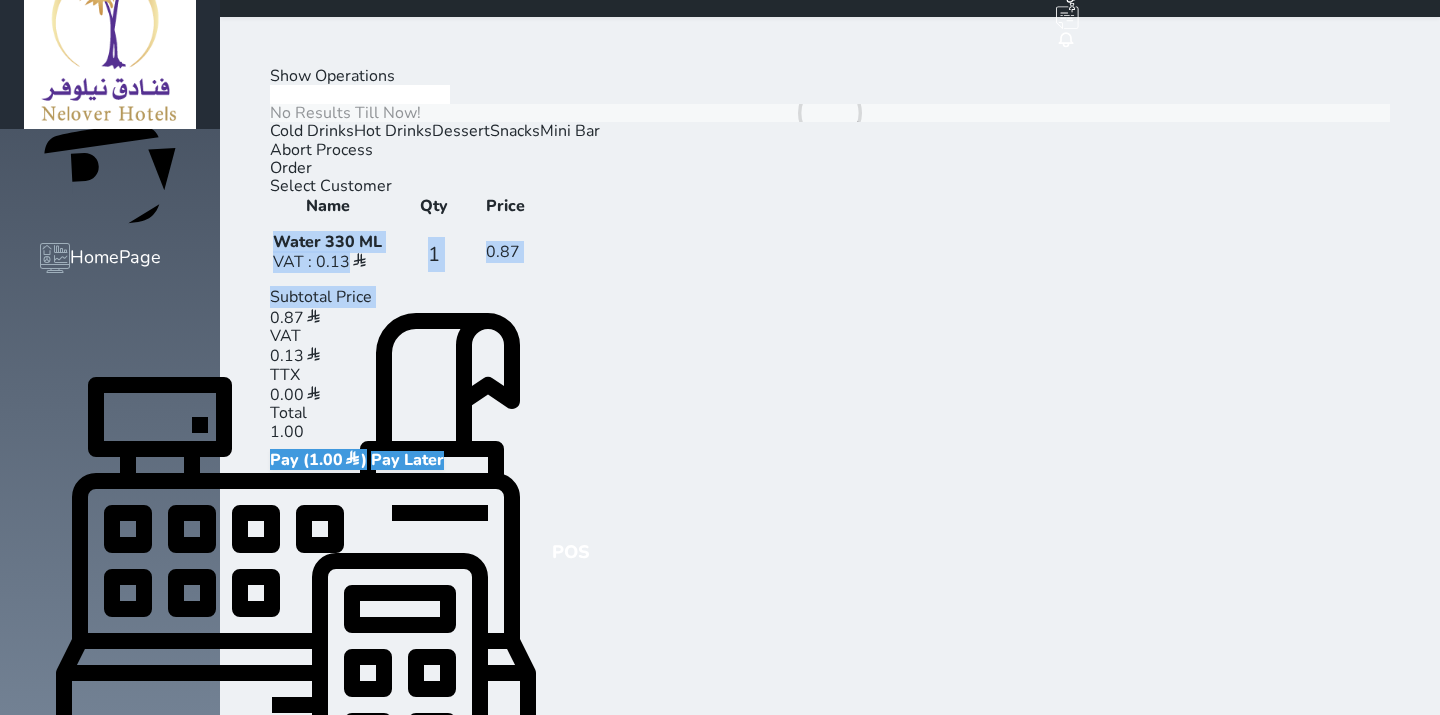 click on "Hot Drinks" at bounding box center [393, 131] 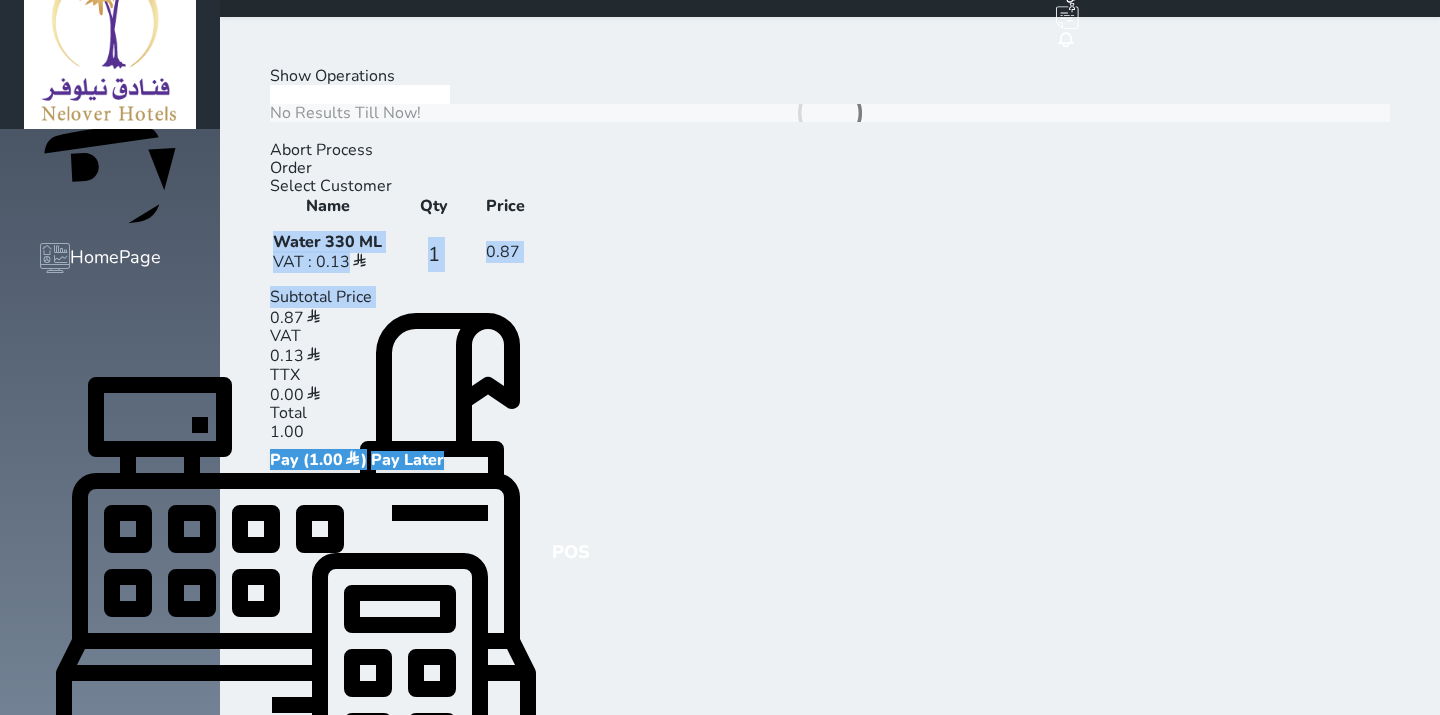 drag, startPoint x: 351, startPoint y: 590, endPoint x: 201, endPoint y: 598, distance: 150.21318 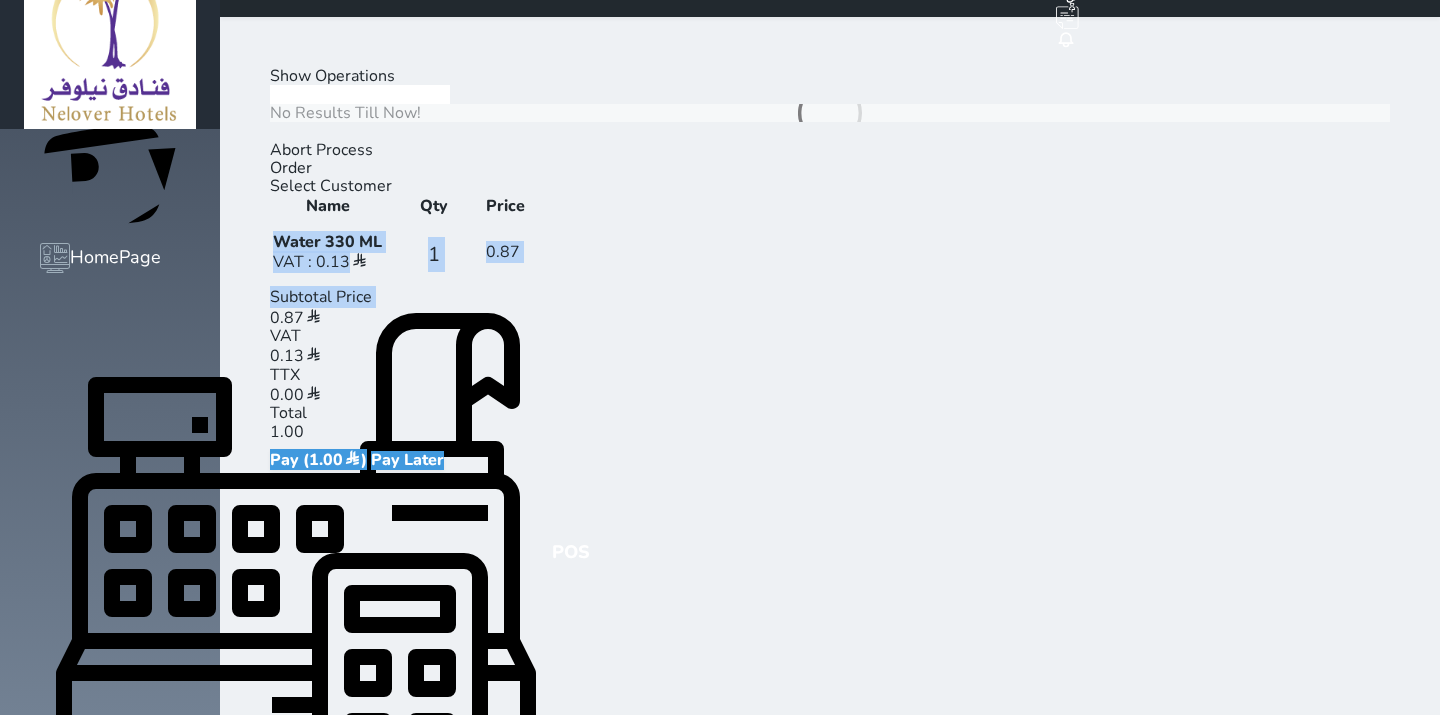 click on "Cold Drinks Hot Drinks Dessert Snacks Mini Bar" at bounding box center (105, 131) 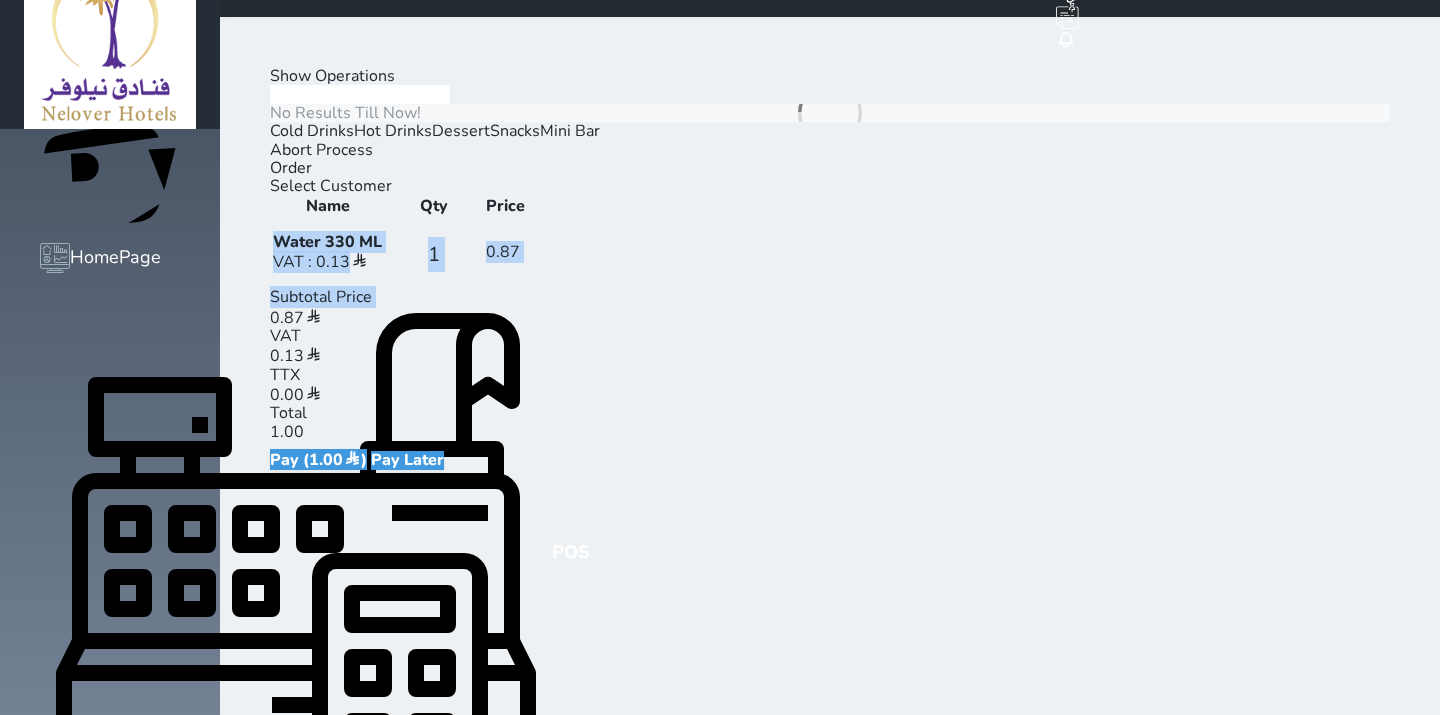 click on "Cold Drinks" at bounding box center (312, 131) 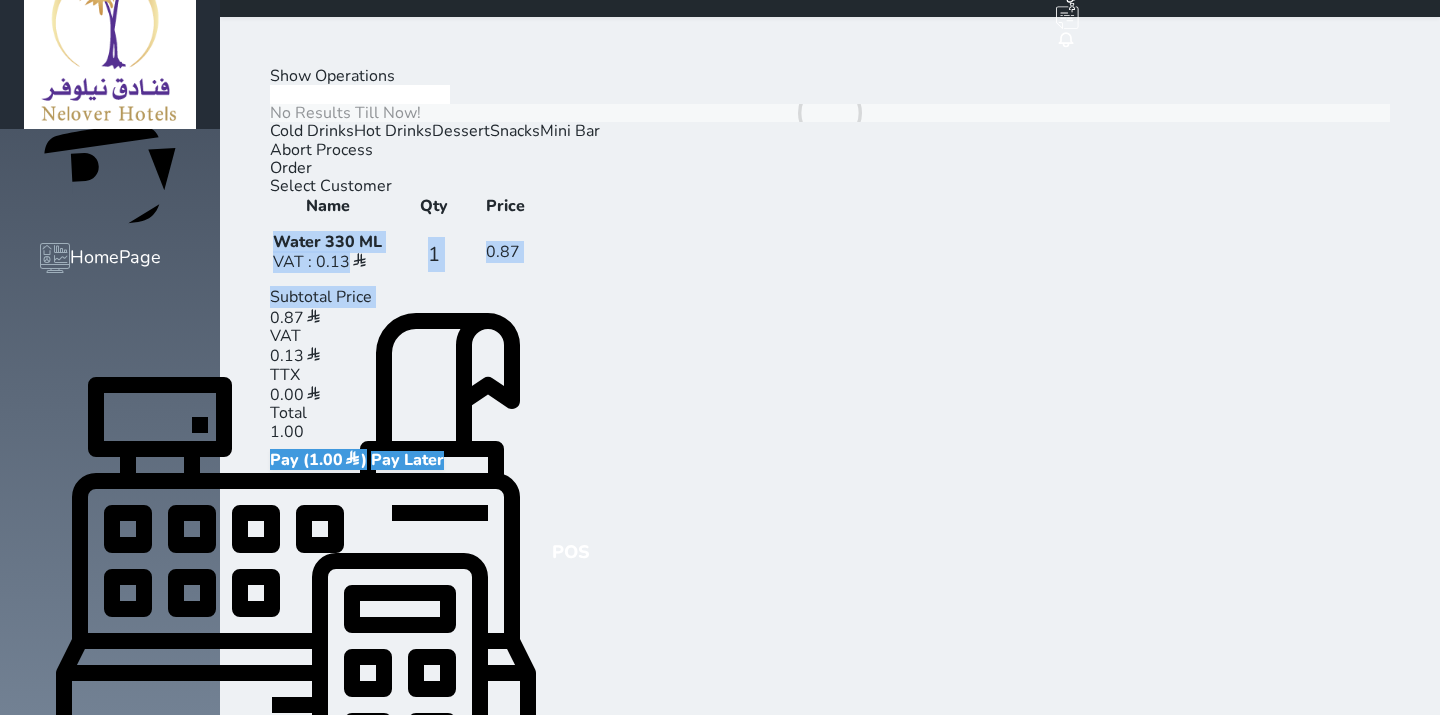 drag, startPoint x: 201, startPoint y: 598, endPoint x: 281, endPoint y: 616, distance: 82 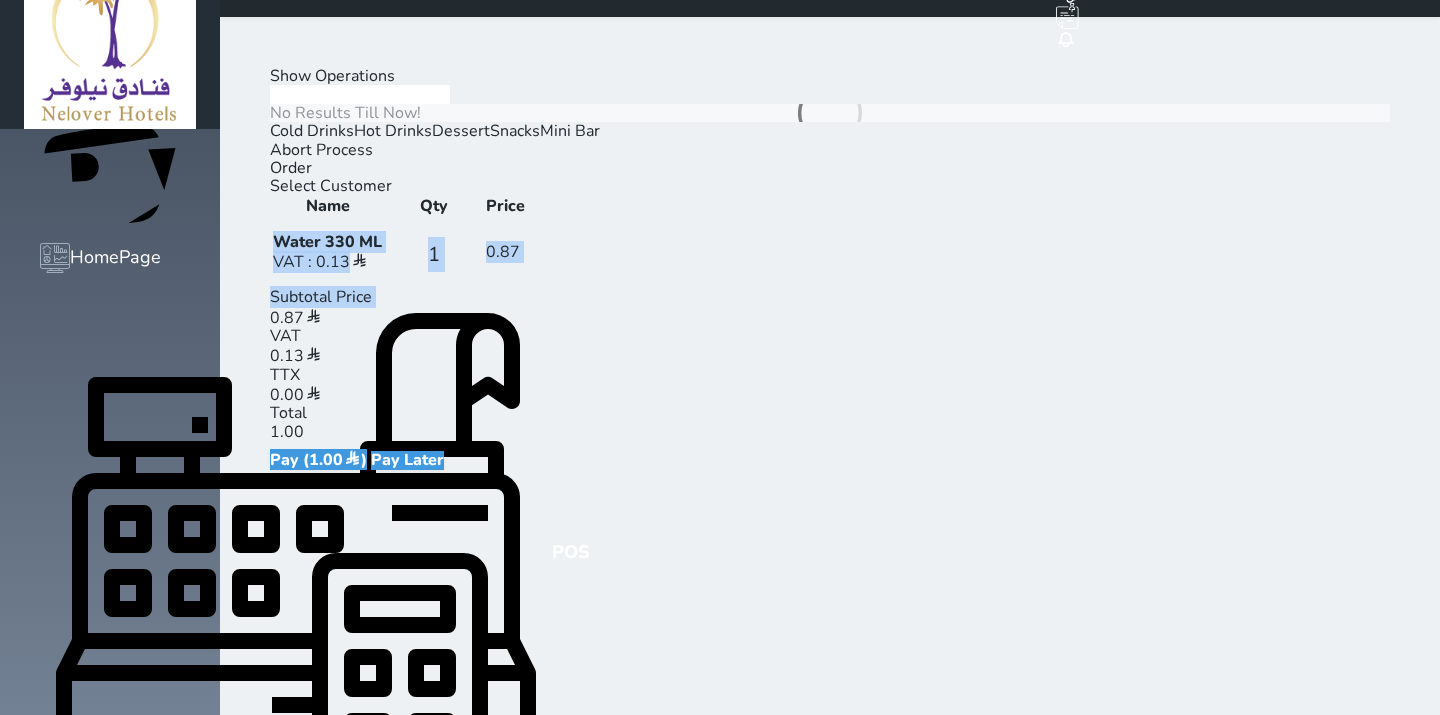 click on "Cold Drinks" at bounding box center [312, 131] 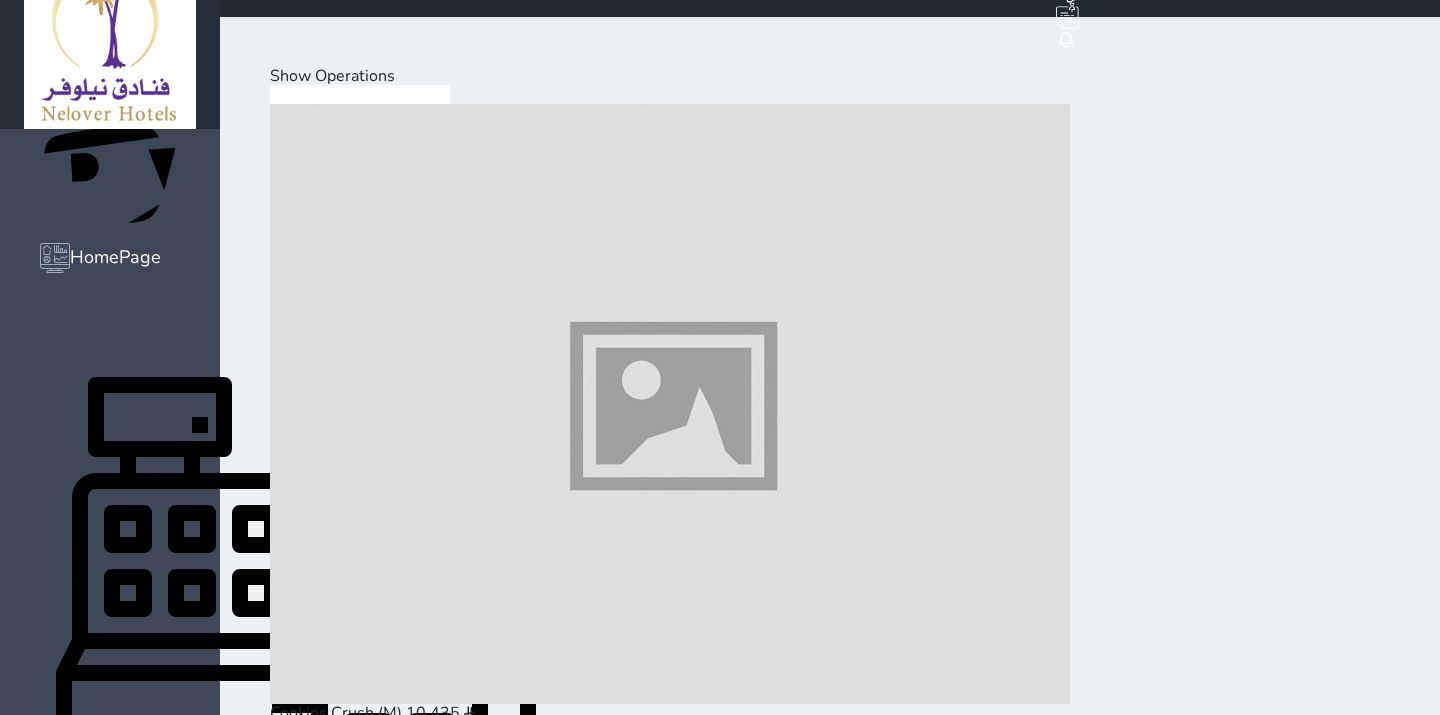 click on "Hot Drinks" at bounding box center [393, 19965] 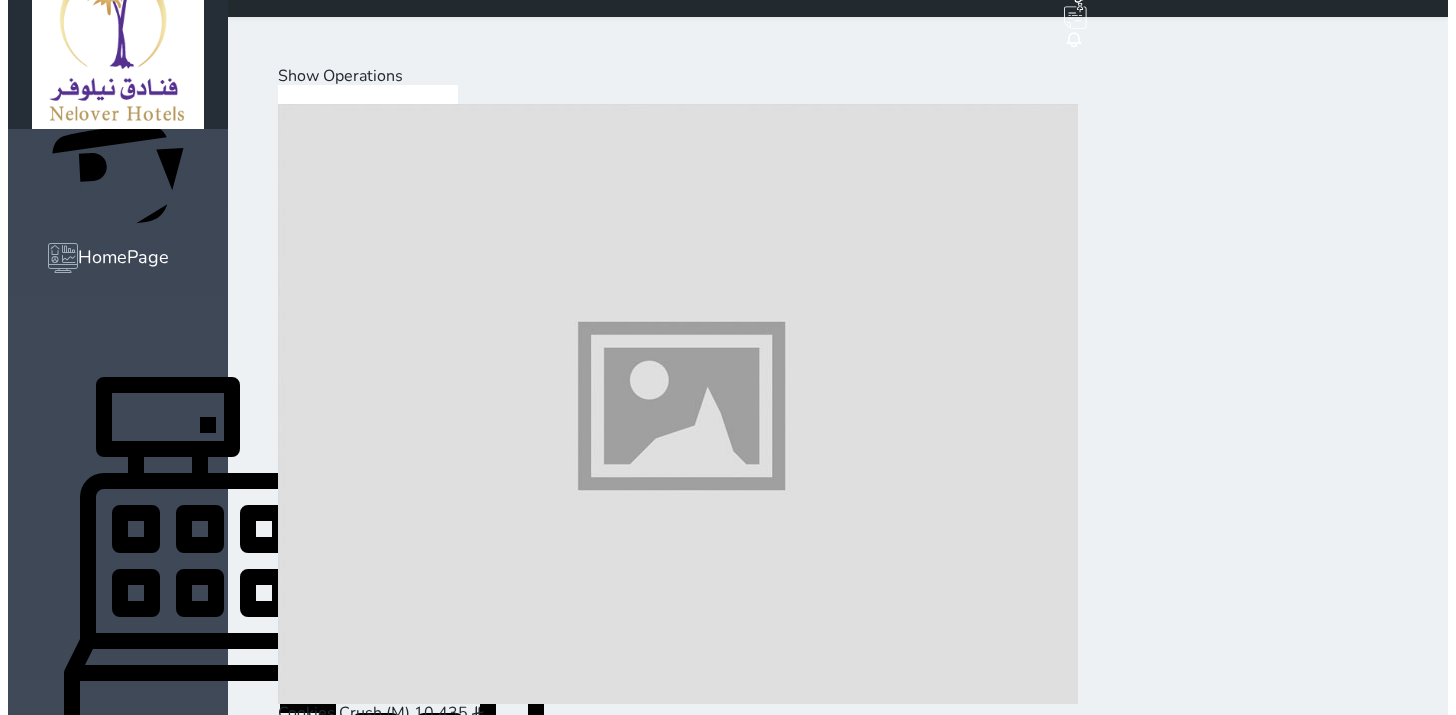 scroll, scrollTop: 1178, scrollLeft: 0, axis: vertical 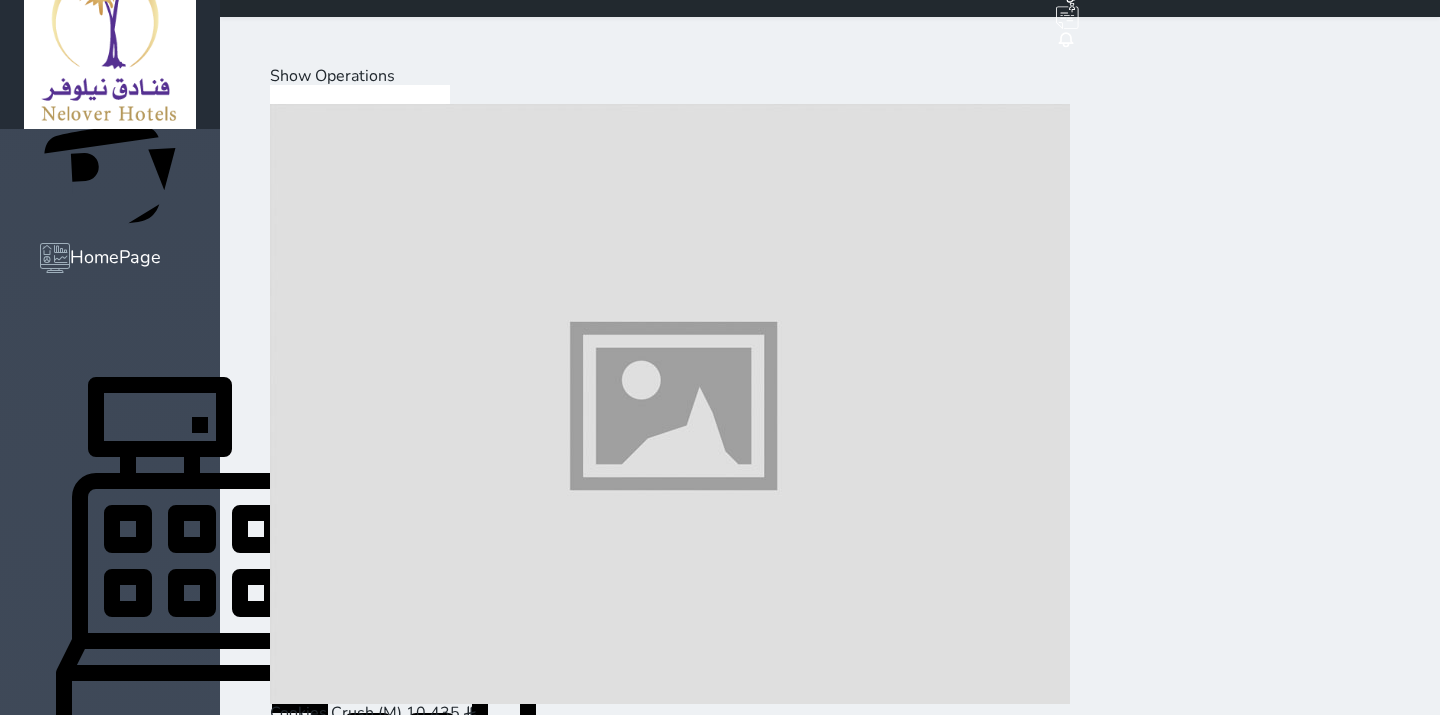 click on "Mini Bar" at bounding box center (570, 19965) 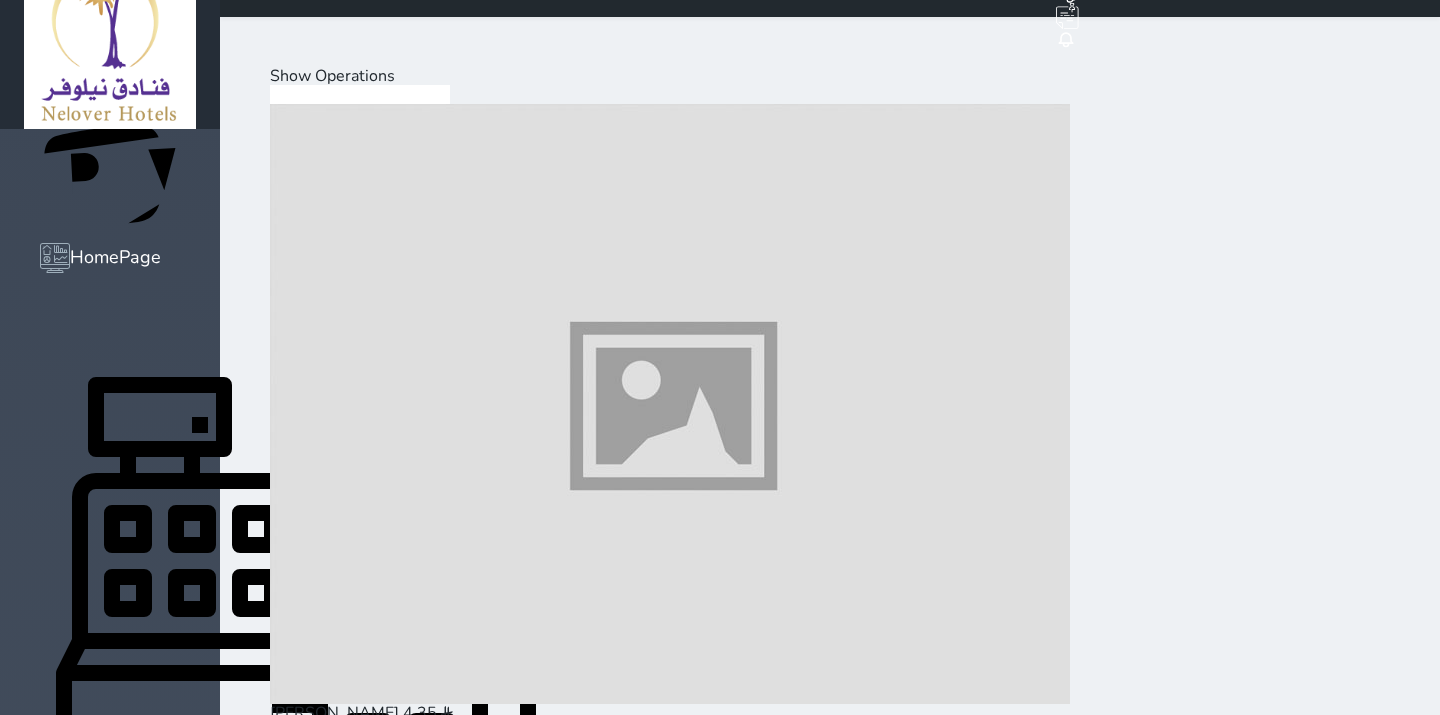 click at bounding box center (670, 4747) 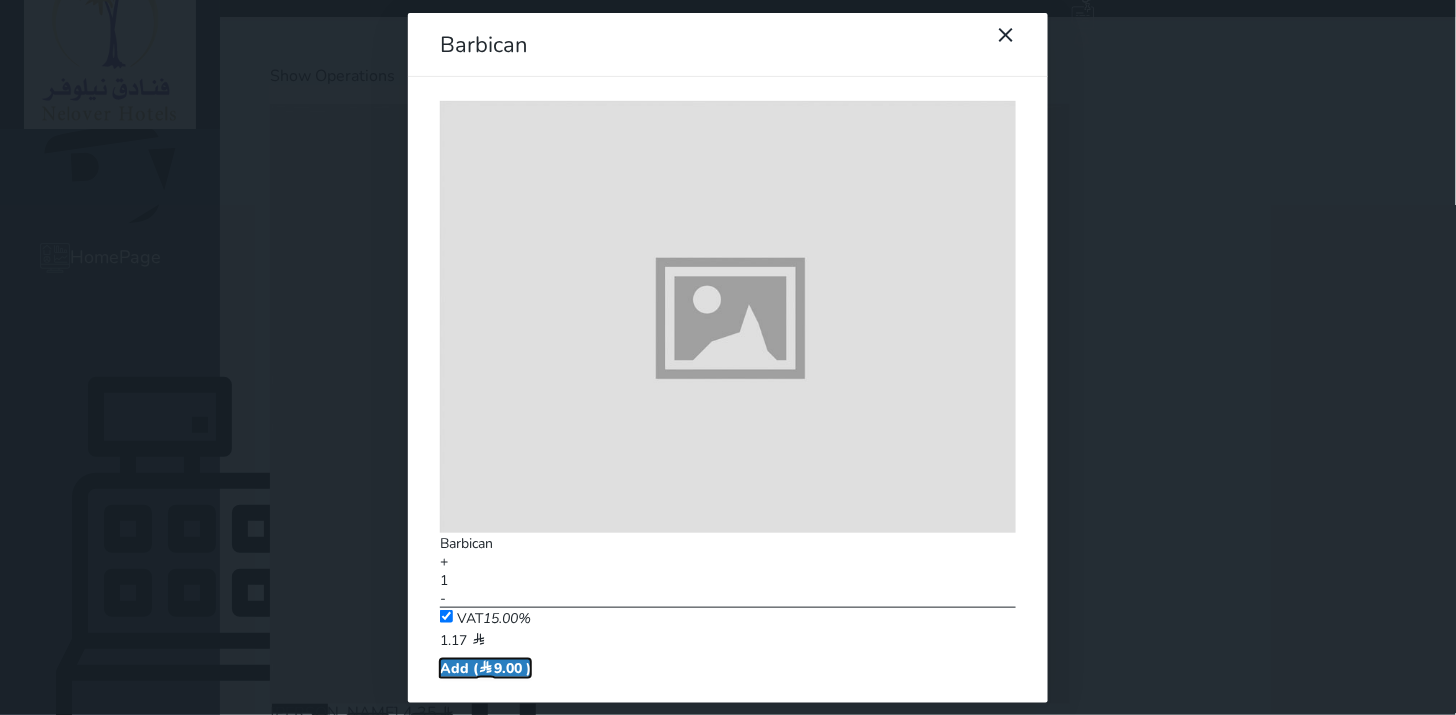 click on "Add  (    9.00 )" at bounding box center [485, 668] 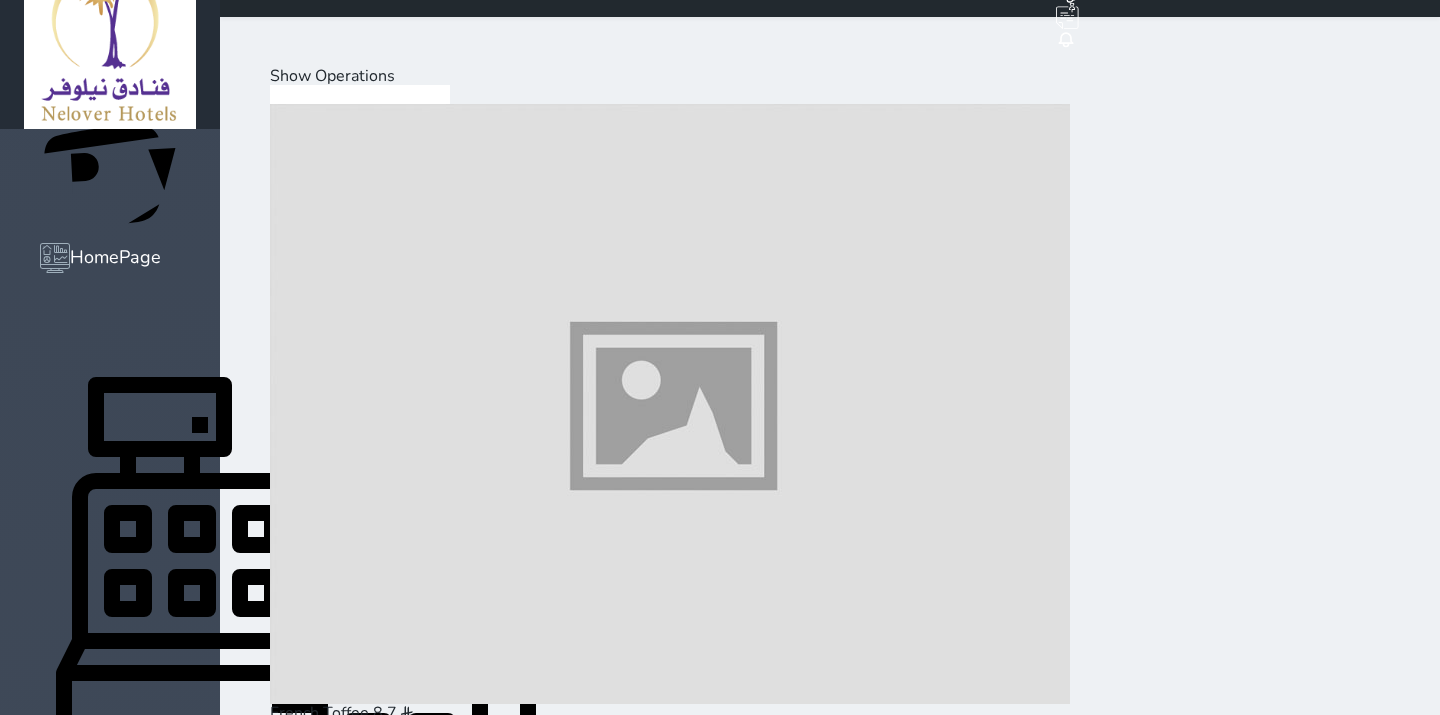click on "Pay (10.00  )" at bounding box center [323, 24088] 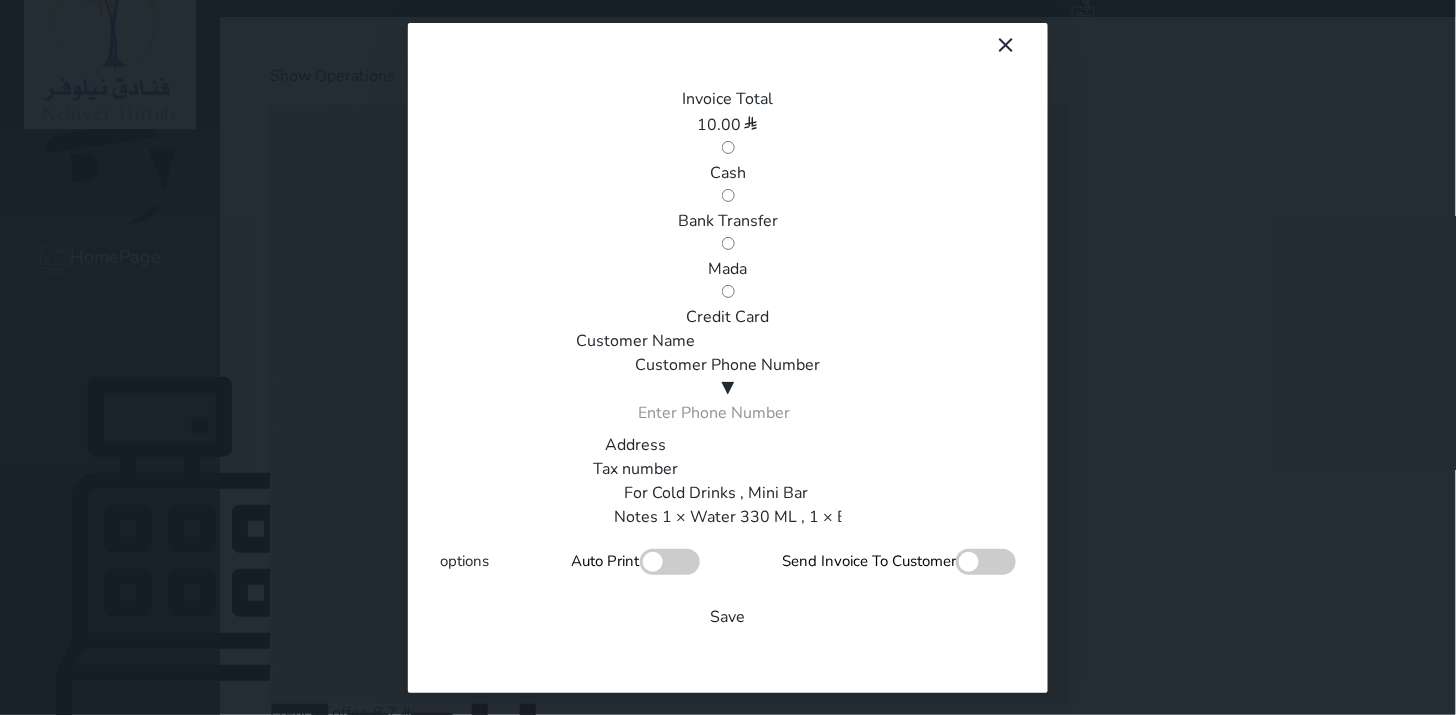 scroll, scrollTop: 0, scrollLeft: 0, axis: both 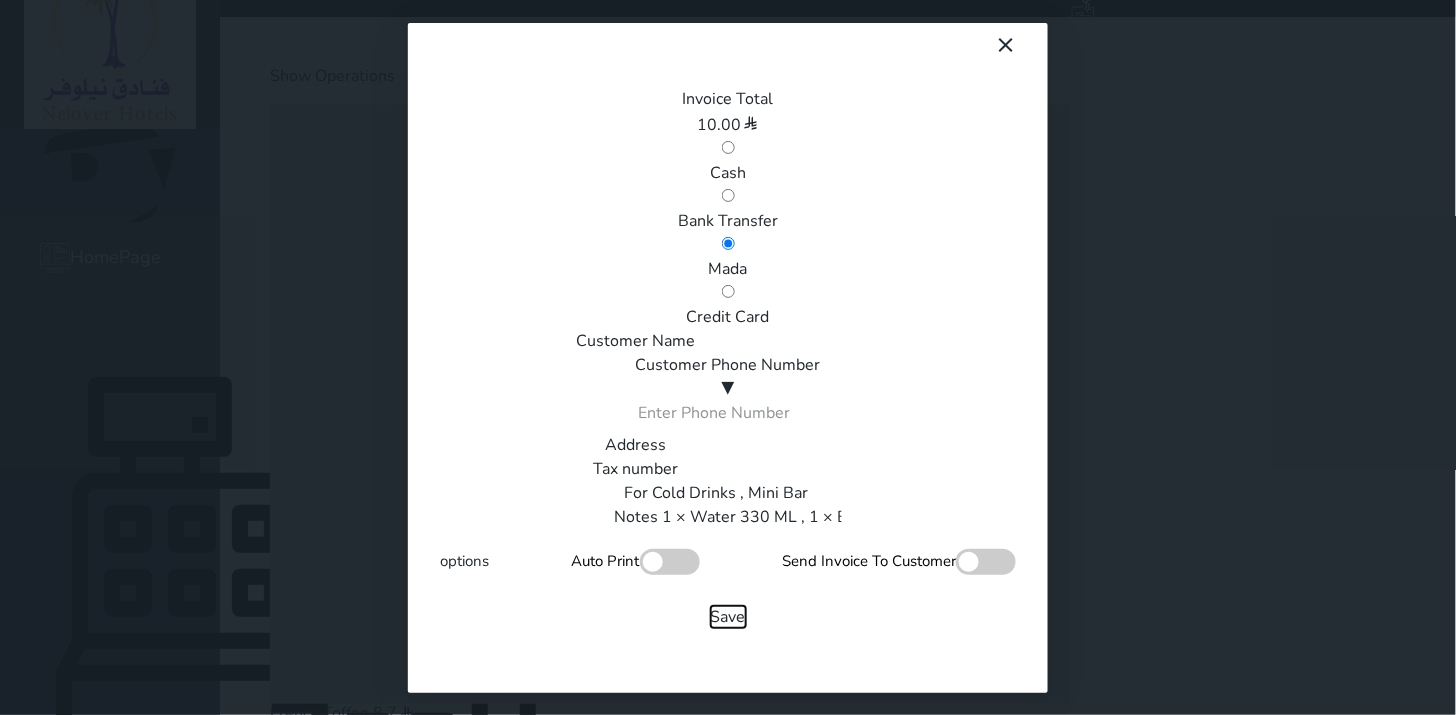 click on "Save" at bounding box center (728, 617) 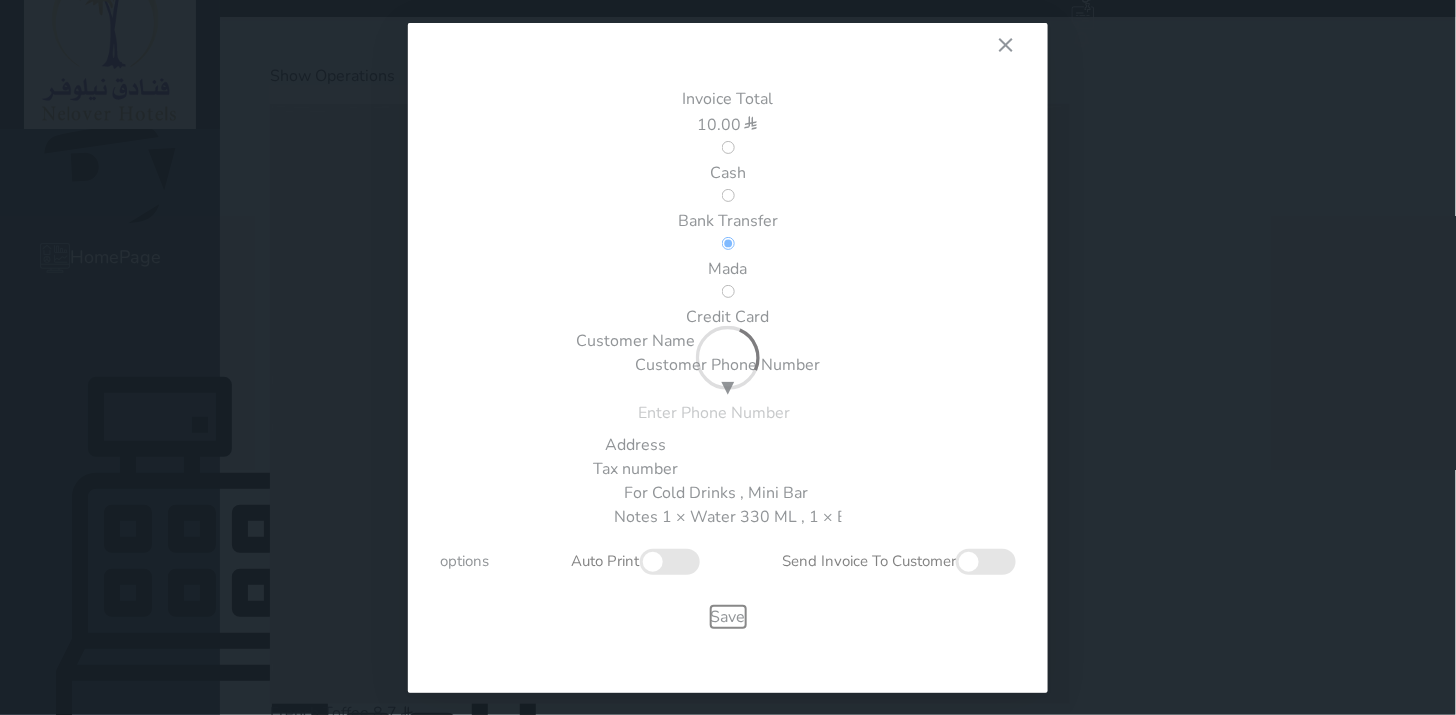 type 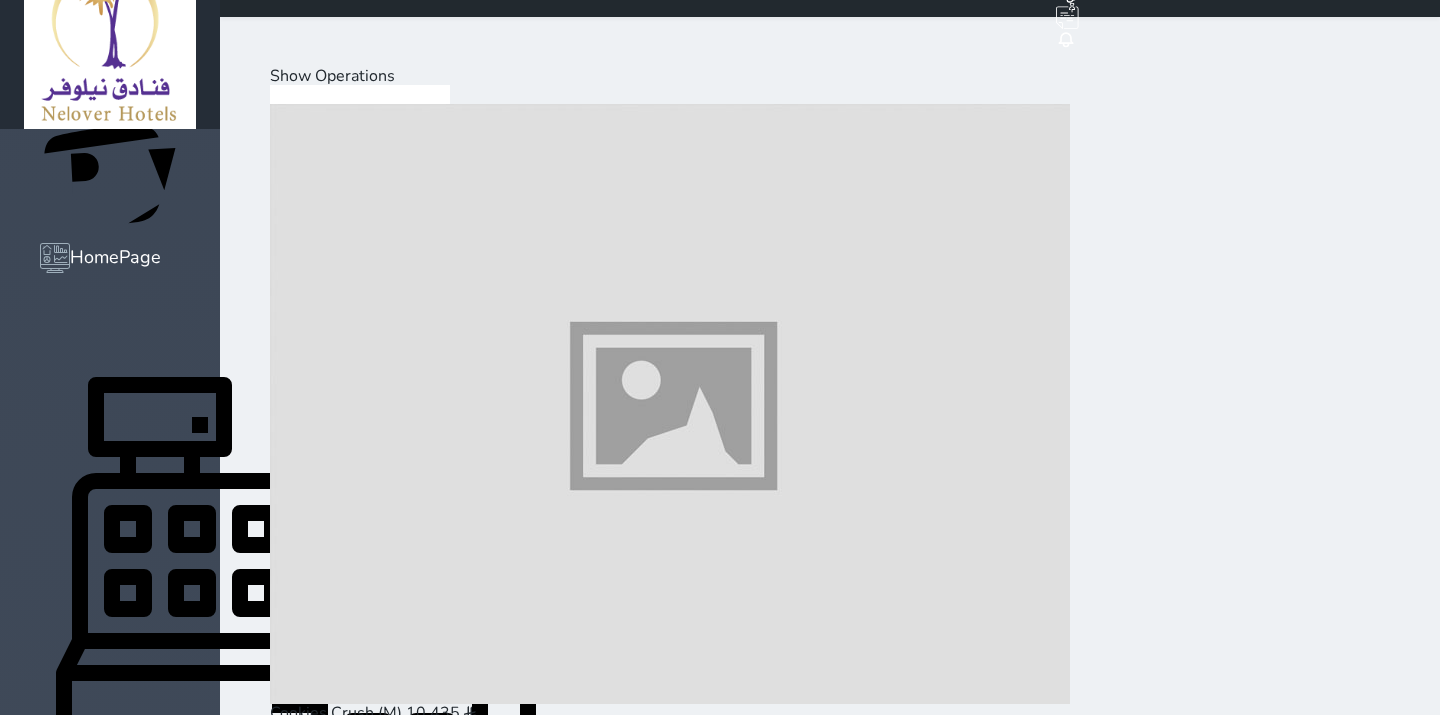 click on "Select Customer" at bounding box center [331, 20002] 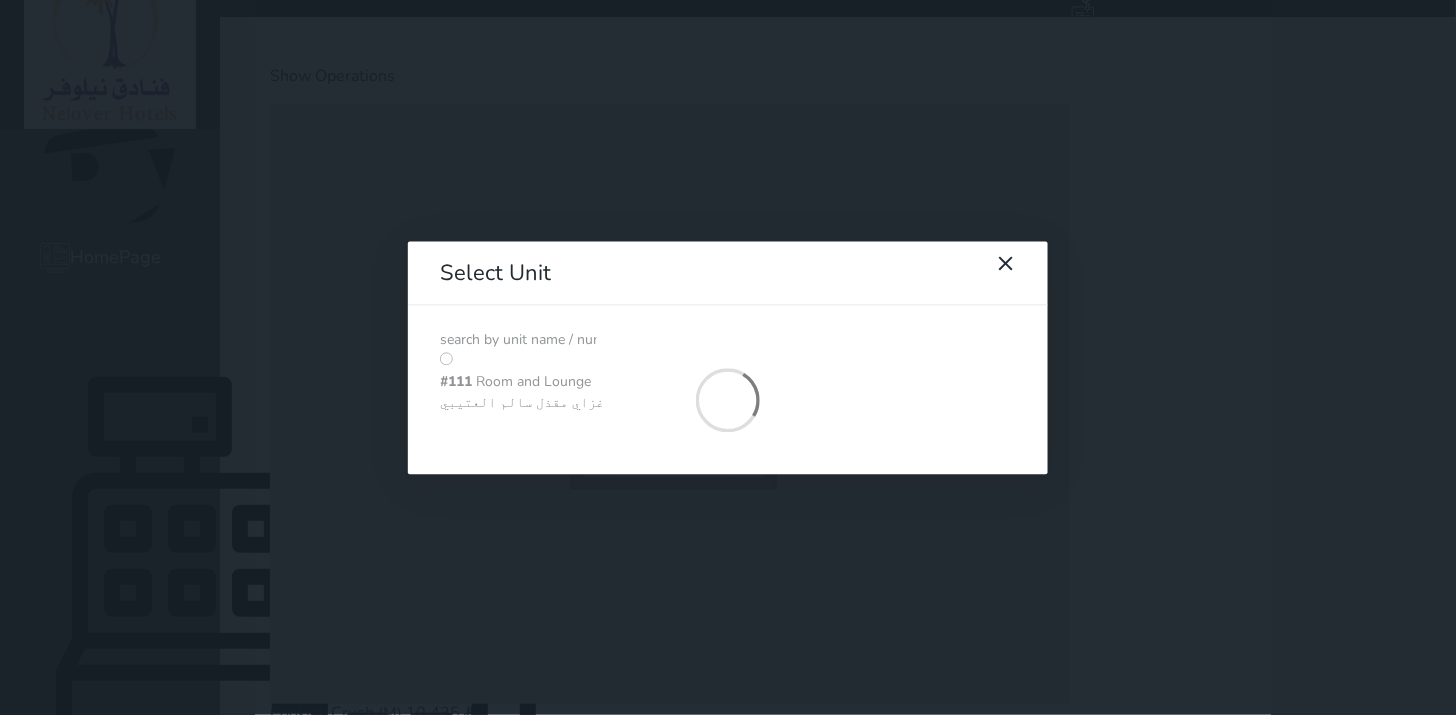 click at bounding box center [518, 340] 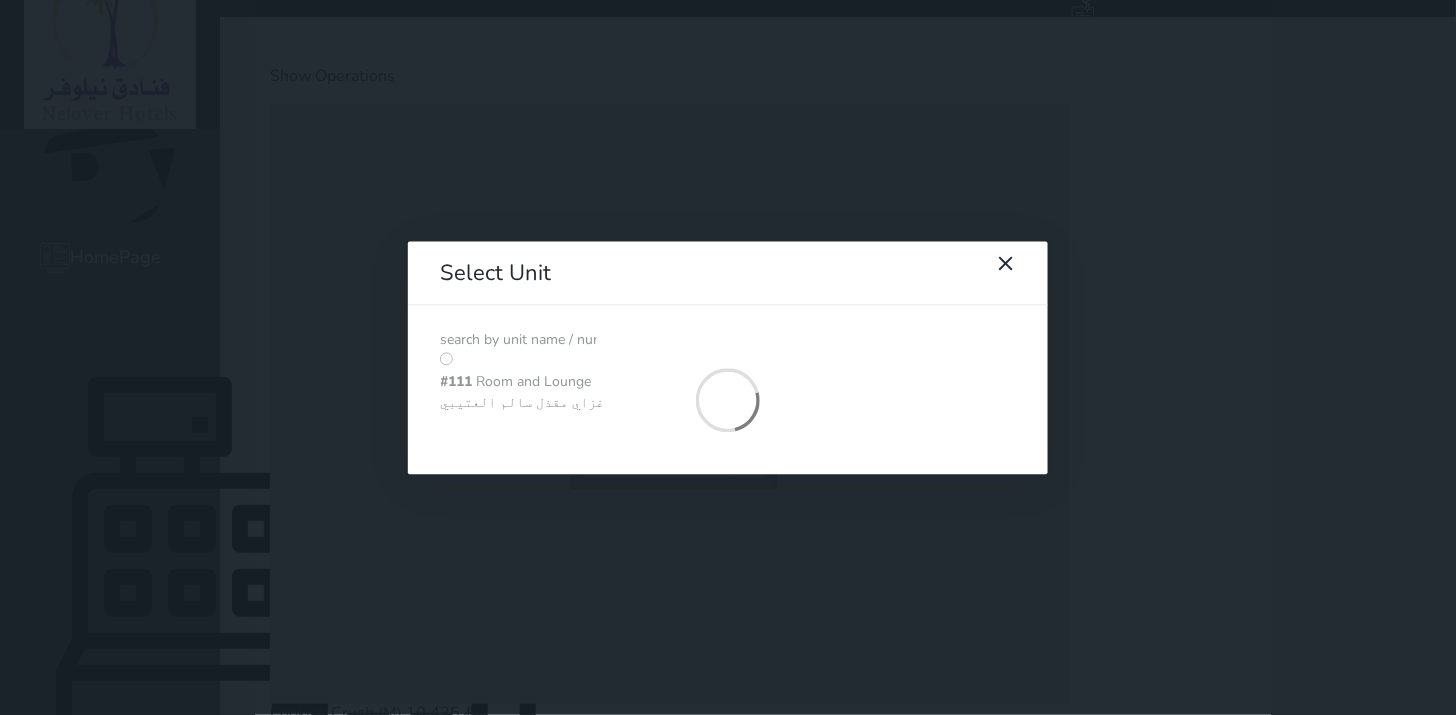 click at bounding box center [518, 340] 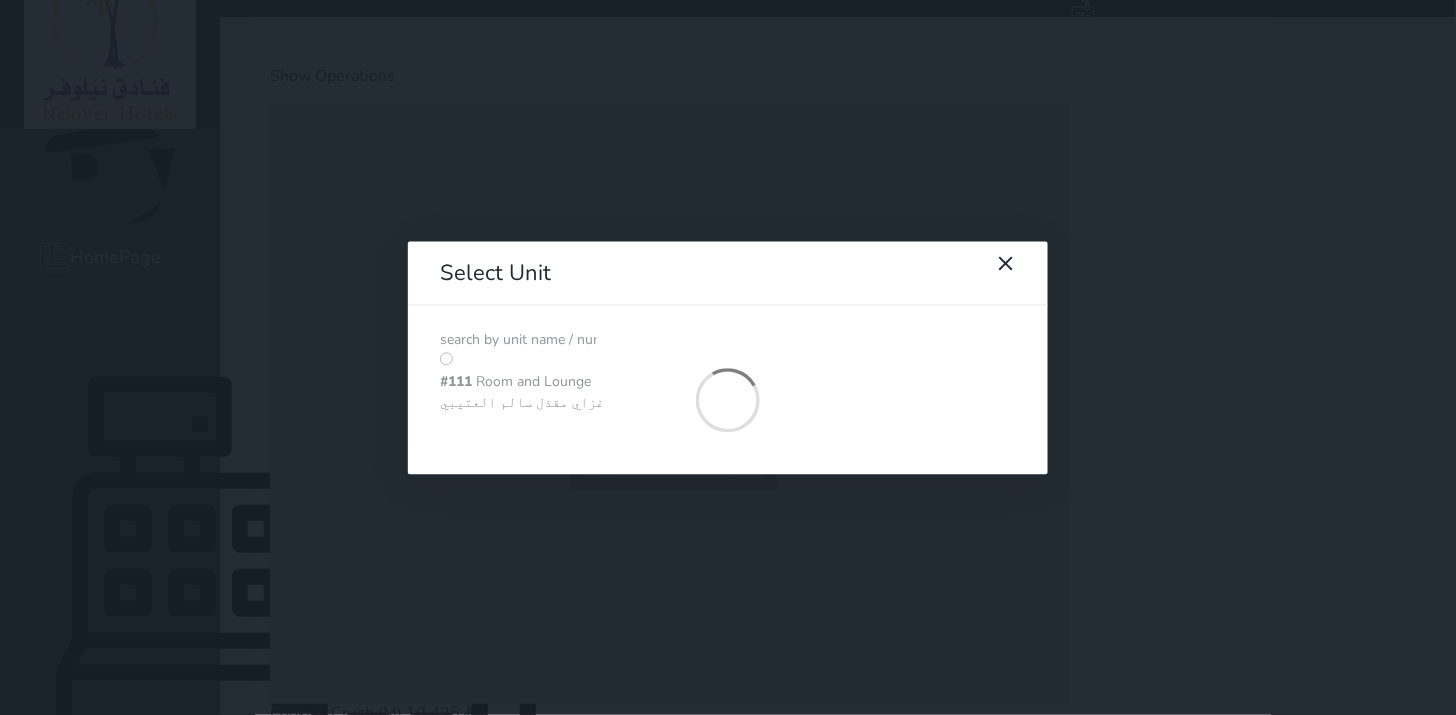 click at bounding box center [518, 340] 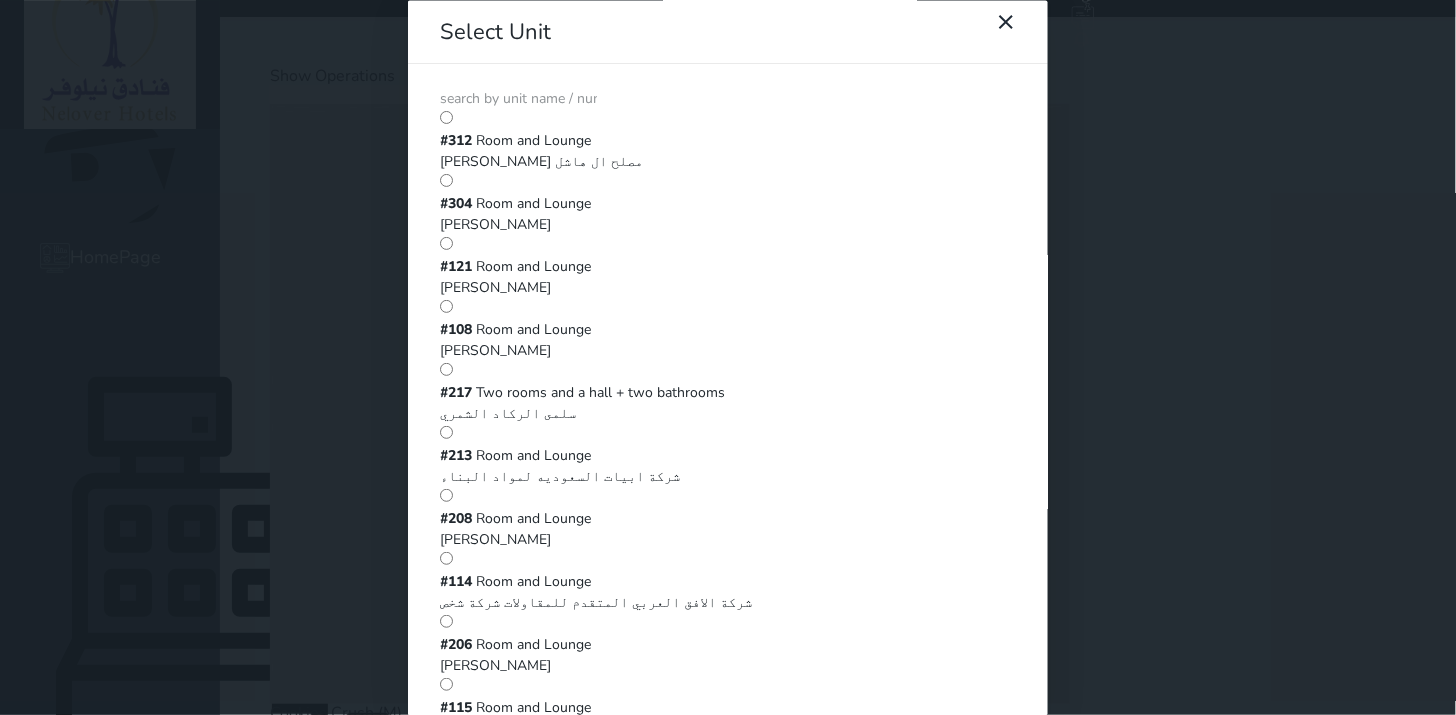 click at bounding box center [518, 99] 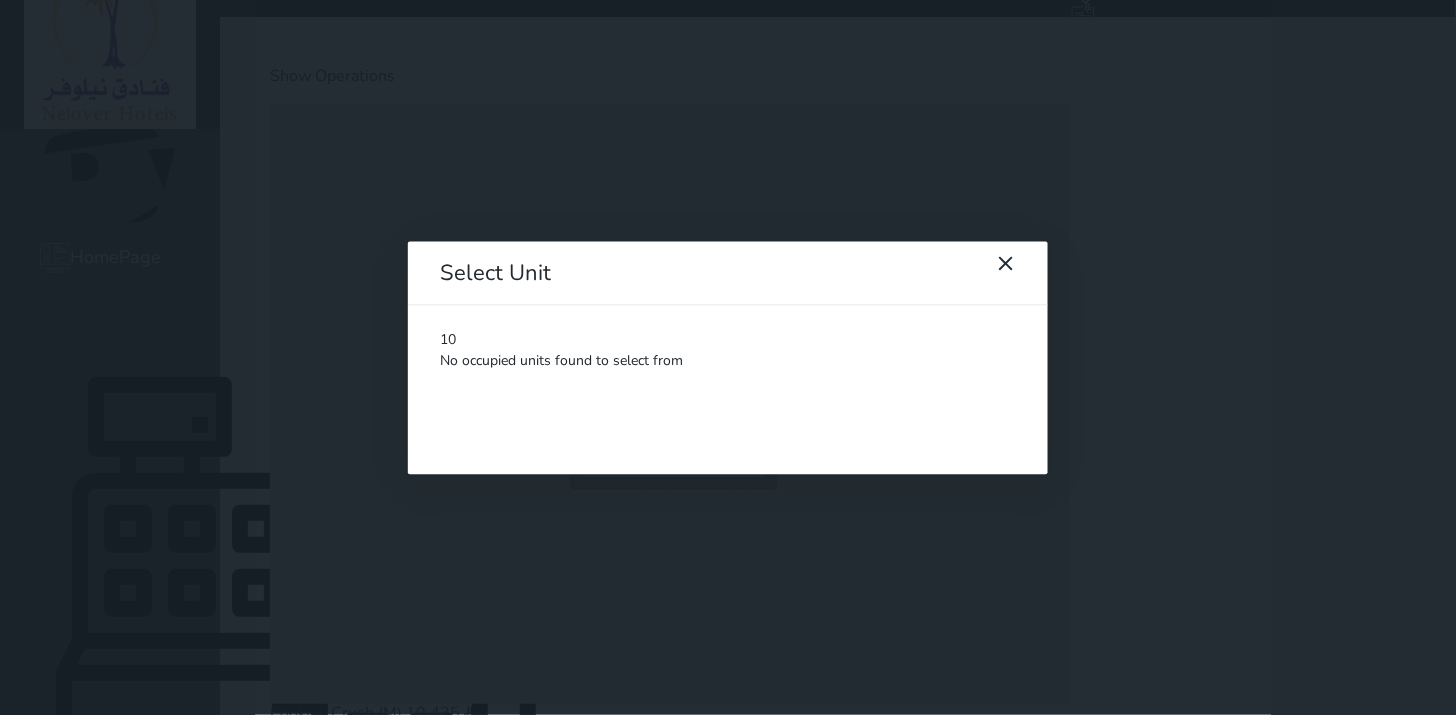 type on "1" 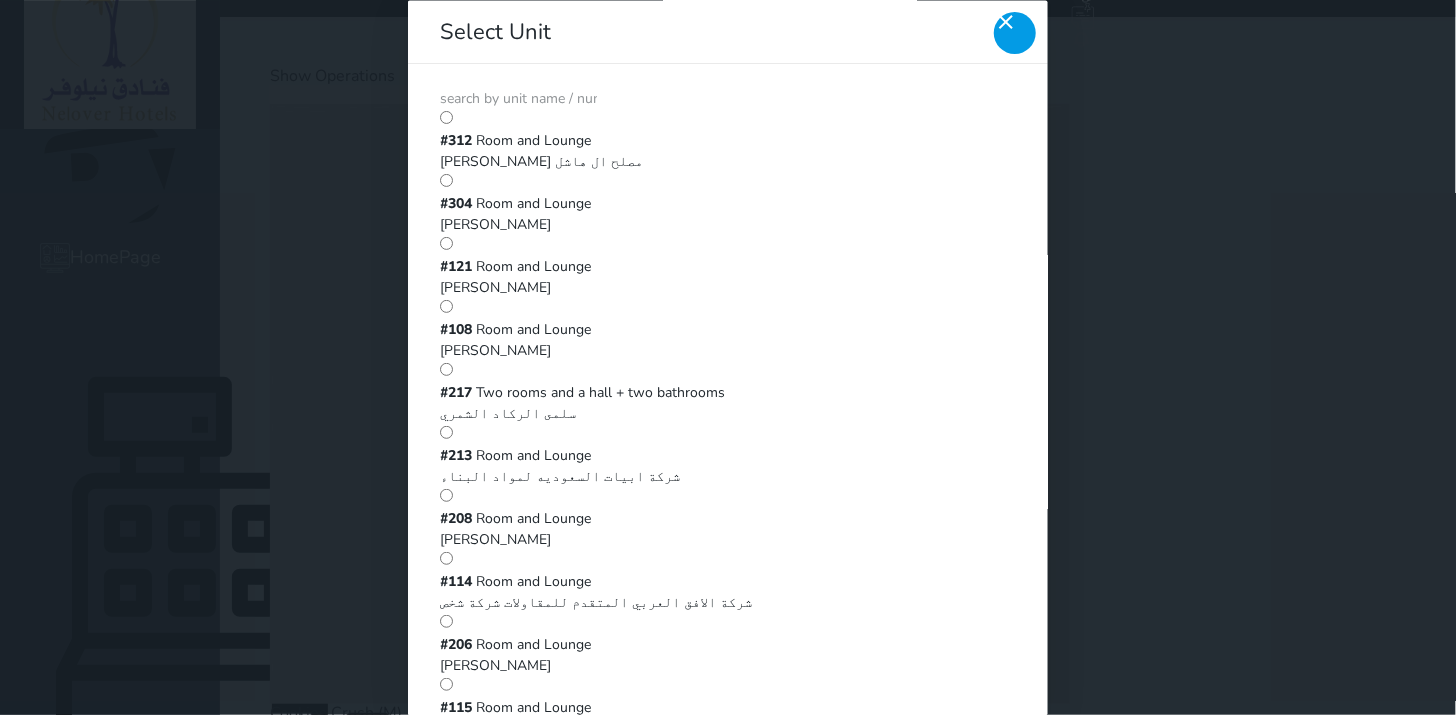 click 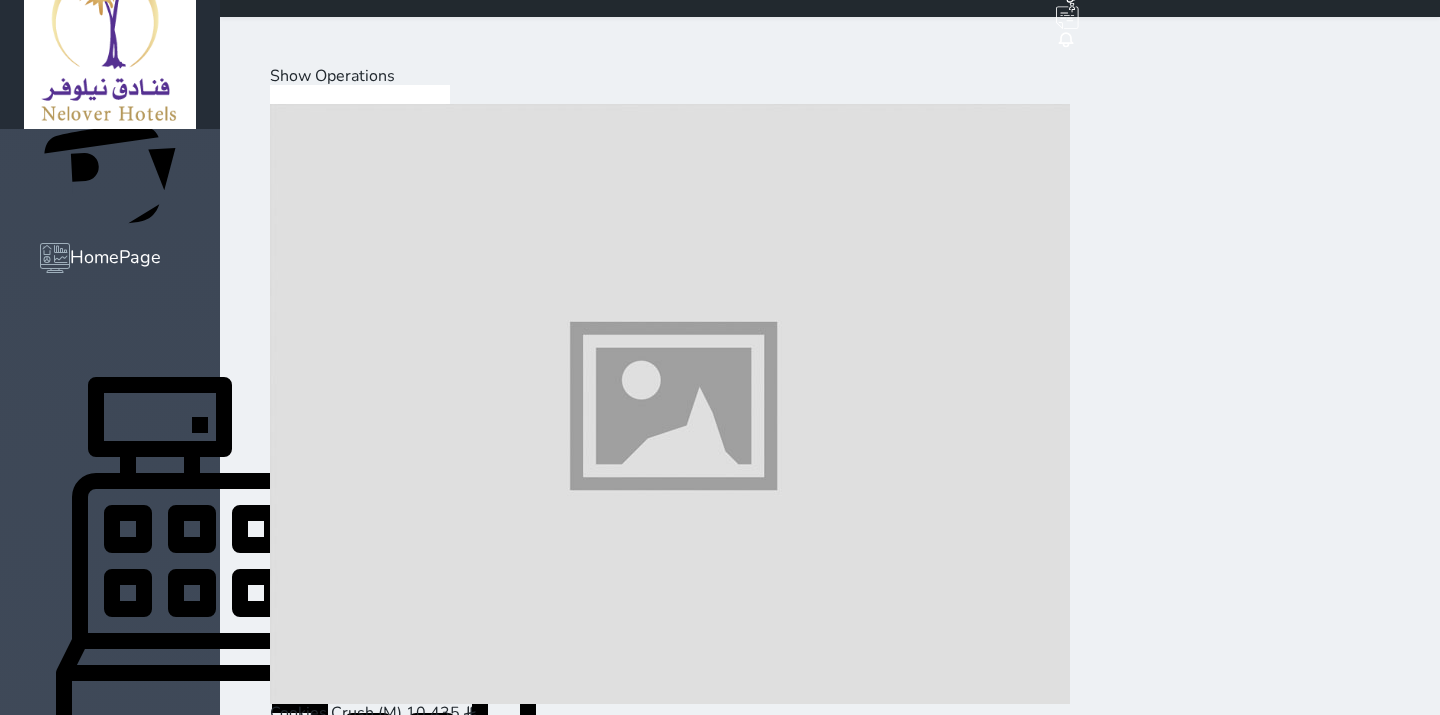 click on "Select Customer" at bounding box center [331, 20002] 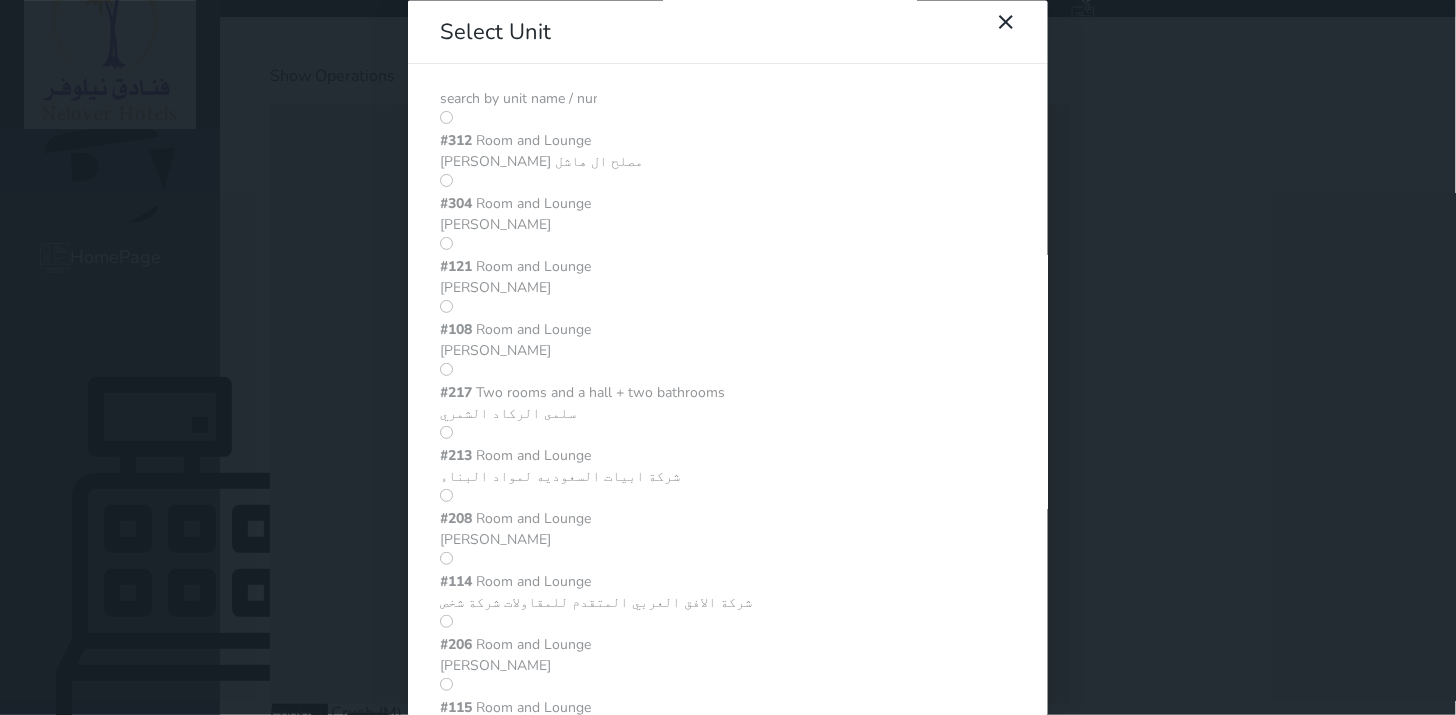 click at bounding box center (518, 99) 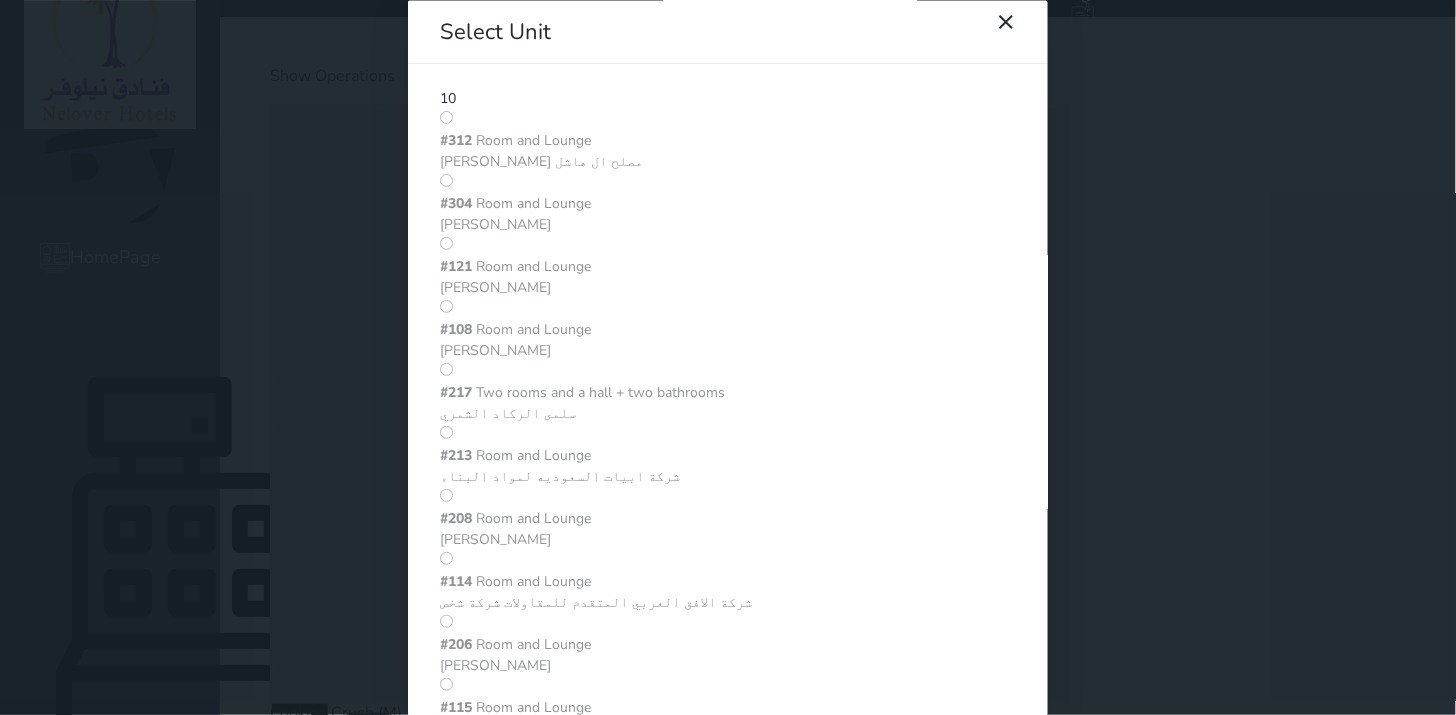 type on "1" 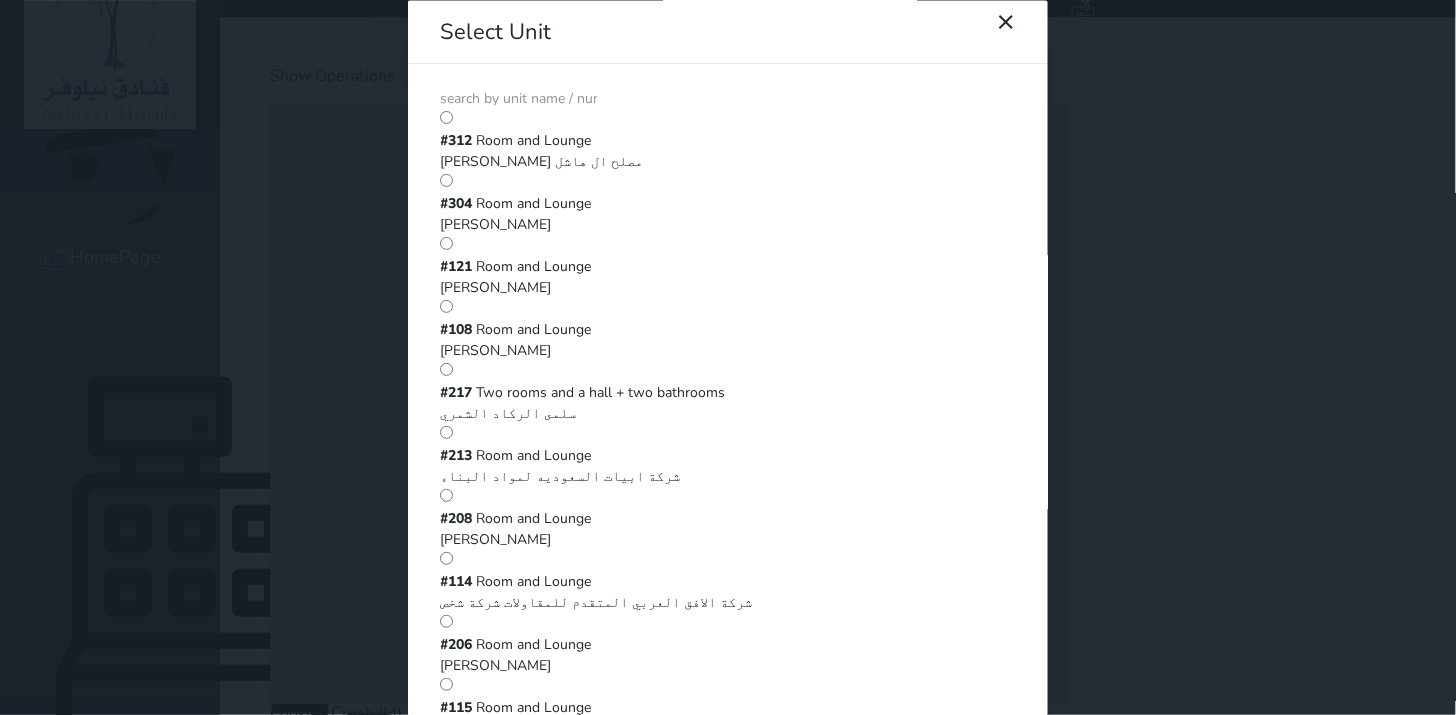 click at bounding box center [518, 99] 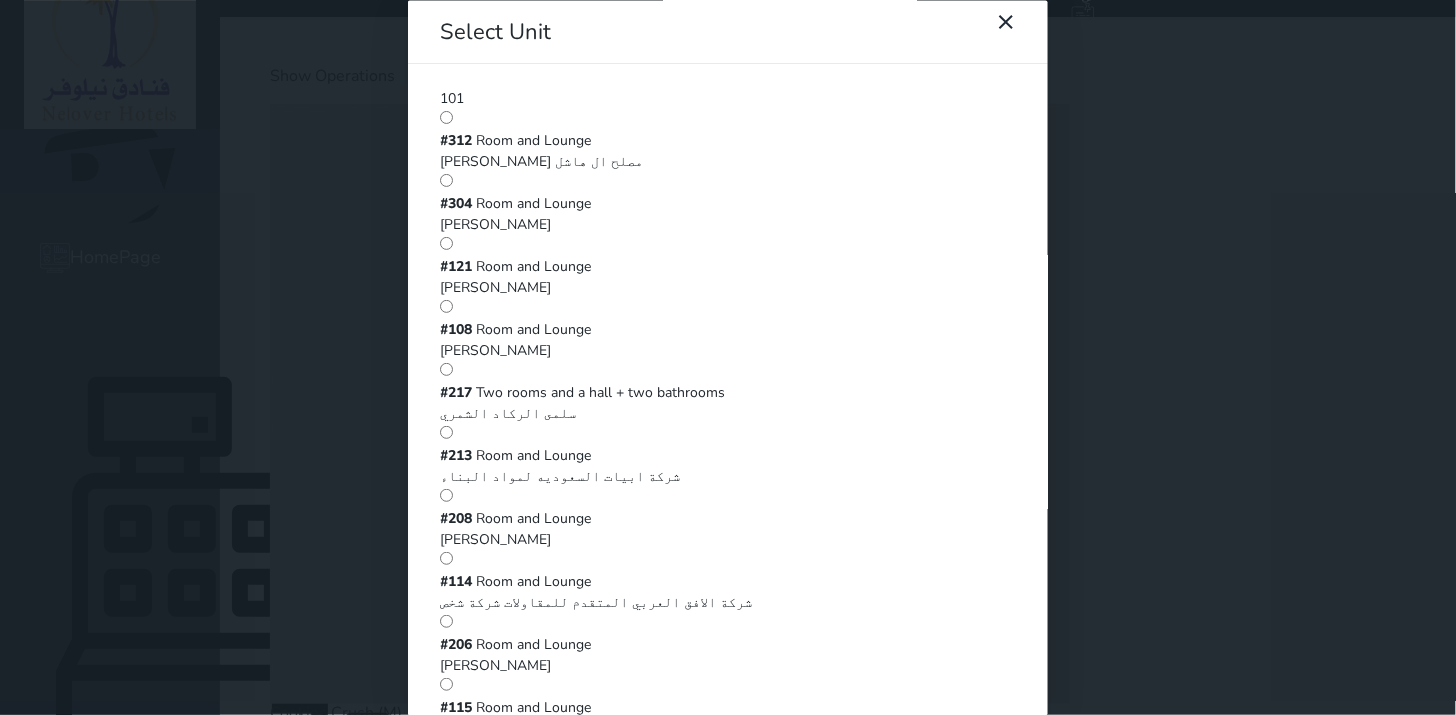 type on "101" 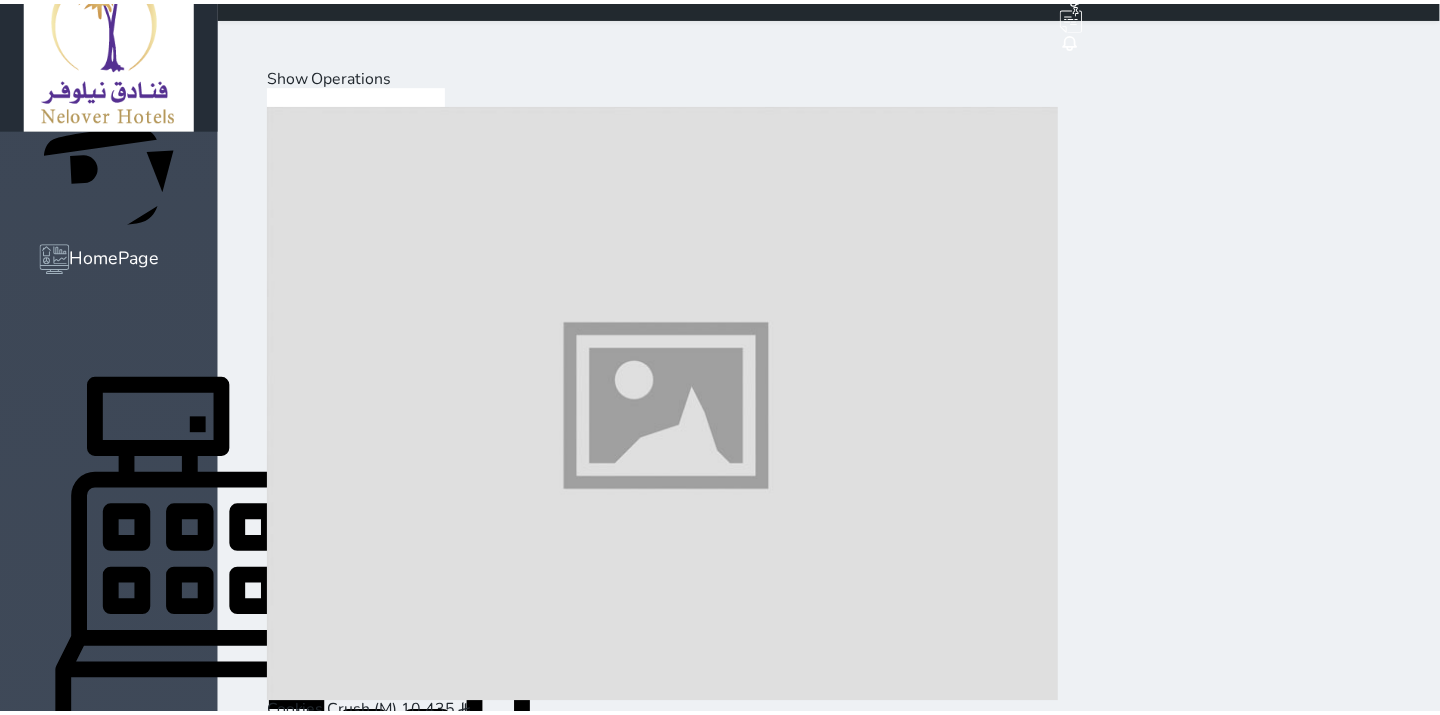 scroll, scrollTop: 31, scrollLeft: 0, axis: vertical 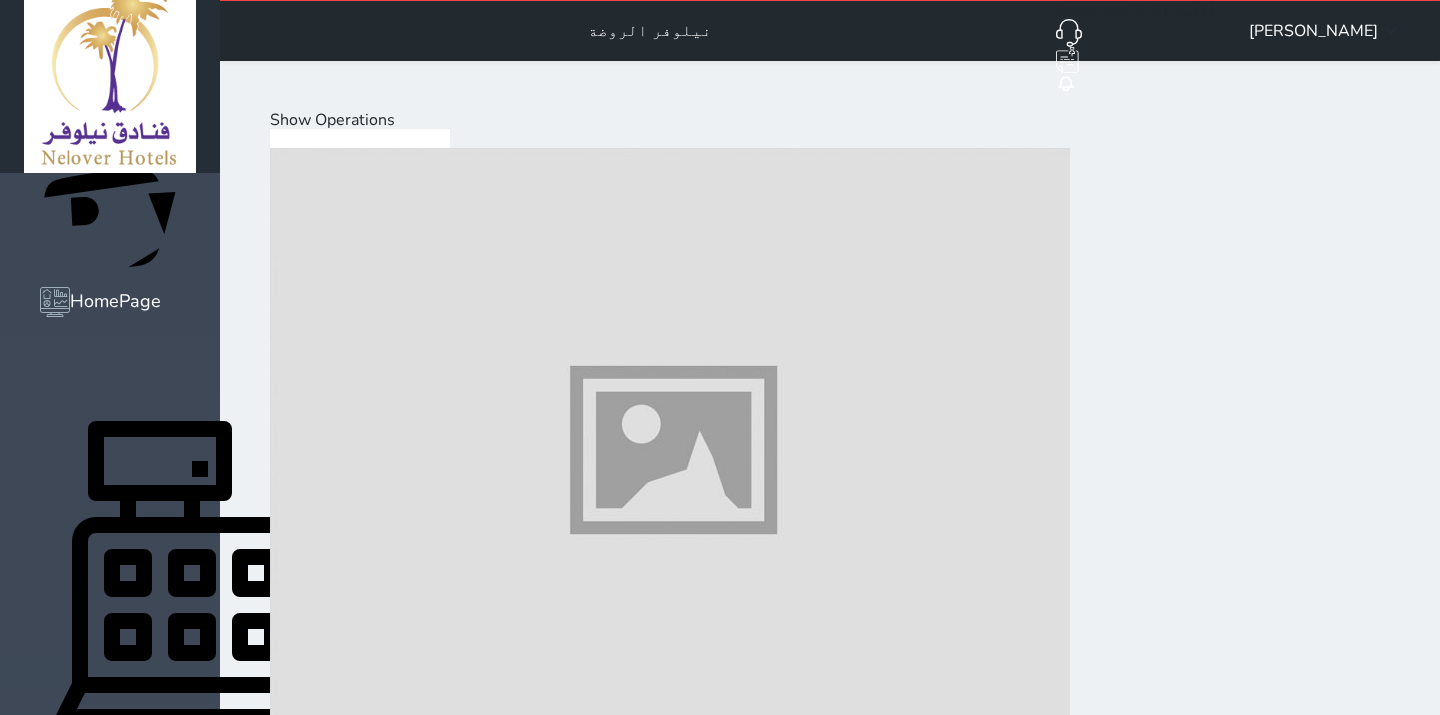 click on "The customer : [PERSON_NAME] مصلح ال هاشل" at bounding box center (446, 20046) 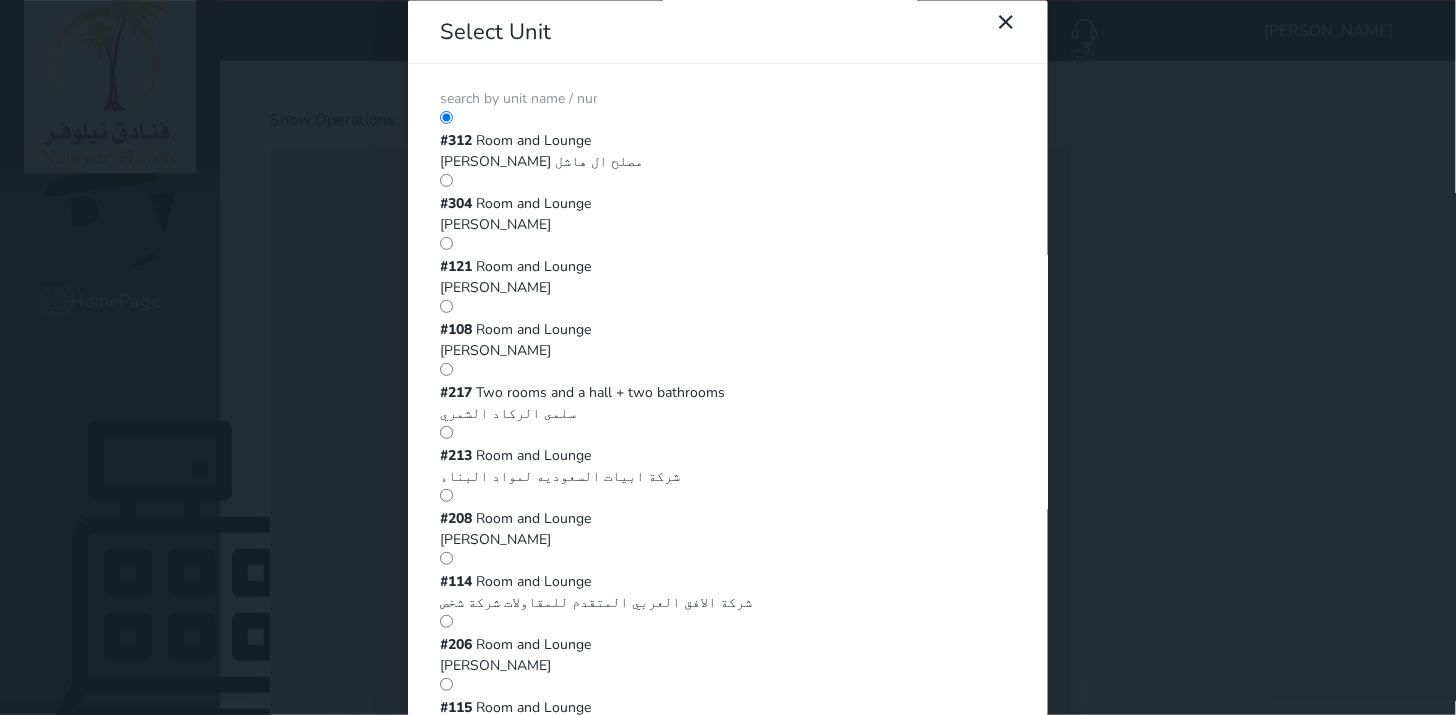 click at bounding box center (518, 99) 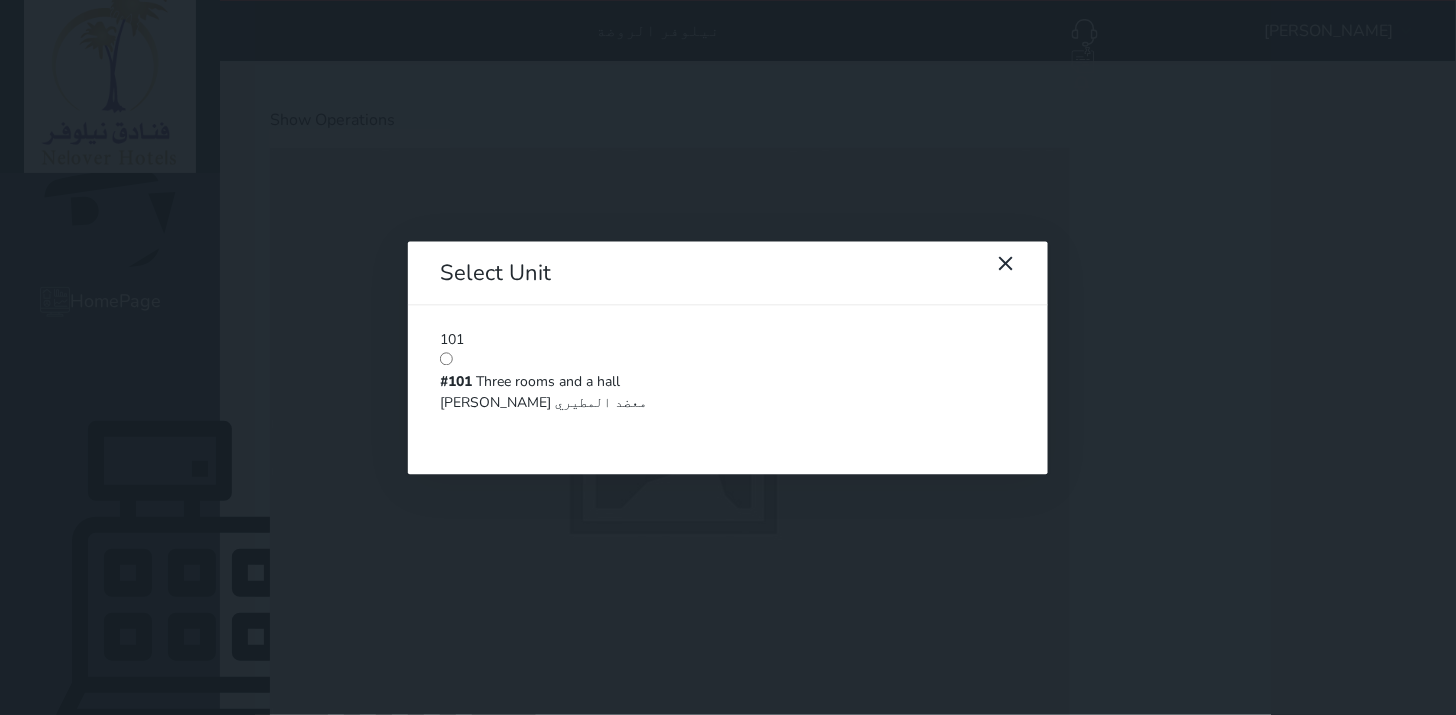 type on "101" 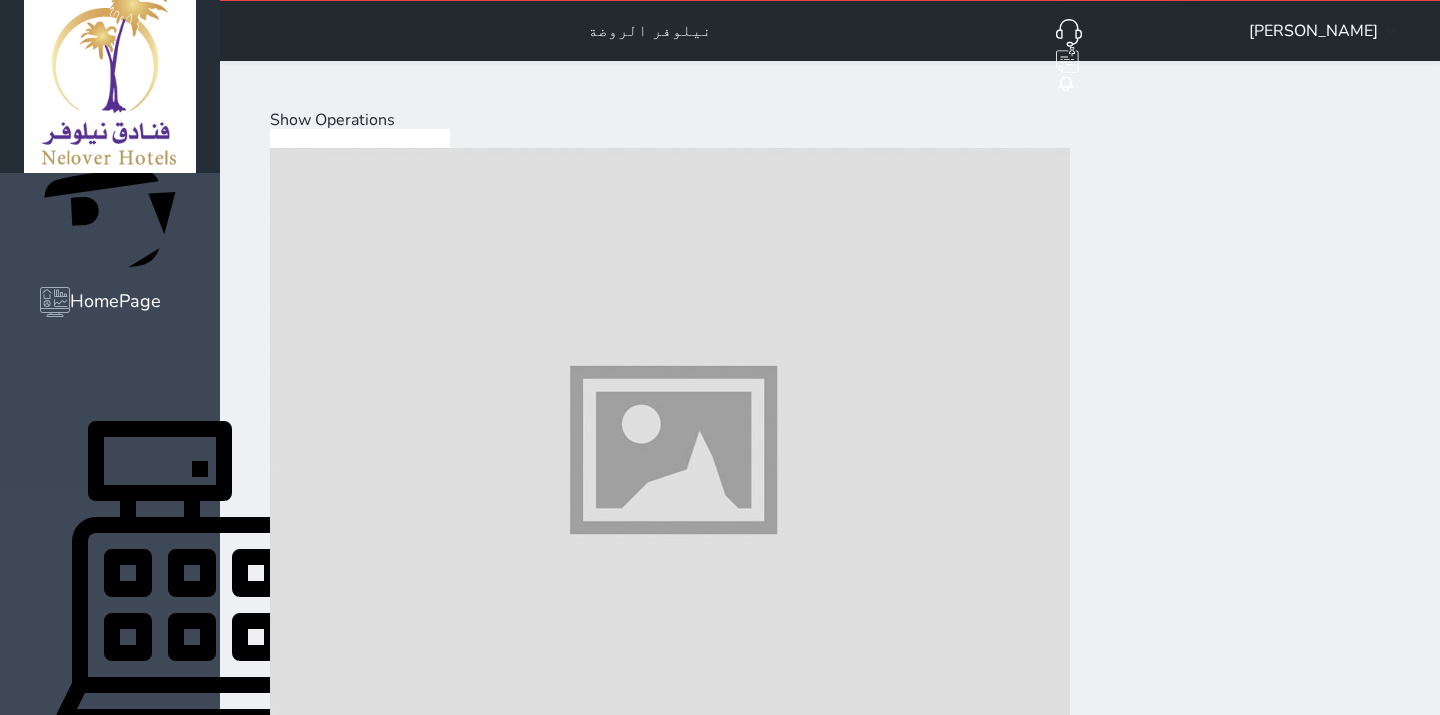 scroll, scrollTop: 333, scrollLeft: 0, axis: vertical 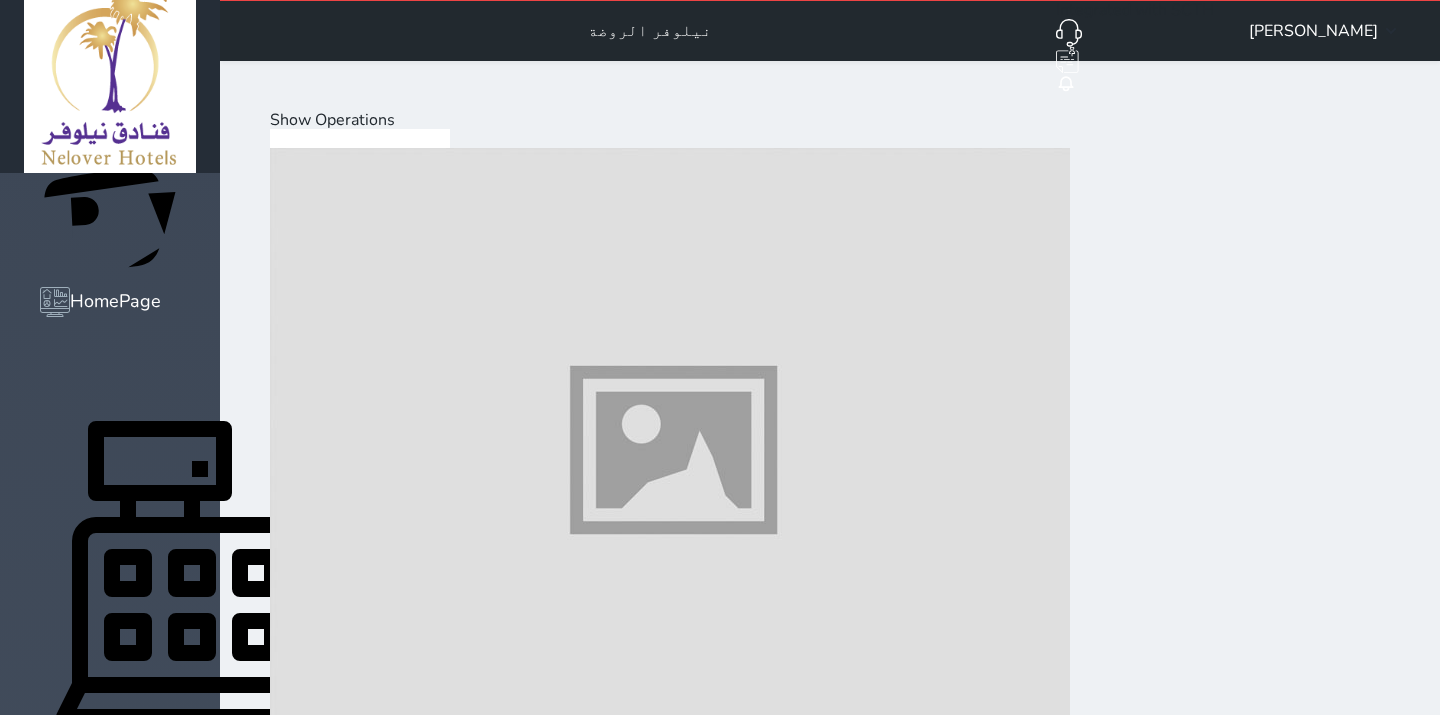 click at bounding box center [670, 7272] 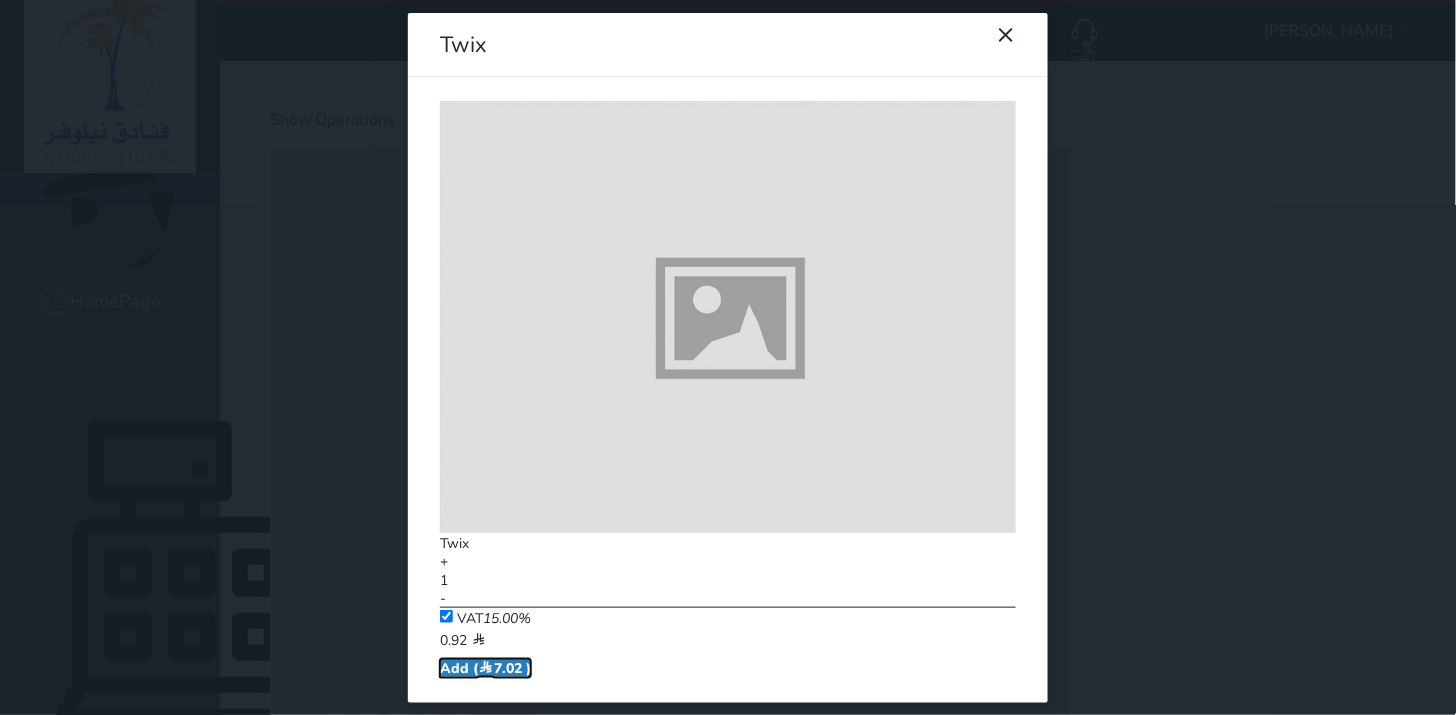 click on "Add  (    7.02 )" at bounding box center [485, 668] 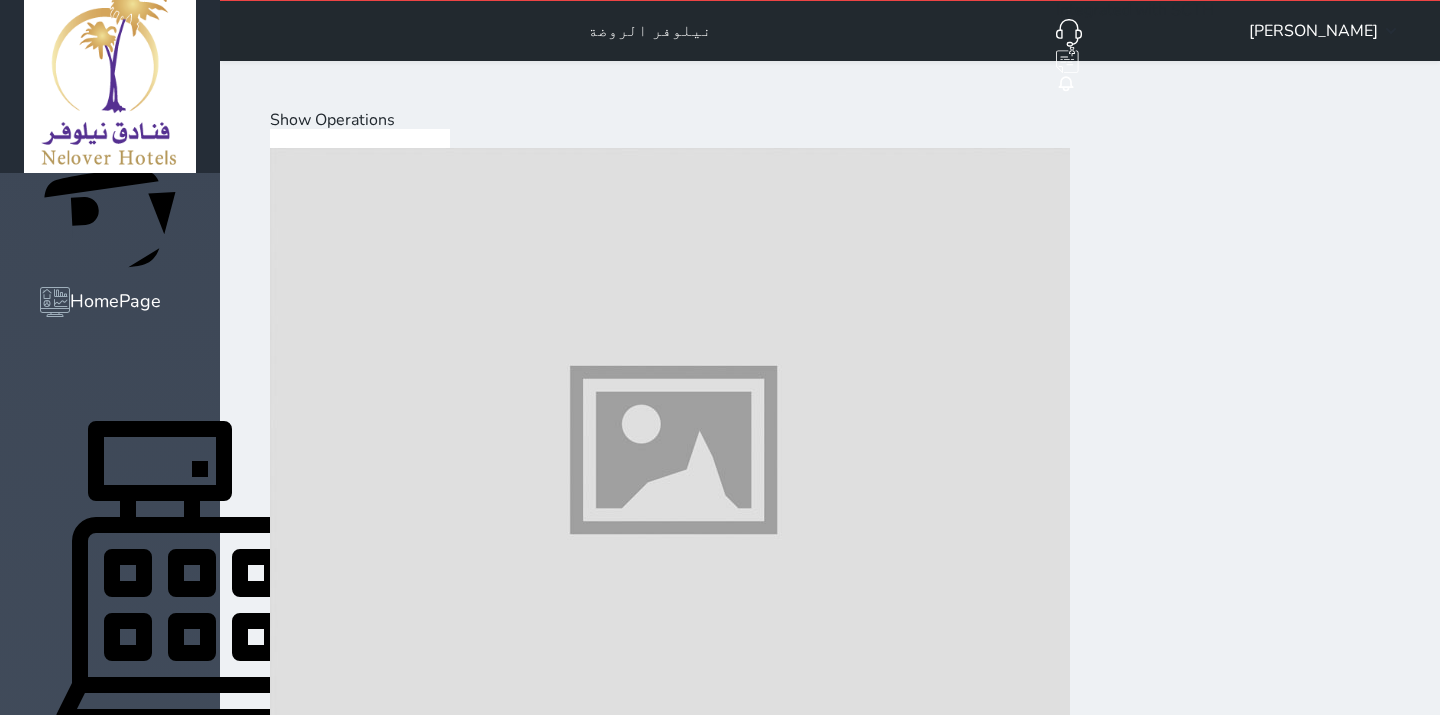 click at bounding box center [670, 6652] 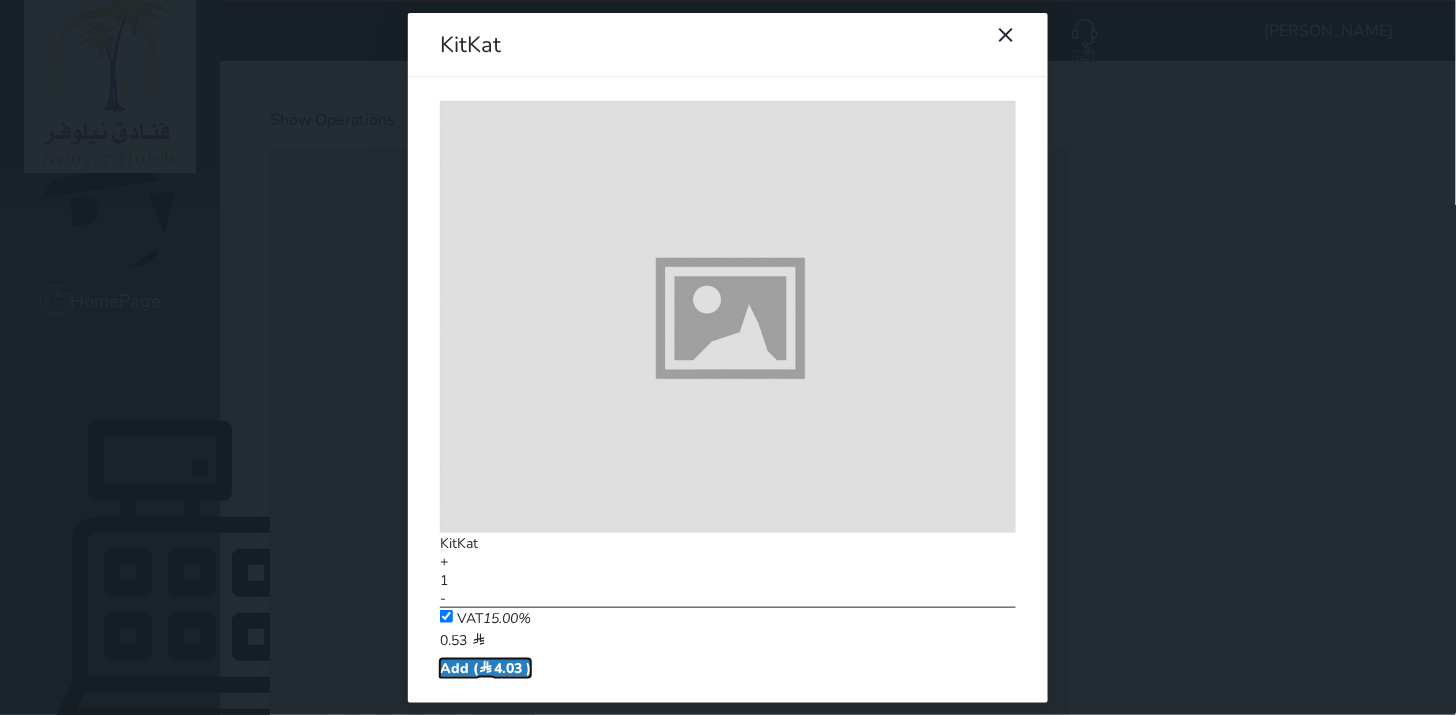 click on "Add  (    4.03 )" at bounding box center (485, 668) 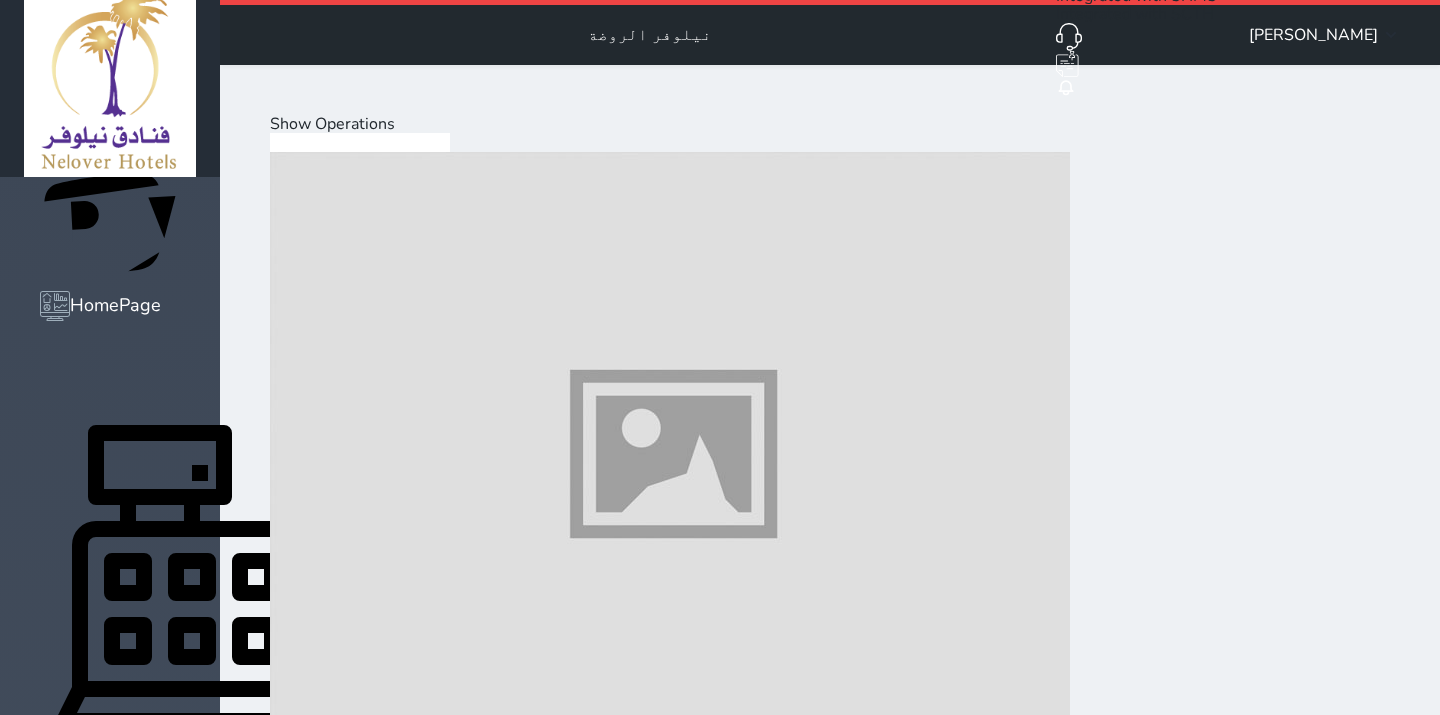 scroll, scrollTop: 65, scrollLeft: 0, axis: vertical 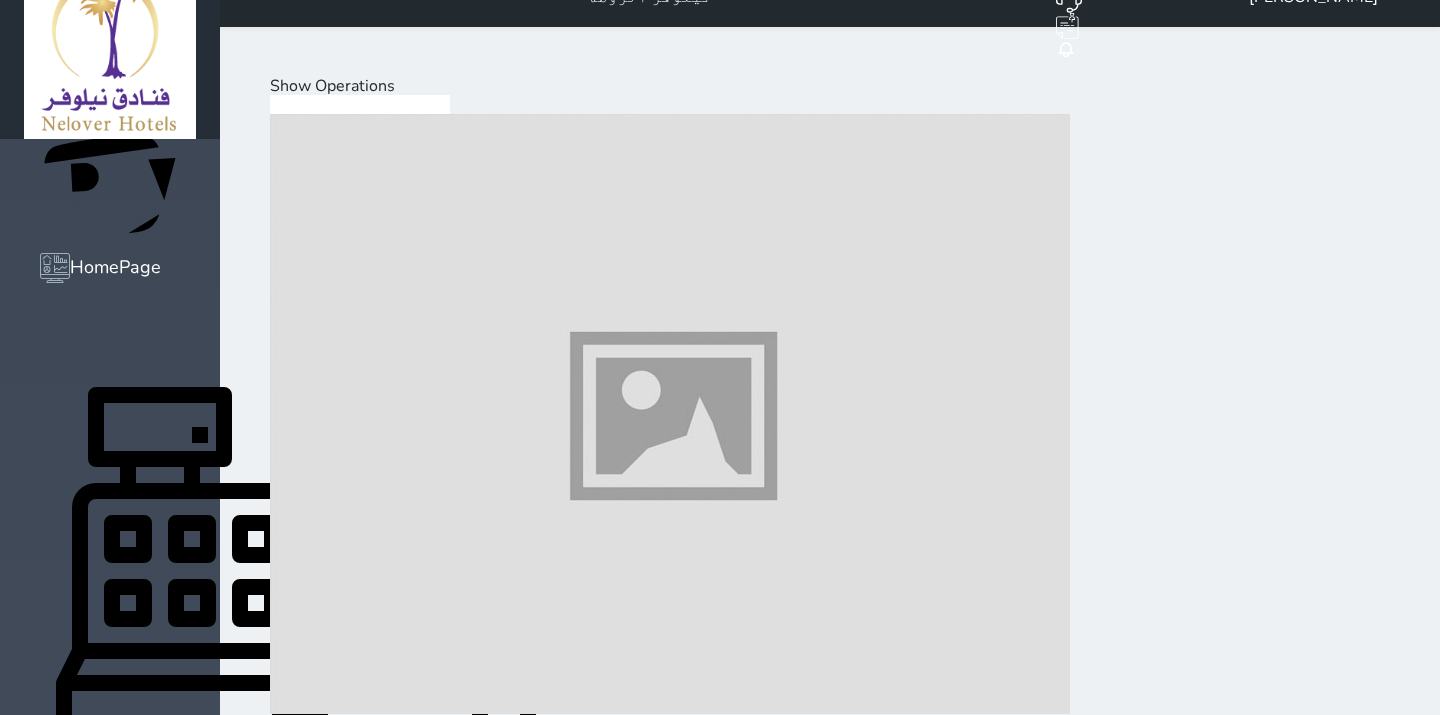 click on "Load on reservation (11.05  )" at bounding box center (384, 11690) 